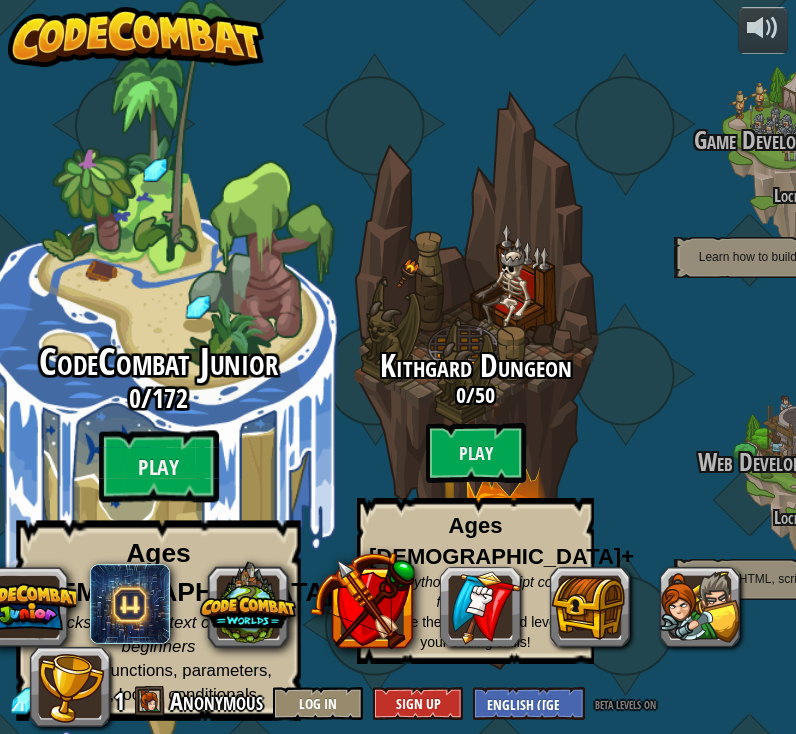 scroll, scrollTop: 0, scrollLeft: 0, axis: both 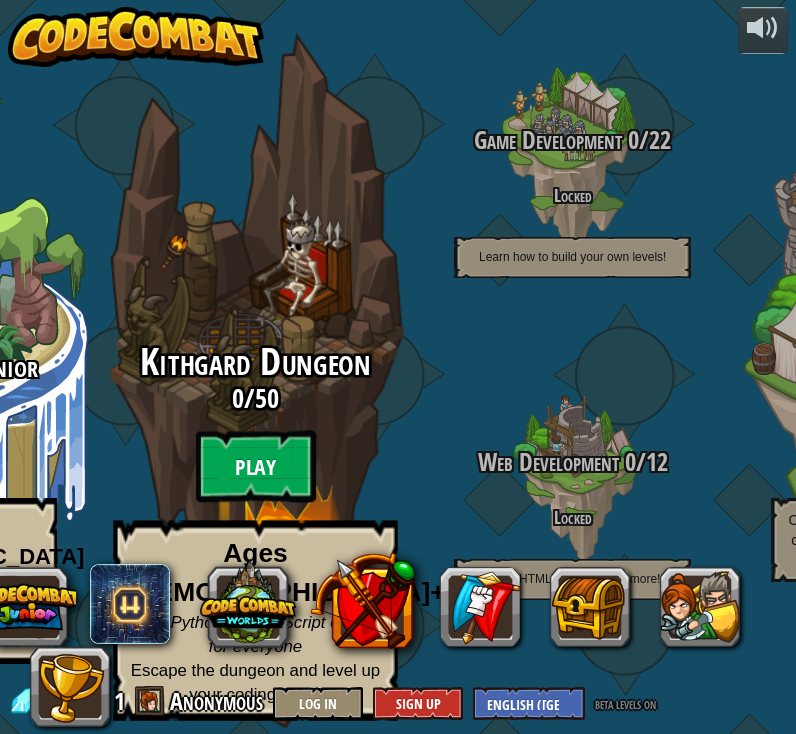 click on "Play" at bounding box center (256, 467) 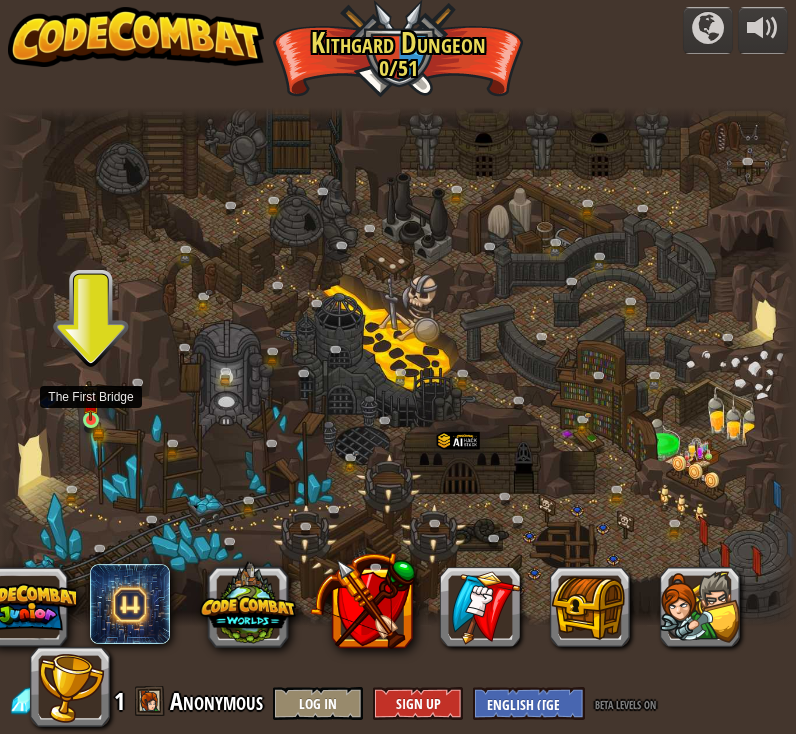 click at bounding box center (90, 402) 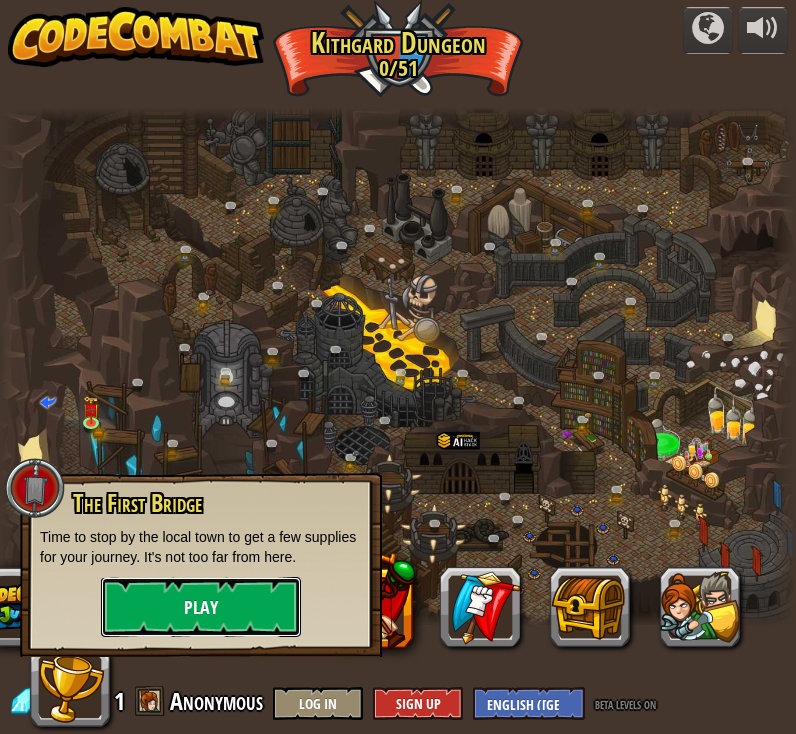 click on "Play" at bounding box center [201, 607] 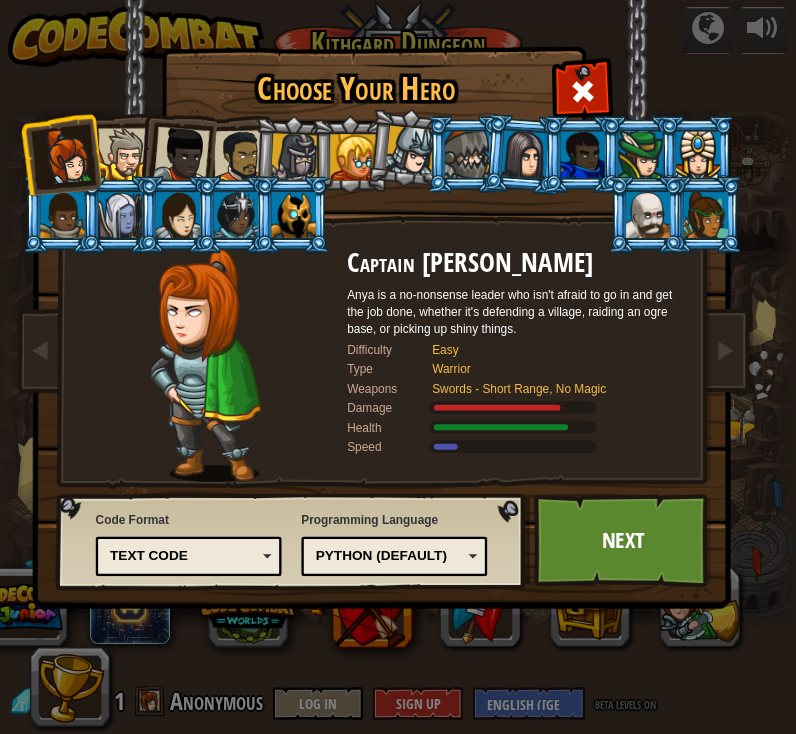 click at bounding box center [407, 147] 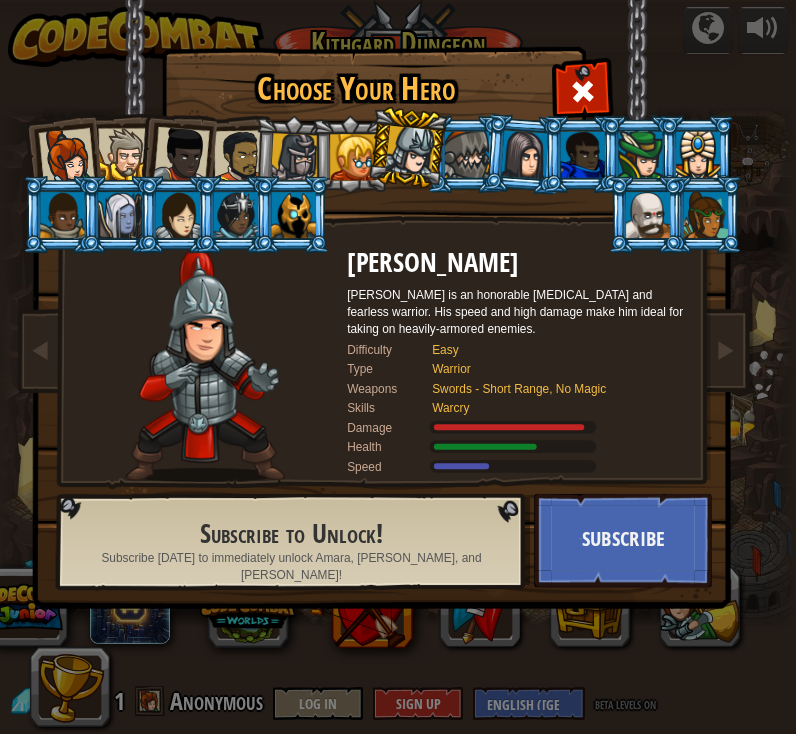 click at bounding box center (407, 147) 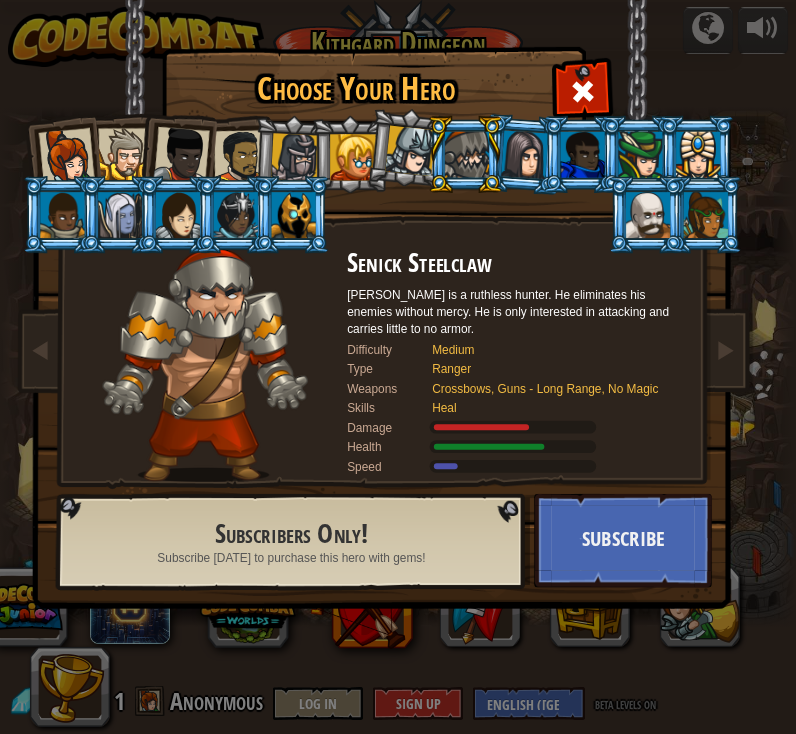 click at bounding box center (385, 304) 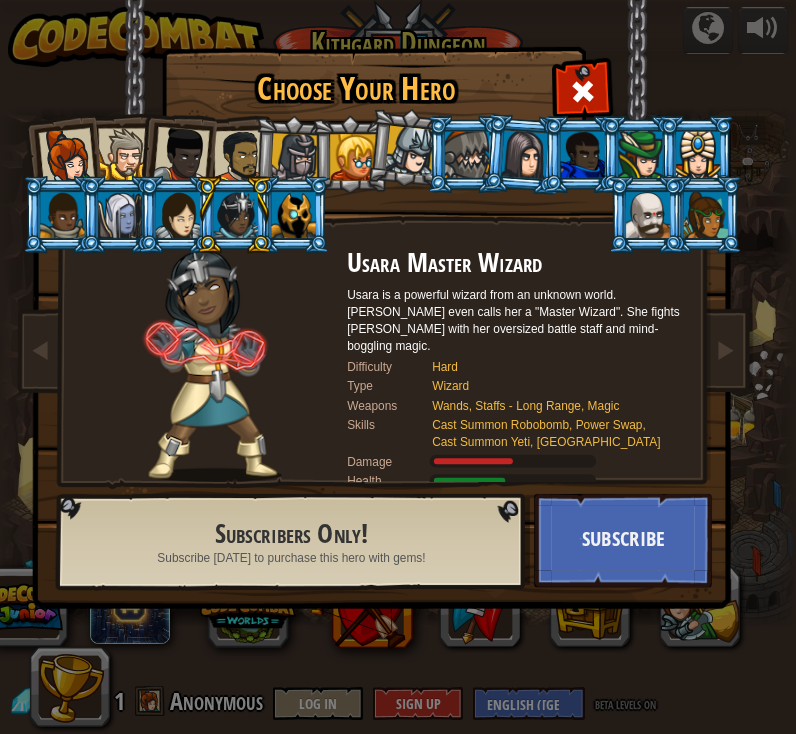 click at bounding box center [295, 157] 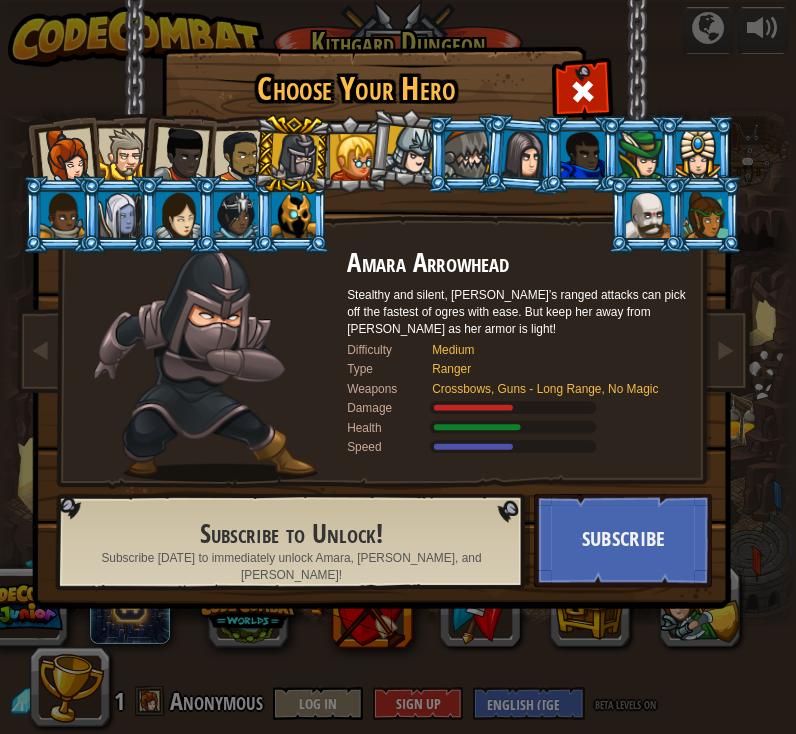 click at bounding box center [239, 156] 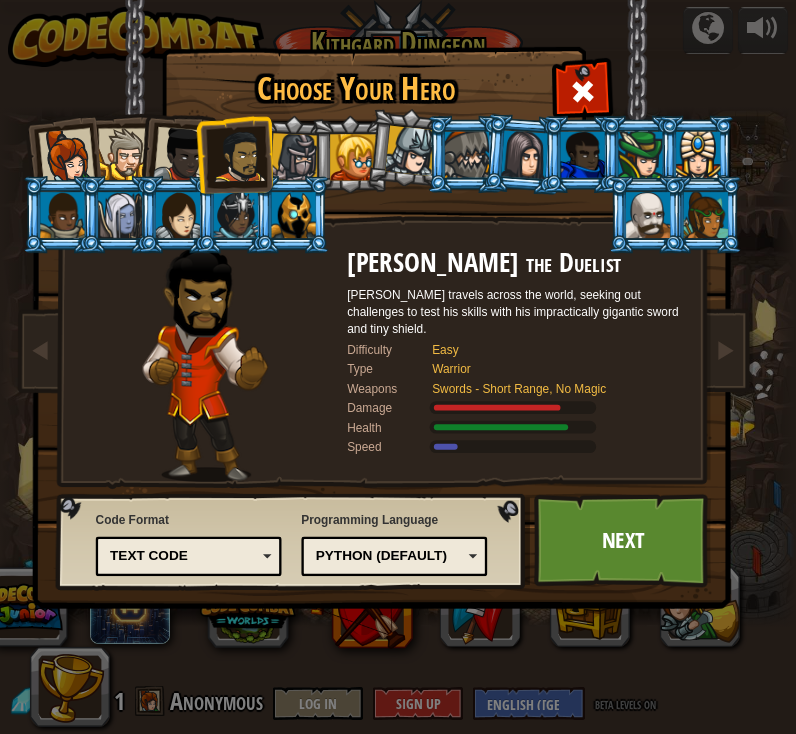 click on "Swords - Short Range, No Magic" at bounding box center [551, 388] 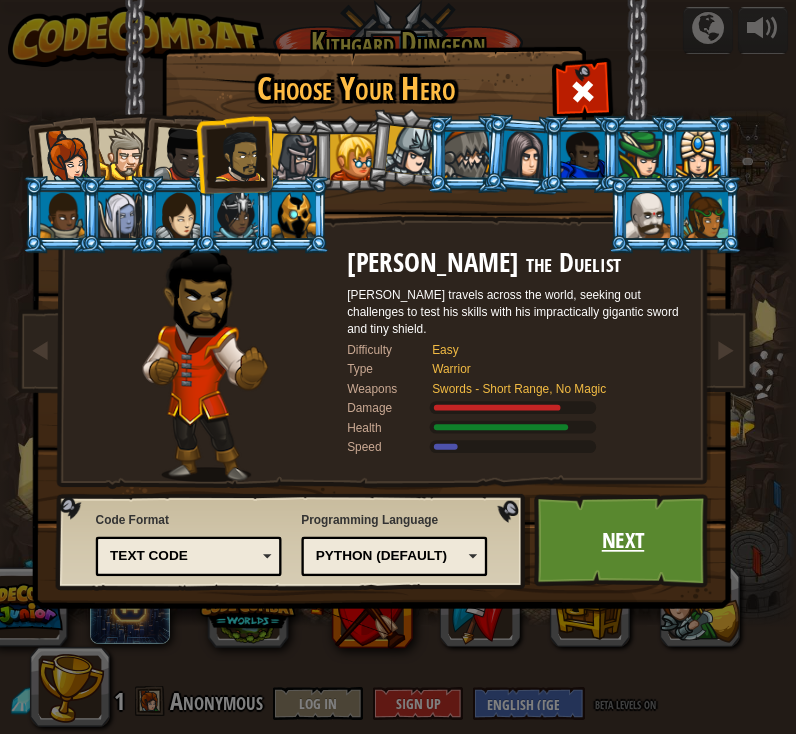 click on "Next" at bounding box center [623, 541] 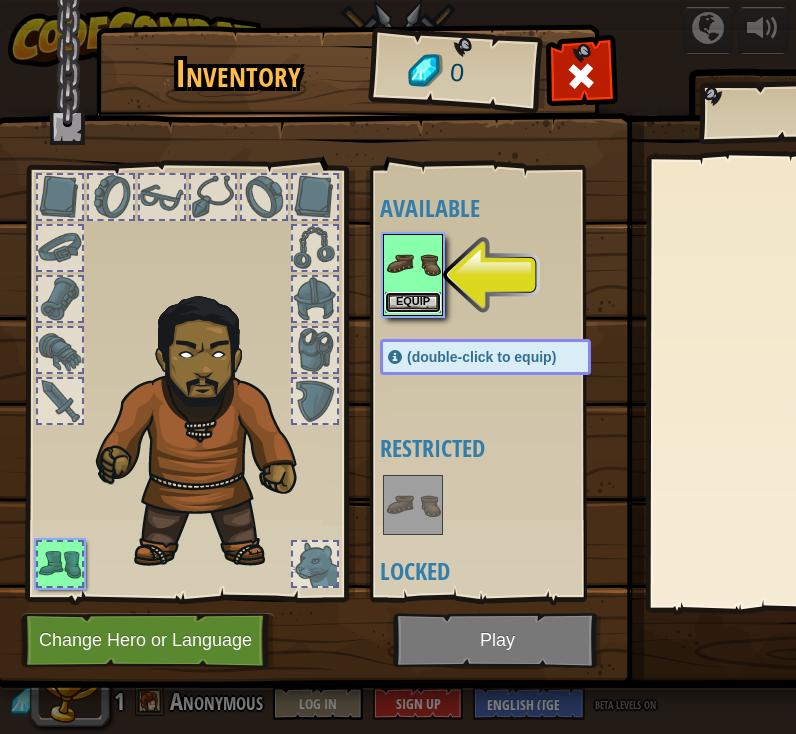 click on "Equip" at bounding box center [413, 302] 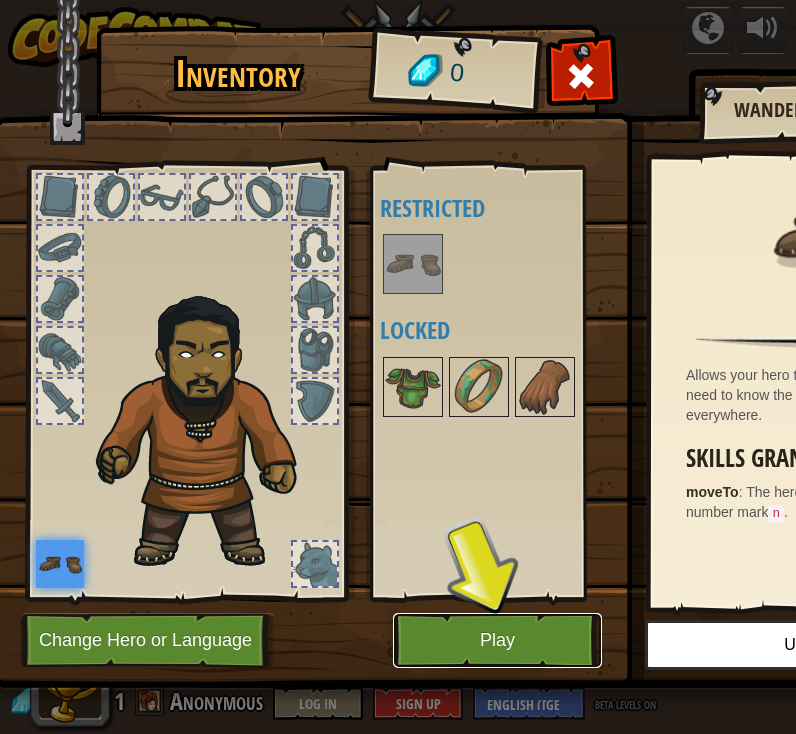 click on "Play" at bounding box center (497, 640) 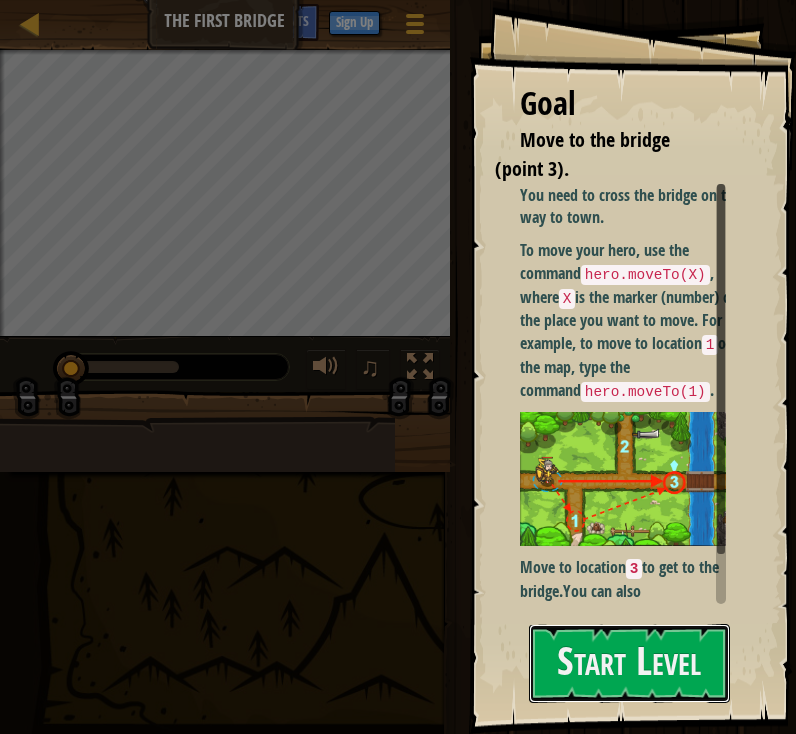 click on "Goal Move to the bridge (point 3). You need to cross the bridge on the way to town.
To move your hero, use the command  hero.moveTo(X) , where  X  is the marker (number) of the place you want to move.
For example, to move to location  1  on the map, type the command  hero.moveTo(1) .
Move to location  3  to get to the bridge.  You can also visit  1  and  2  along the way.
Start Level Error loading from server. Try refreshing the page. You'll need a subscription to play this level. Subscribe You'll need to join a course to play this level. Back to my courses Ask your teacher to assign a license to you so you can continue to play CodeCombat! Back to my courses This level is locked. Back to my courses" at bounding box center [633, 367] 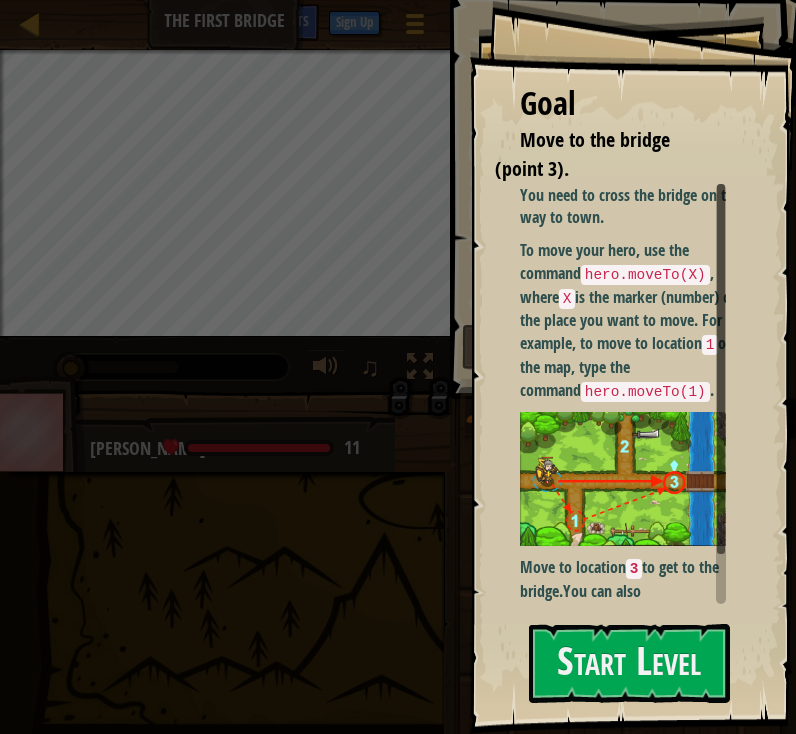 click on "To move your hero, use the command  hero.moveTo(X) , where  X  is the marker (number) of the place you want to move.
For example, to move to location  1  on the map, type the command  hero.moveTo(1) ." at bounding box center [630, 320] 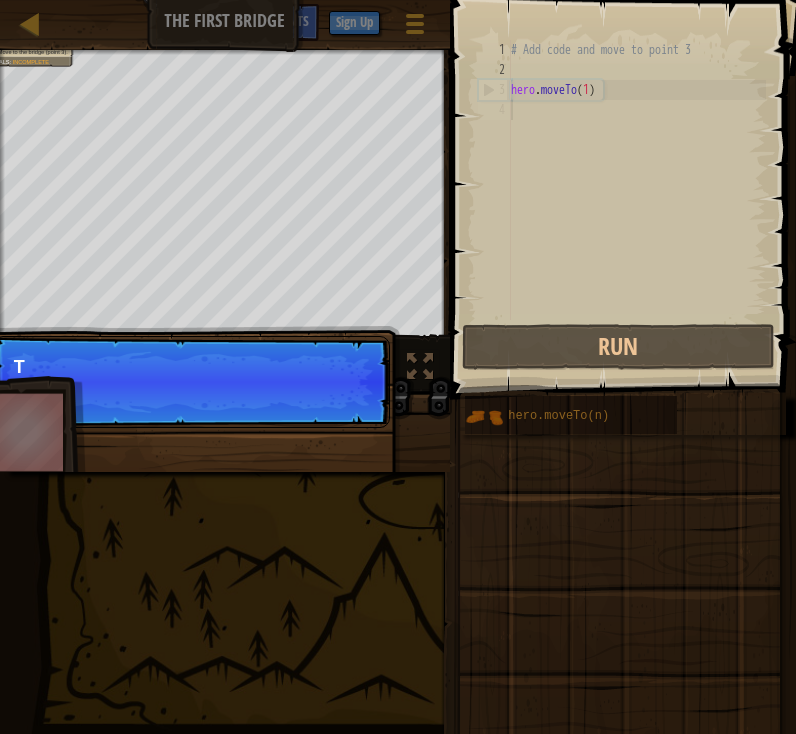 scroll, scrollTop: 9, scrollLeft: 0, axis: vertical 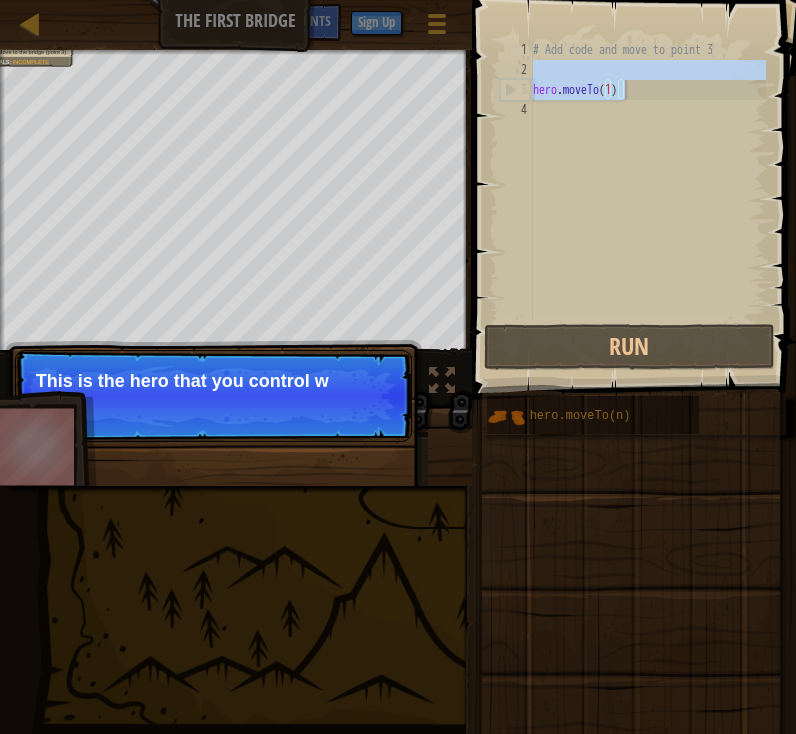 click on "# Add code and move to point 3 hero . moveTo ( 1 )" at bounding box center (647, 200) 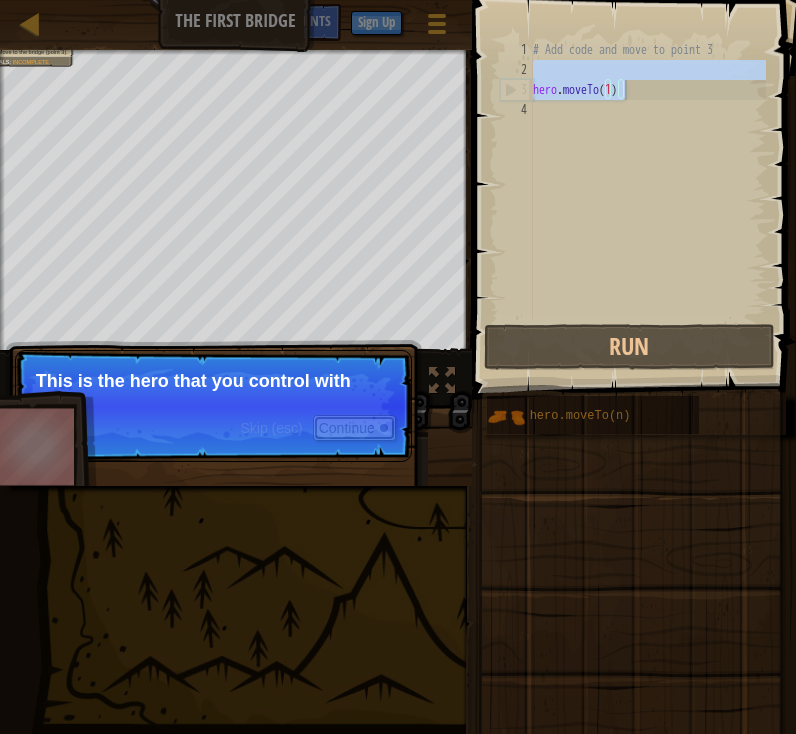 click on "Continue" at bounding box center (354, 428) 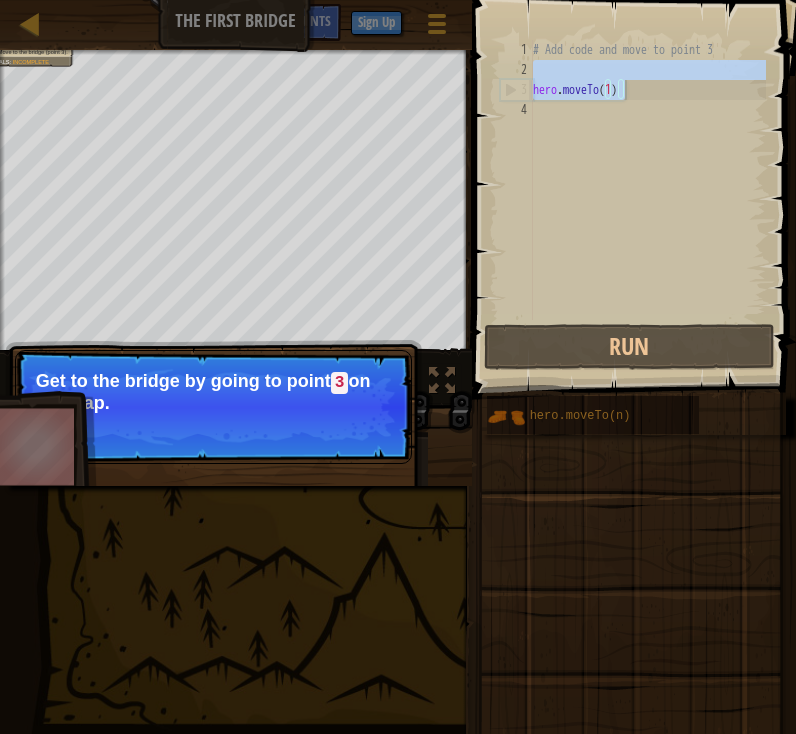 click on "Continue" at bounding box center (354, 430) 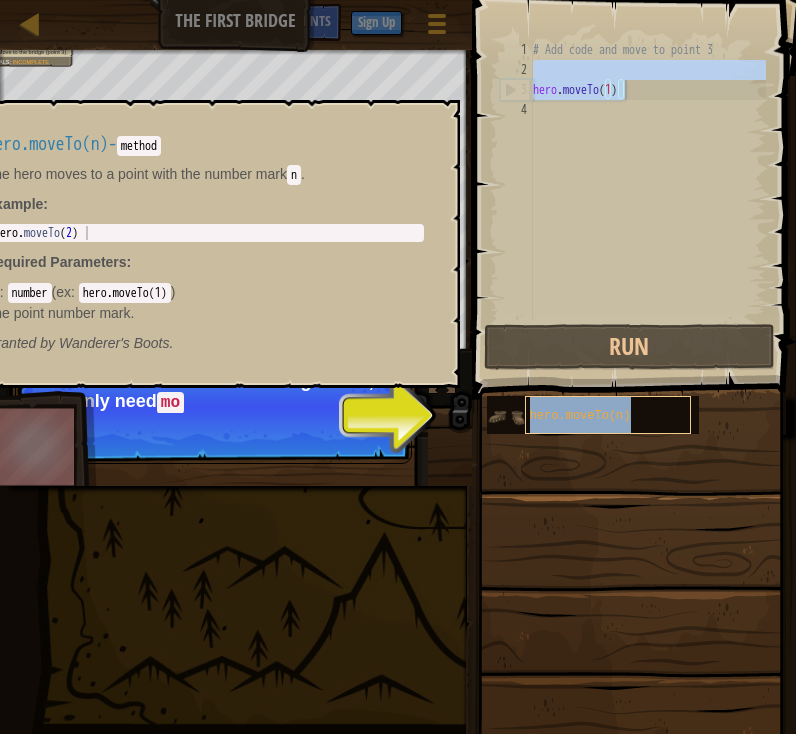 click on "hero.moveTo(n)" at bounding box center [608, 415] 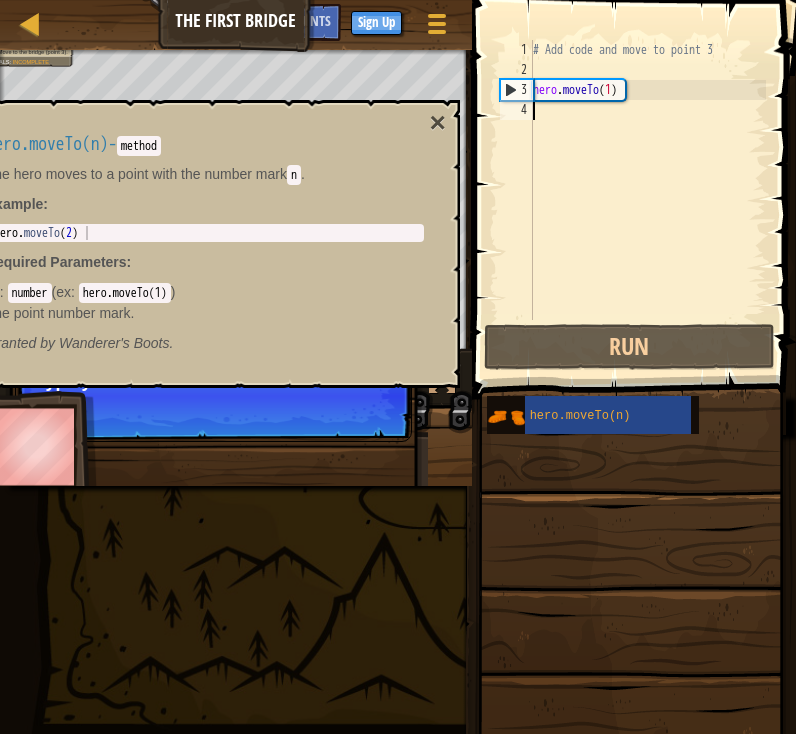 click on "# Add code and move to point 3 hero . moveTo ( 1 )" at bounding box center [647, 200] 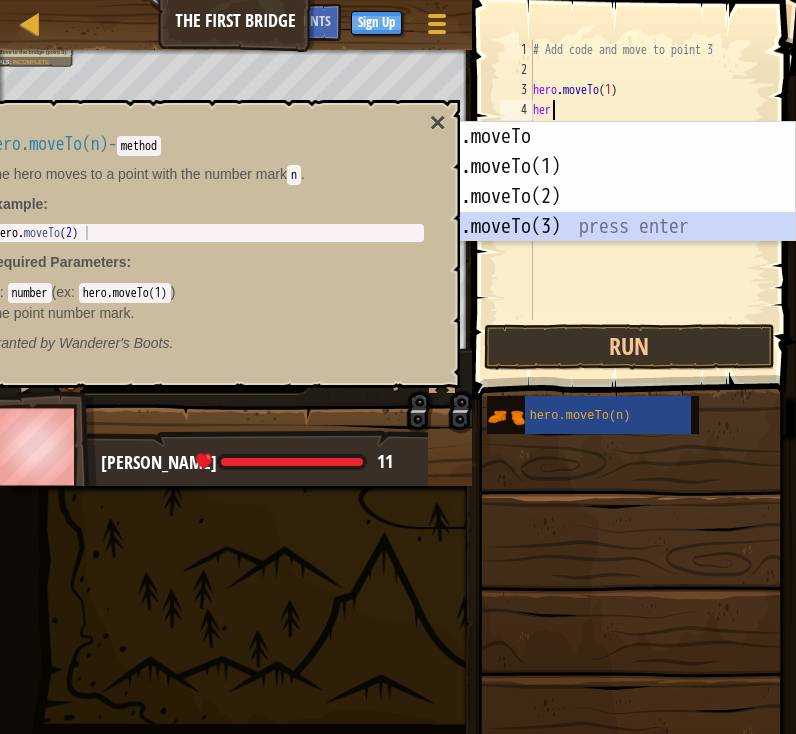 click on "her o.moveTo press enter her o.moveTo(1) press enter her o.moveTo(2) press enter her o.moveTo(3) press enter" at bounding box center (606, 212) 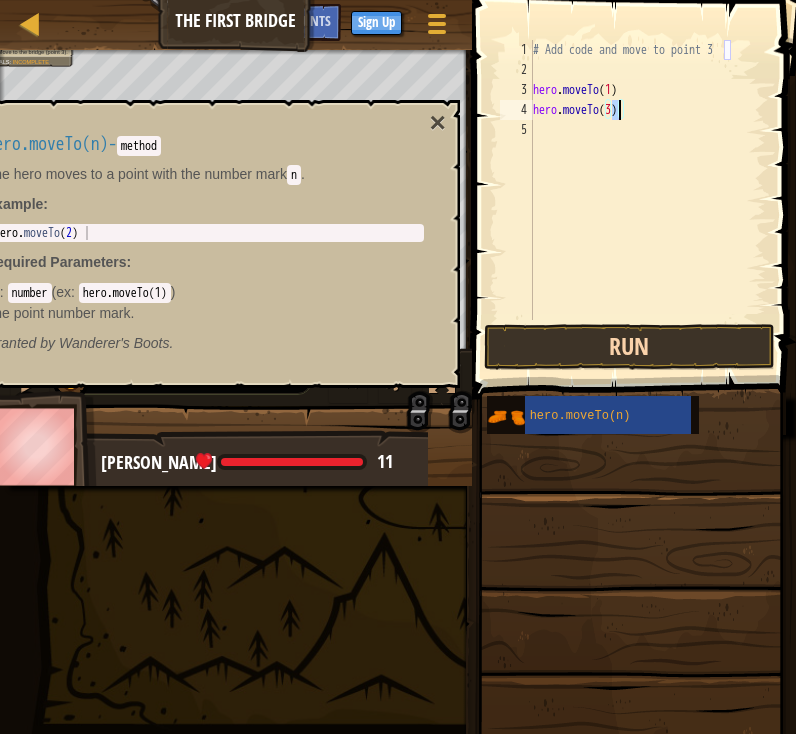 type on "hero.moveTo(3)" 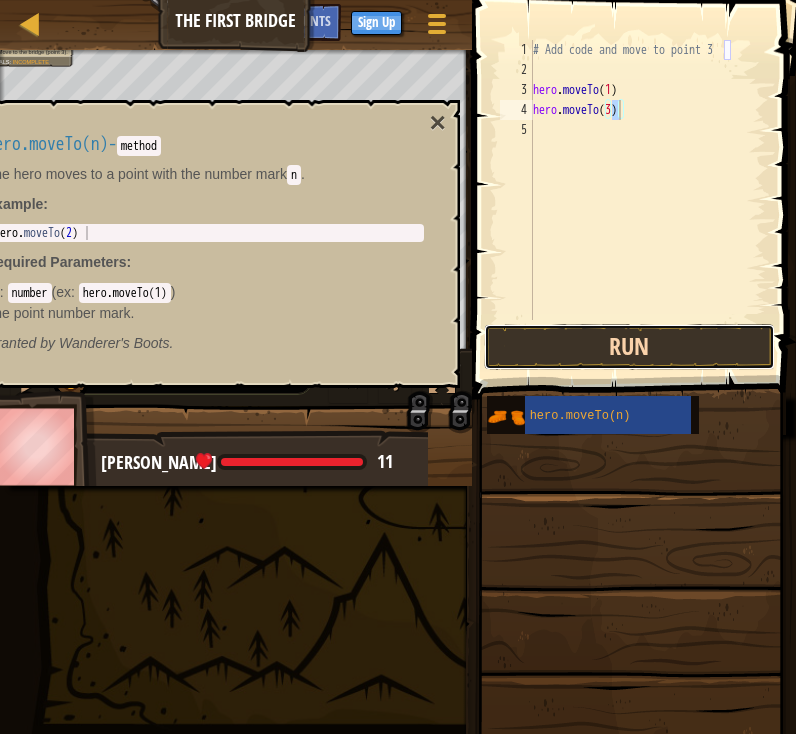 click on "Run" at bounding box center [629, 347] 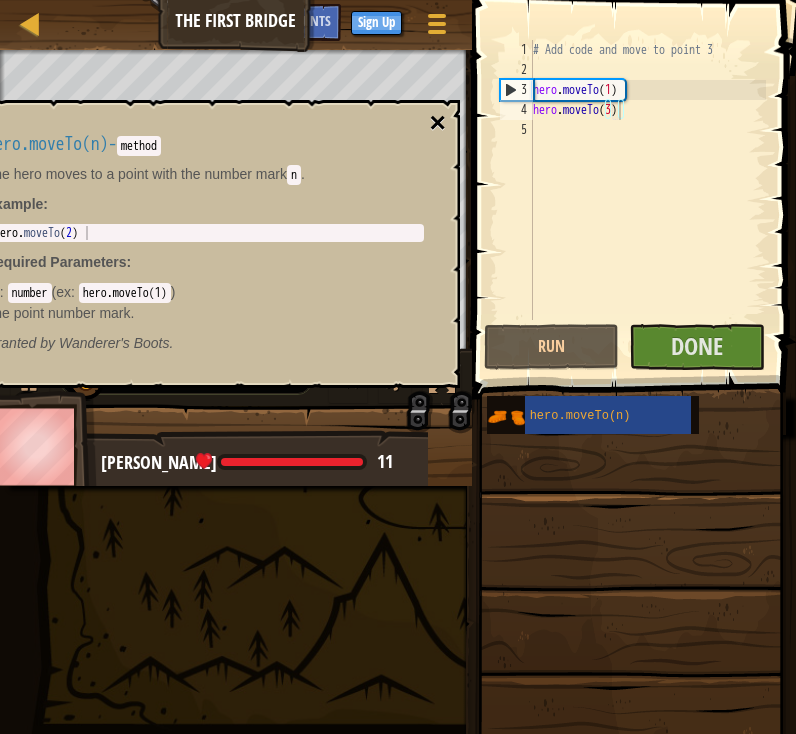 click on "×" at bounding box center (437, 123) 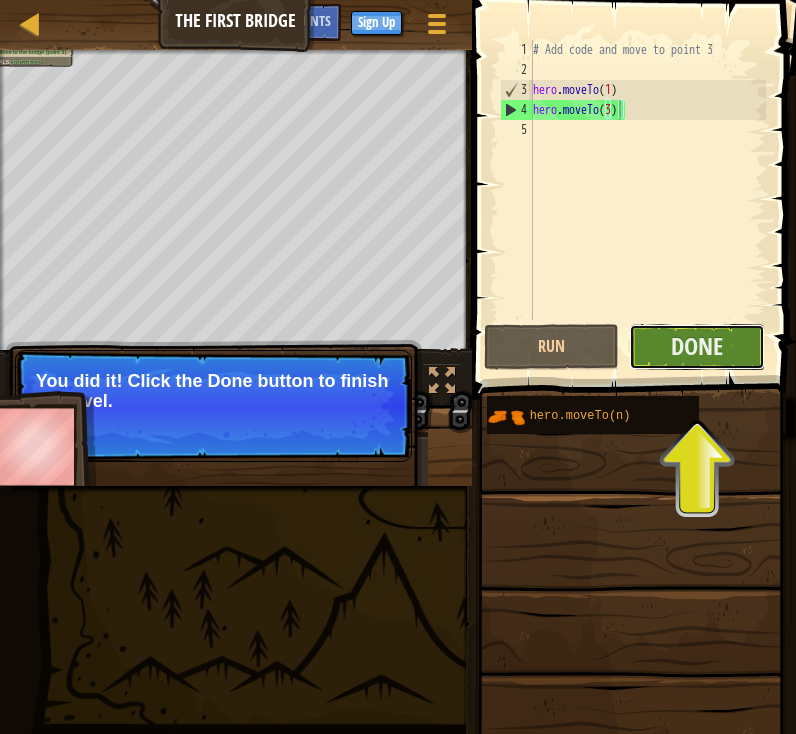click on "Done" at bounding box center (697, 347) 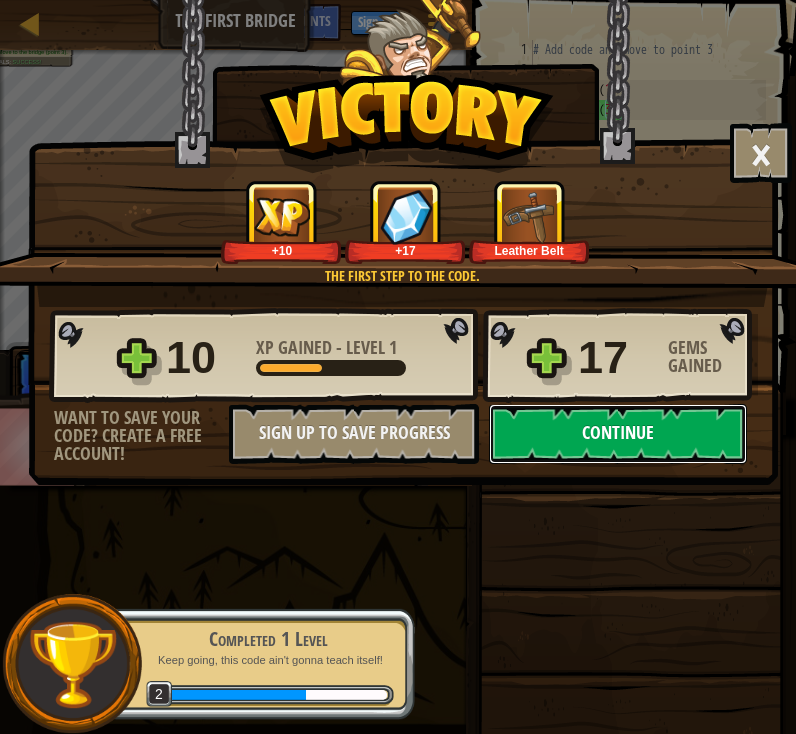 click on "Continue" at bounding box center [618, 434] 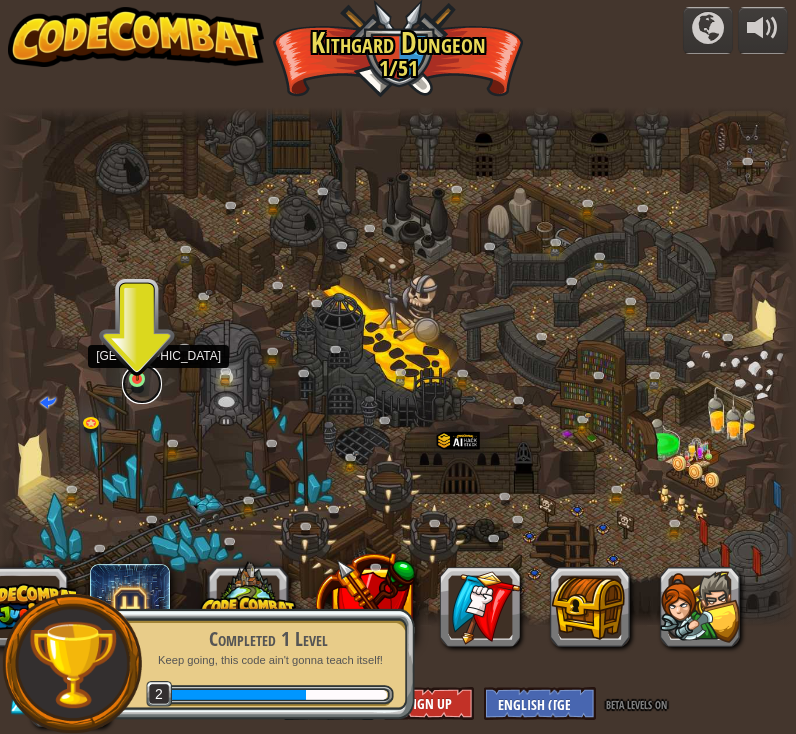 click at bounding box center (142, 384) 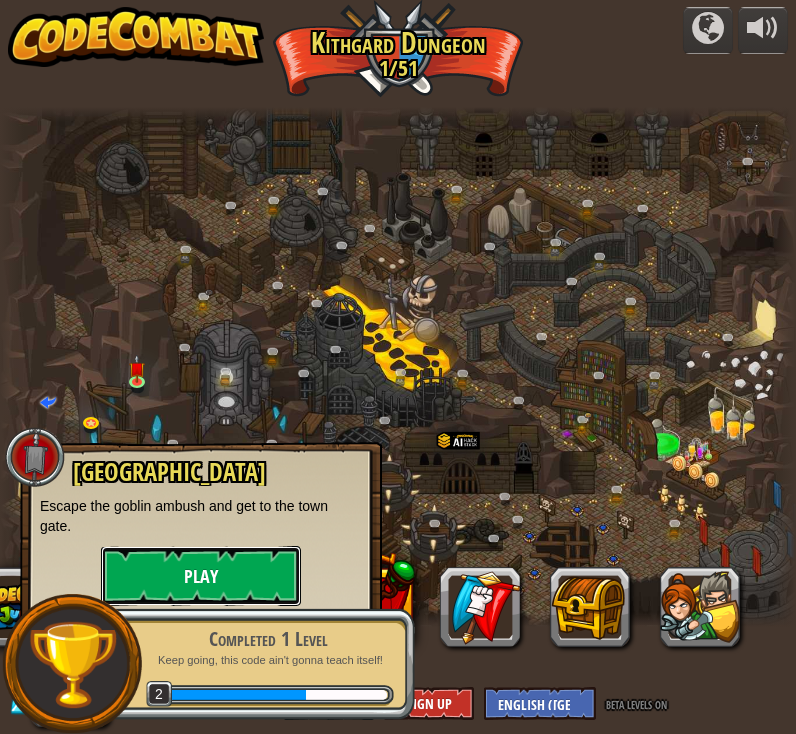 click on "Play" at bounding box center (201, 576) 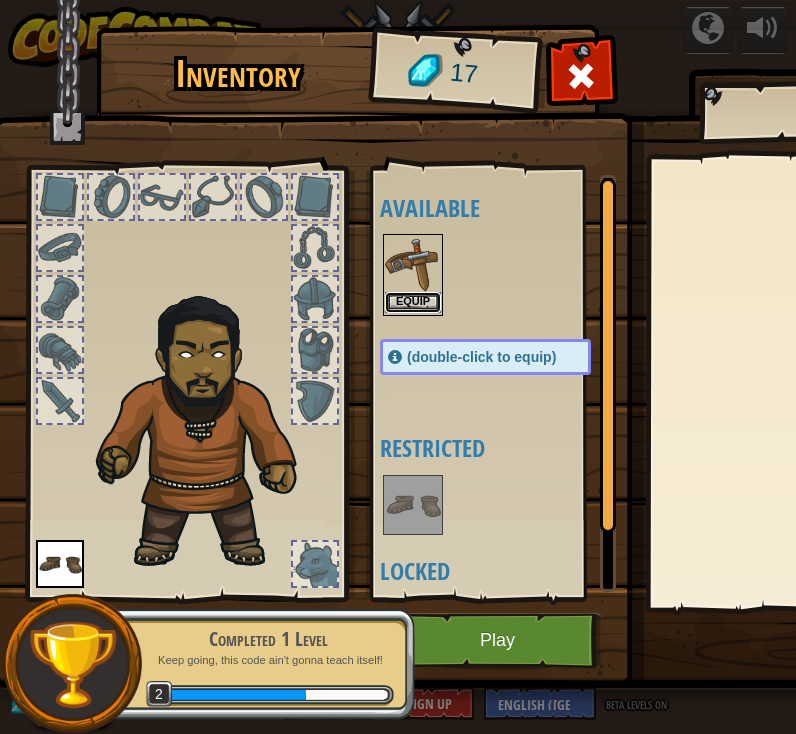 click on "Equip" at bounding box center (413, 302) 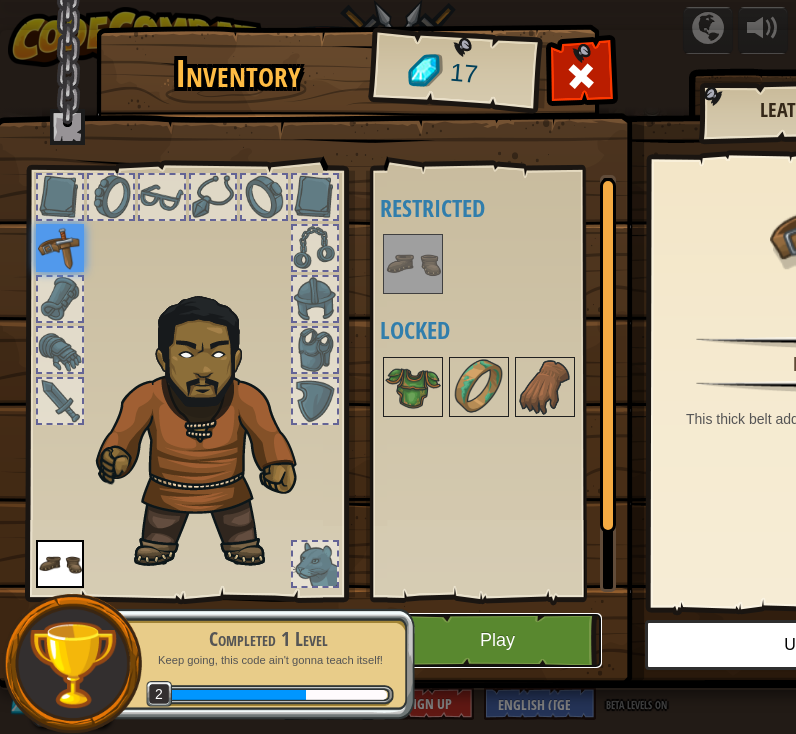 click on "Play" at bounding box center (497, 640) 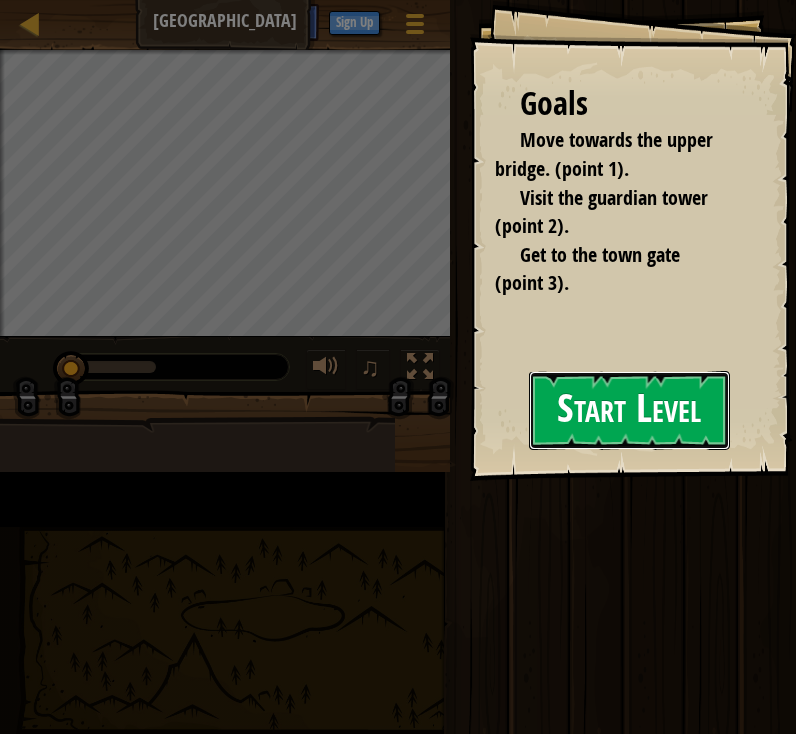 click on "Start Level" at bounding box center (629, 410) 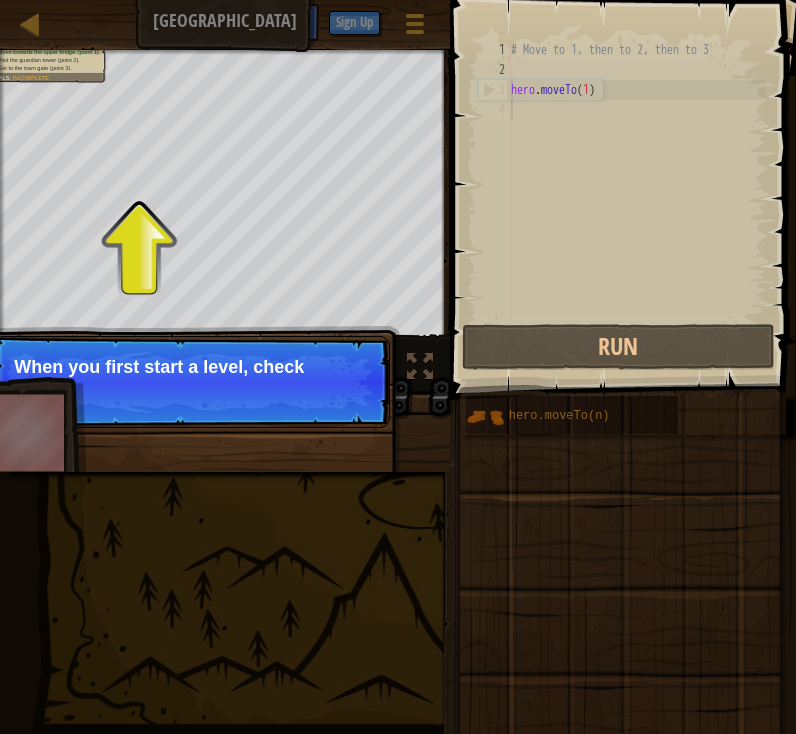 click on "Skip (esc) Continue  When you first start a level, check" at bounding box center [191, 382] 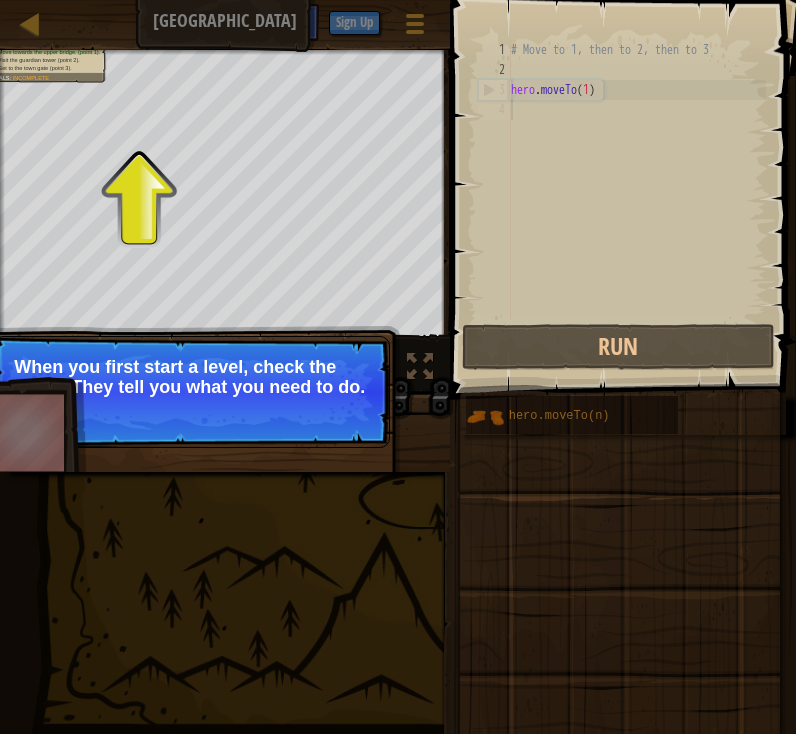 click on "When you first start a level, check the goals. They tell you what you need to do." at bounding box center (191, 377) 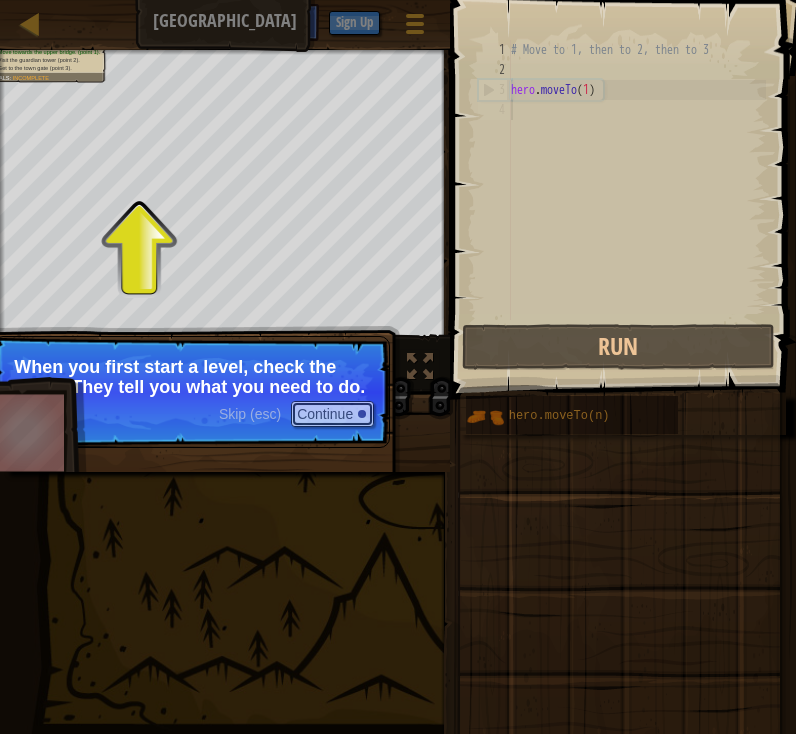 drag, startPoint x: 369, startPoint y: 425, endPoint x: 374, endPoint y: 409, distance: 16.763054 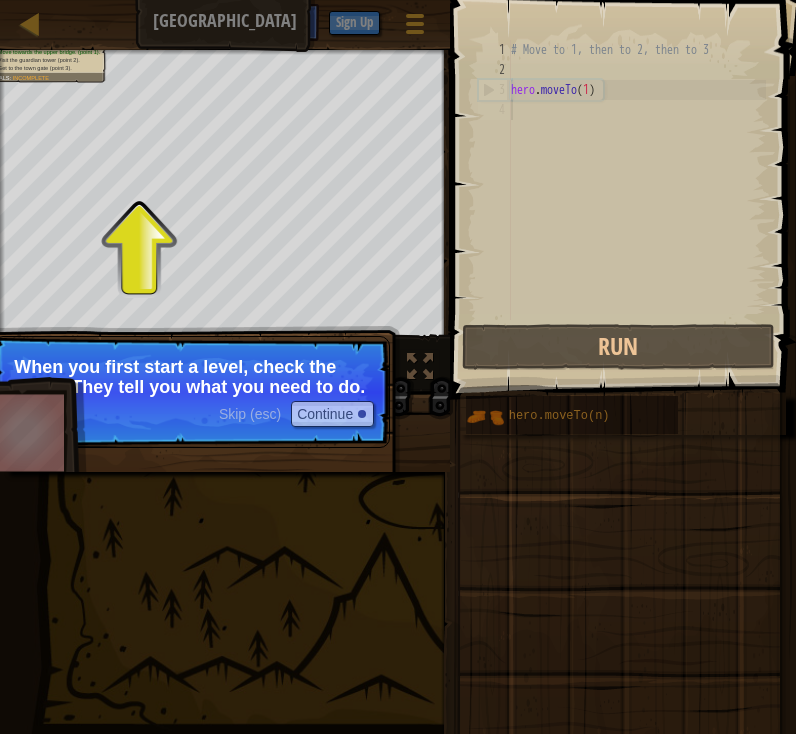 scroll, scrollTop: 9, scrollLeft: 0, axis: vertical 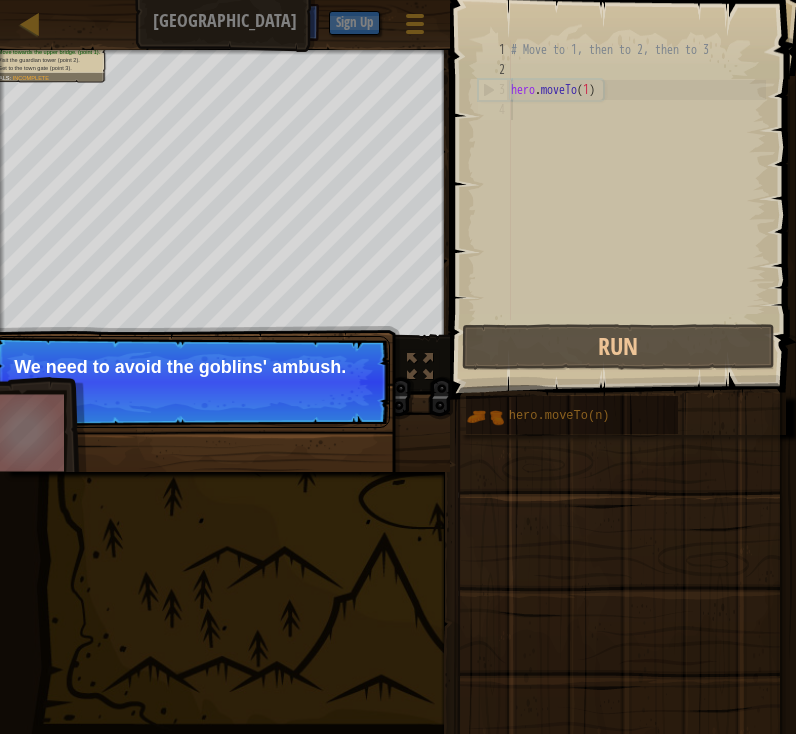 click on "Skip (esc) Continue  We need to avoid the goblins' ambush." at bounding box center (191, 382) 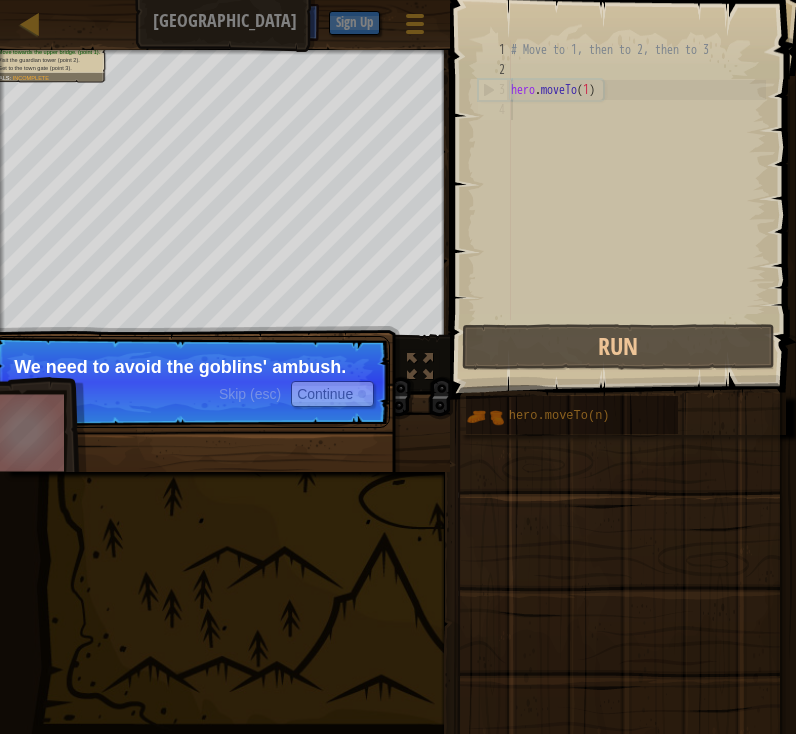 click on "Skip (esc) Continue  We need to avoid the goblins' ambush." at bounding box center (191, 382) 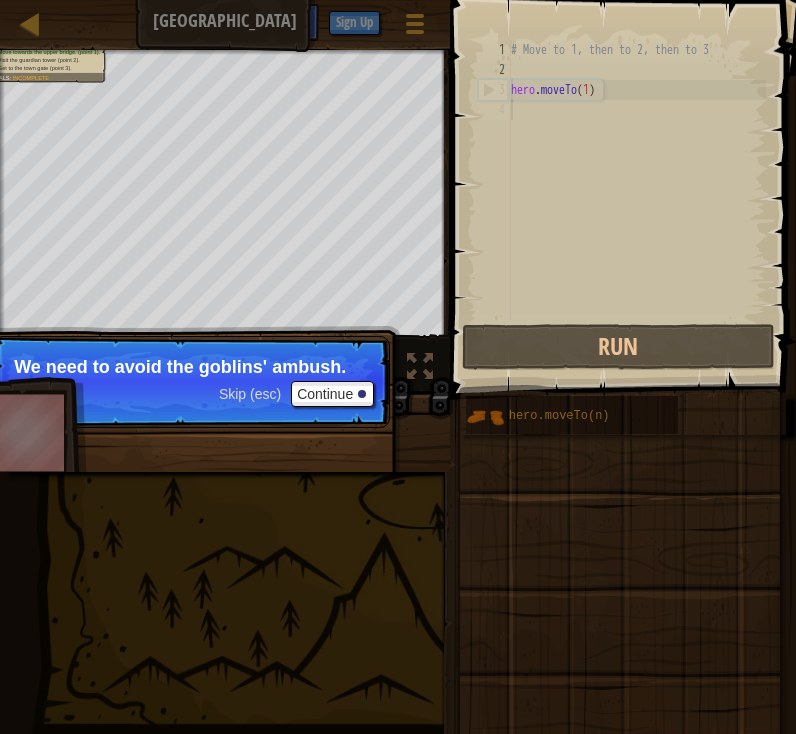 click on "Skip (esc) Continue" at bounding box center (296, 394) 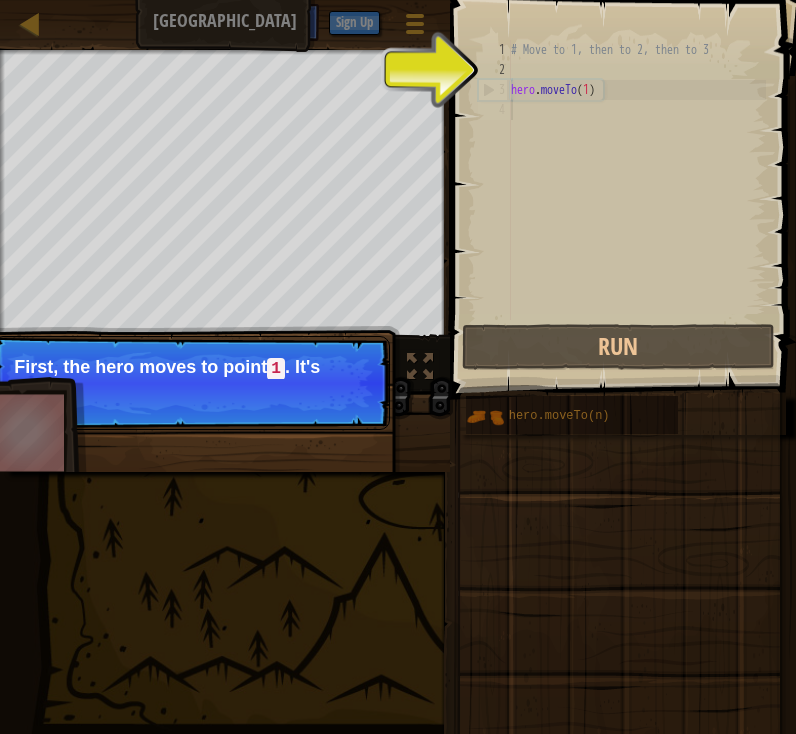 click on "Skip (esc) Continue  First, the hero moves to point  1 . It's" at bounding box center (191, 383) 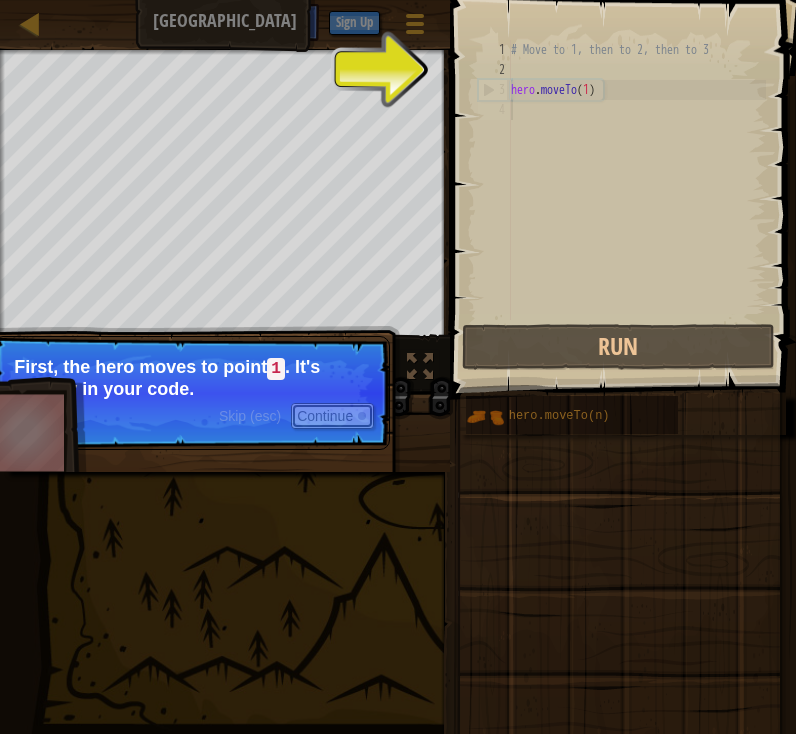 click on "Continue" at bounding box center (332, 416) 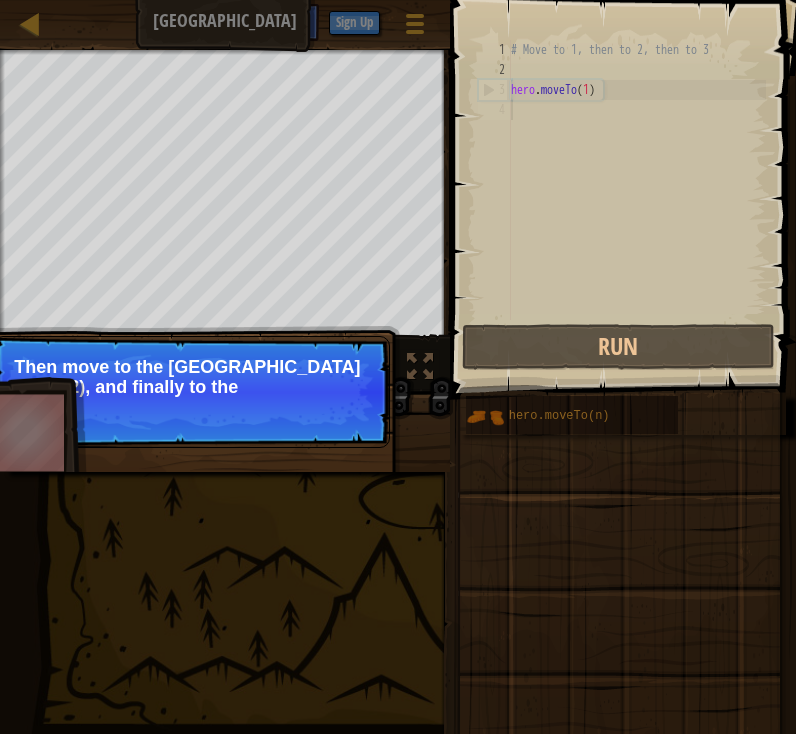 click on "Skip (esc) Continue  Then move to the [GEOGRAPHIC_DATA] (point 2), and finally to the" at bounding box center (191, 392) 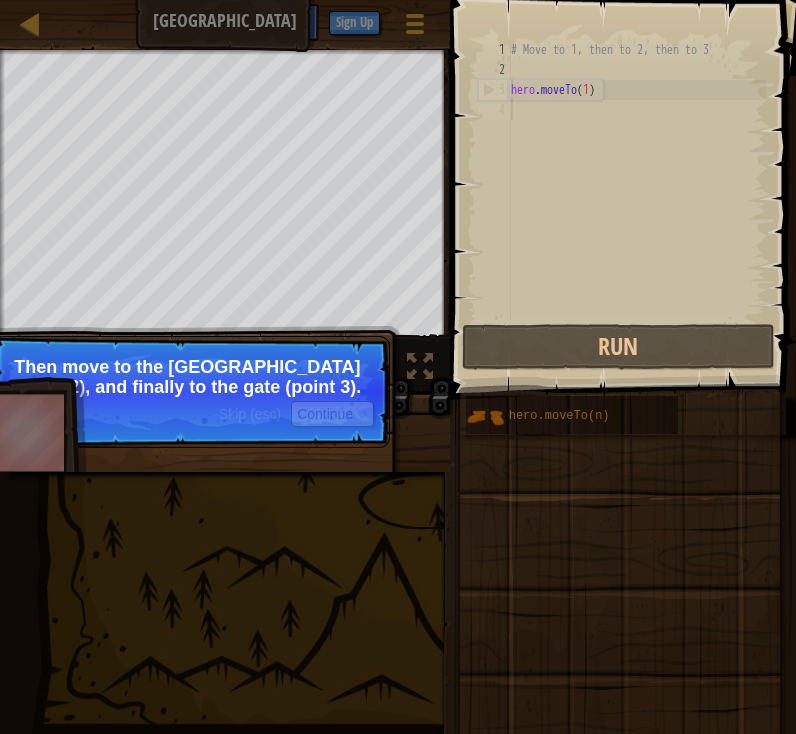 click on "Skip (esc) Continue  Then move to the [GEOGRAPHIC_DATA] (point 2), and finally to the gate (point 3)." at bounding box center (191, 392) 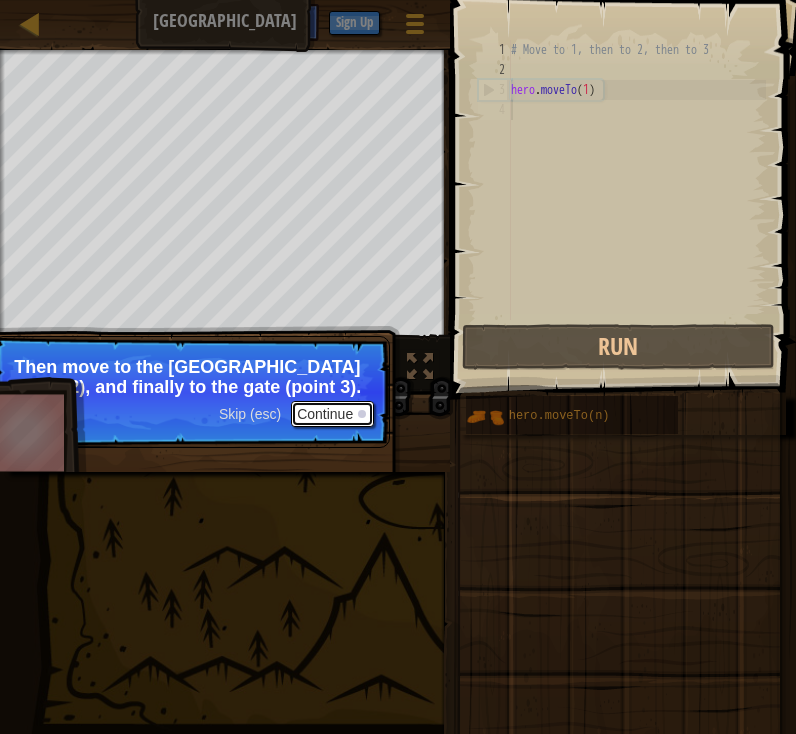 click on "Continue" at bounding box center [332, 414] 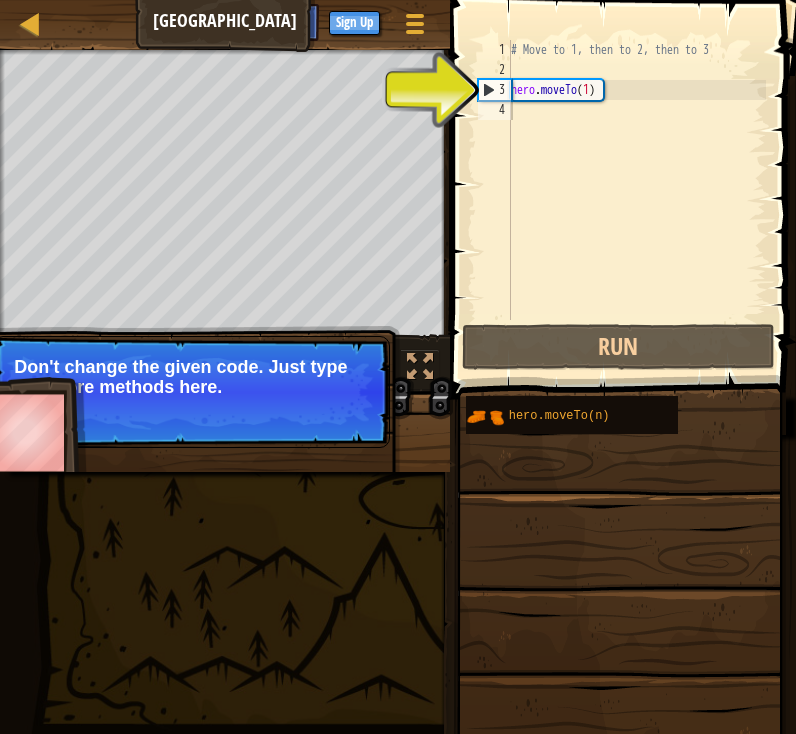 click on "Continue" at bounding box center (332, 414) 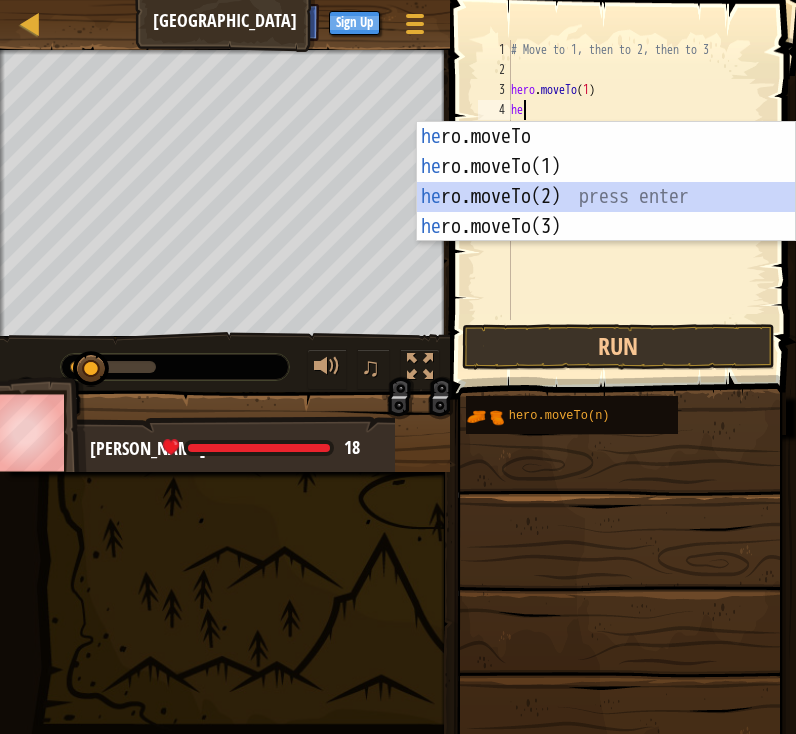 drag, startPoint x: 549, startPoint y: 195, endPoint x: 533, endPoint y: 188, distance: 17.464249 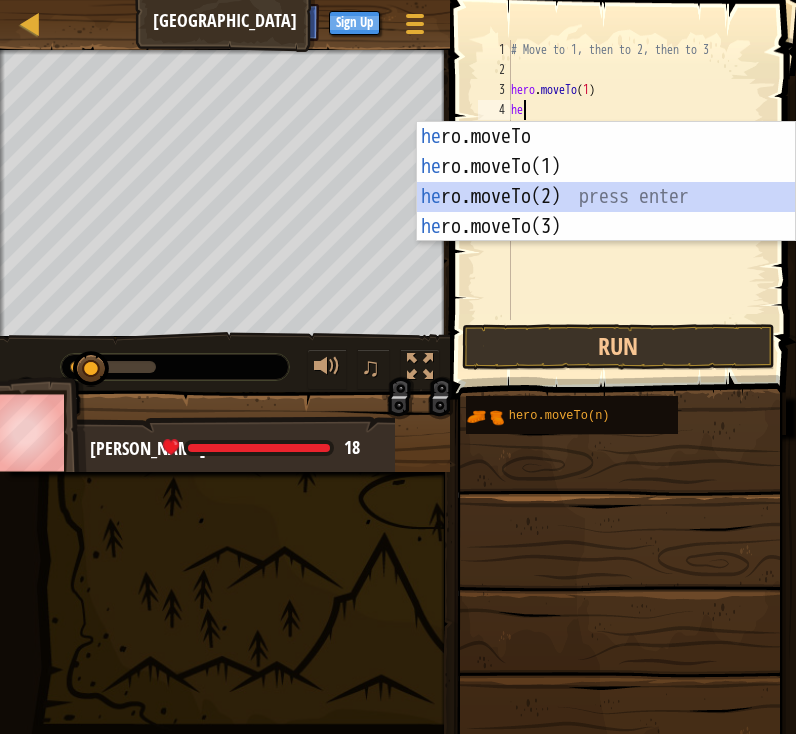 click on "he ro.moveTo press enter he ro.moveTo(1) press enter he ro.moveTo(2) press enter he ro.moveTo(3) press enter" at bounding box center [606, 212] 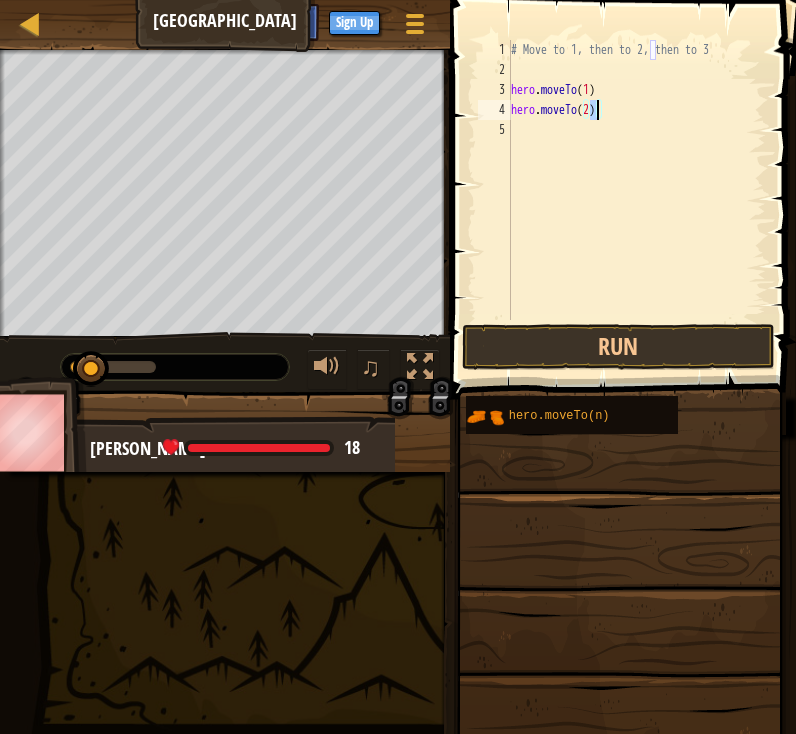 click on "# Move to 1, then to 2, then to 3 hero . moveTo ( 1 ) hero . moveTo ( 2 )" at bounding box center [636, 200] 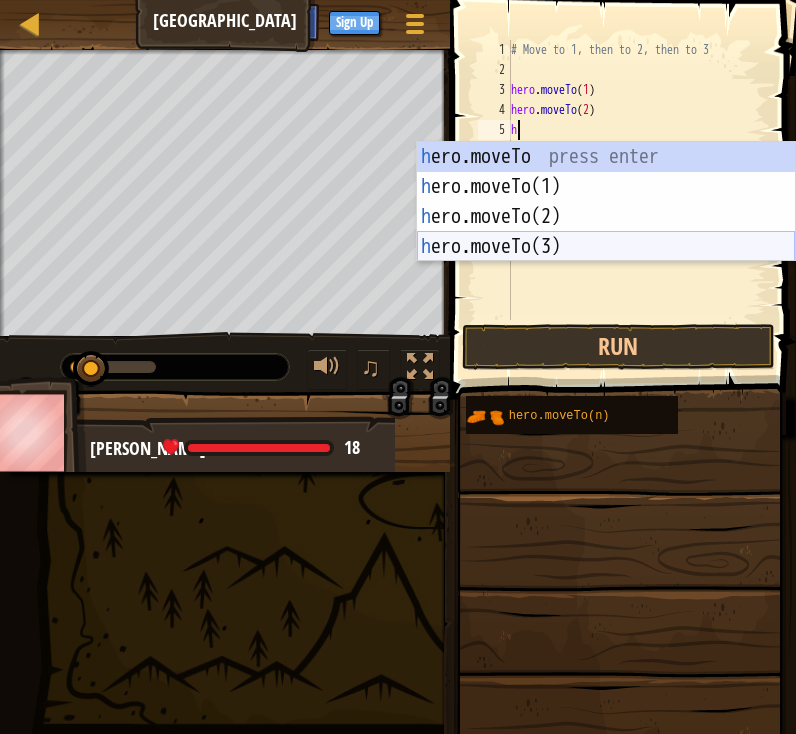 click on "h ero.moveTo press enter h ero.moveTo(1) press enter h ero.moveTo(2) press enter h ero.moveTo(3) press enter" at bounding box center [606, 232] 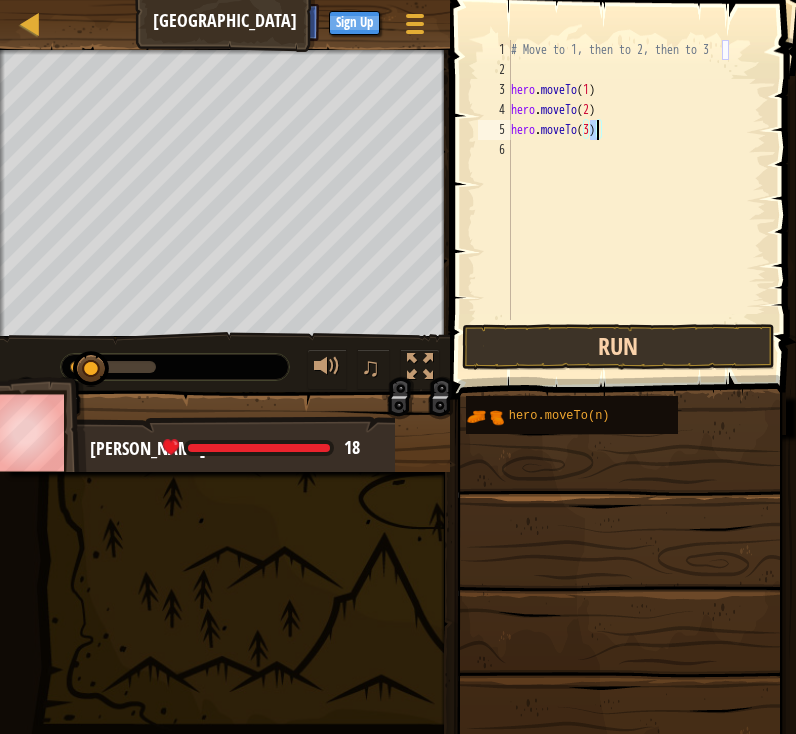 type on "hero.moveTo(3)" 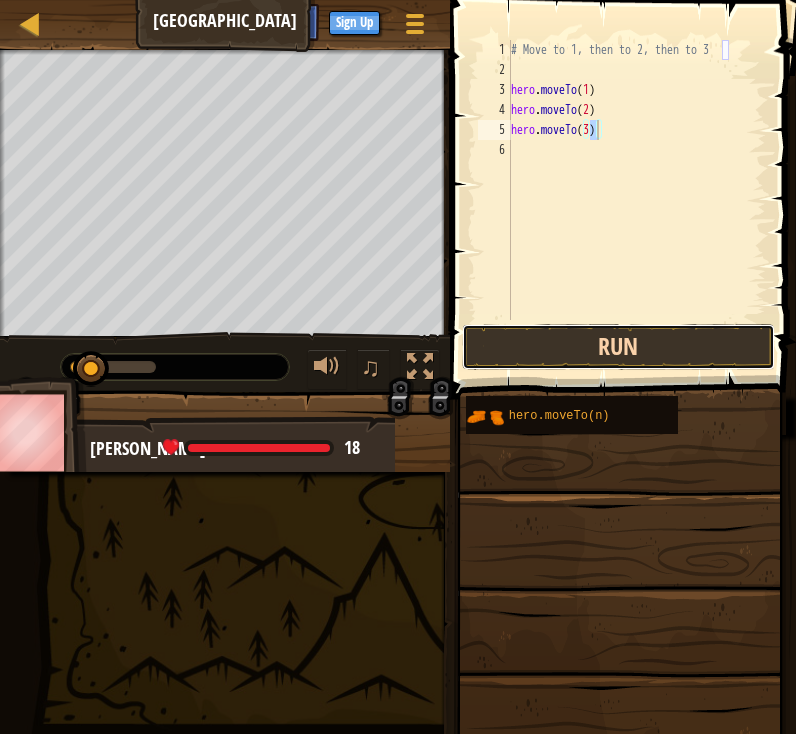 click on "Run" at bounding box center [618, 347] 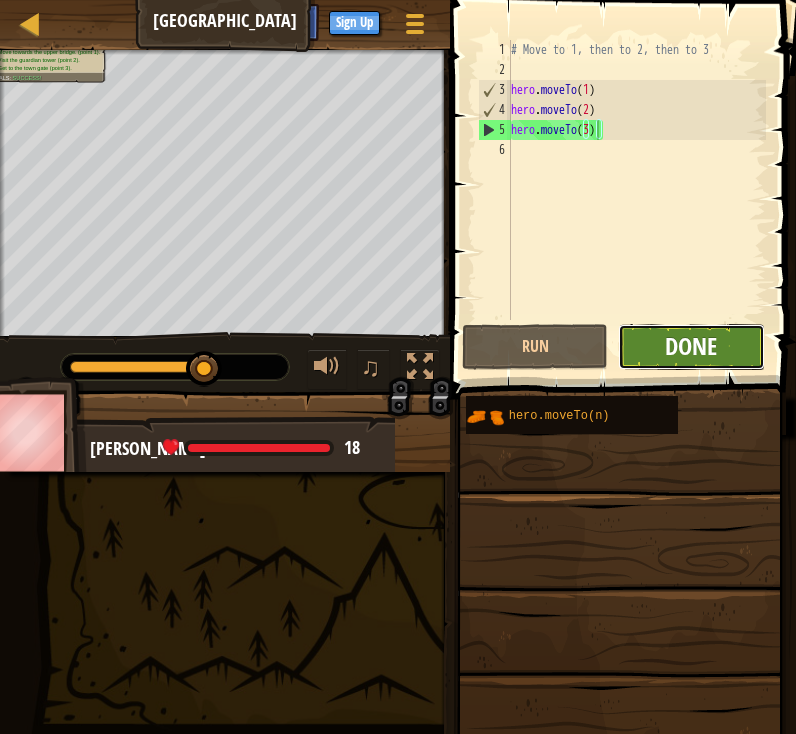 click on "Done" at bounding box center [691, 346] 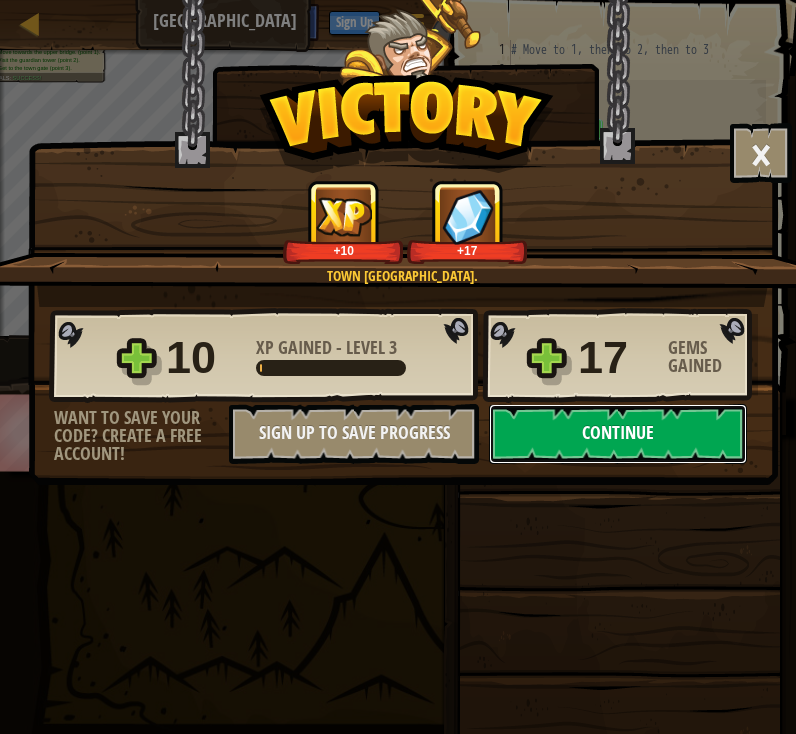 click on "Continue" at bounding box center [618, 434] 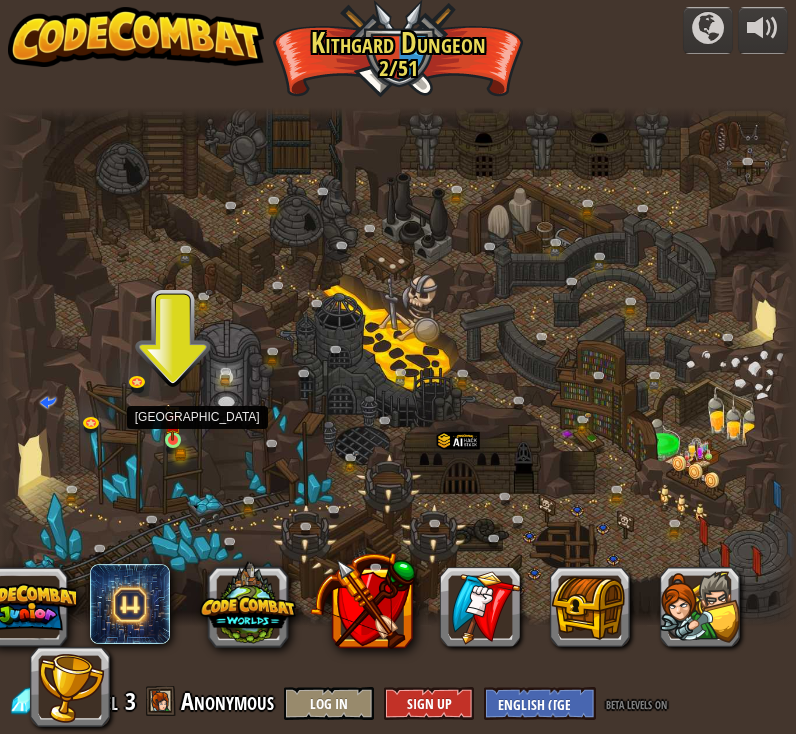 click at bounding box center [172, 422] 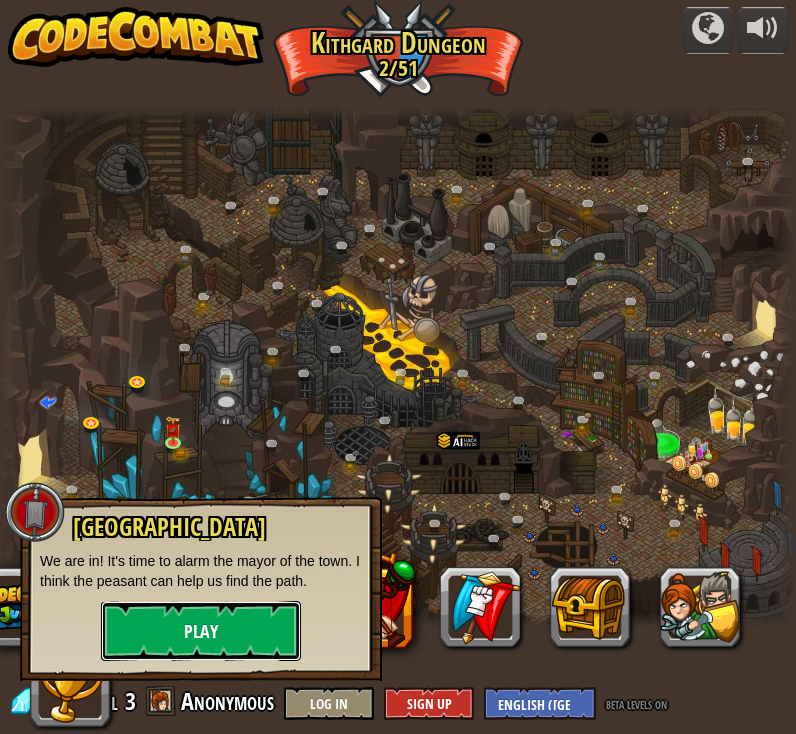 click on "Play" at bounding box center (201, 631) 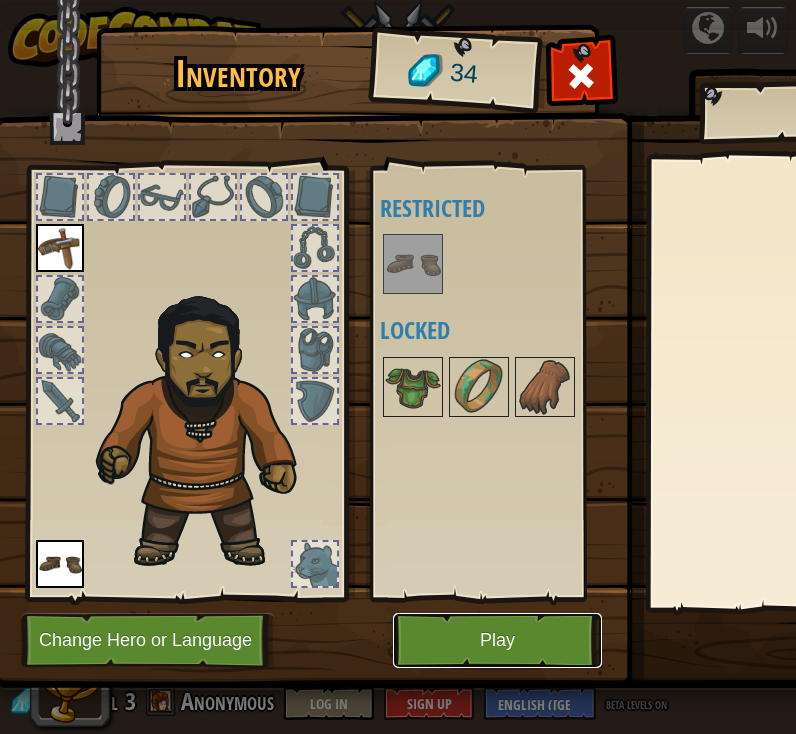 click on "Play" at bounding box center (497, 640) 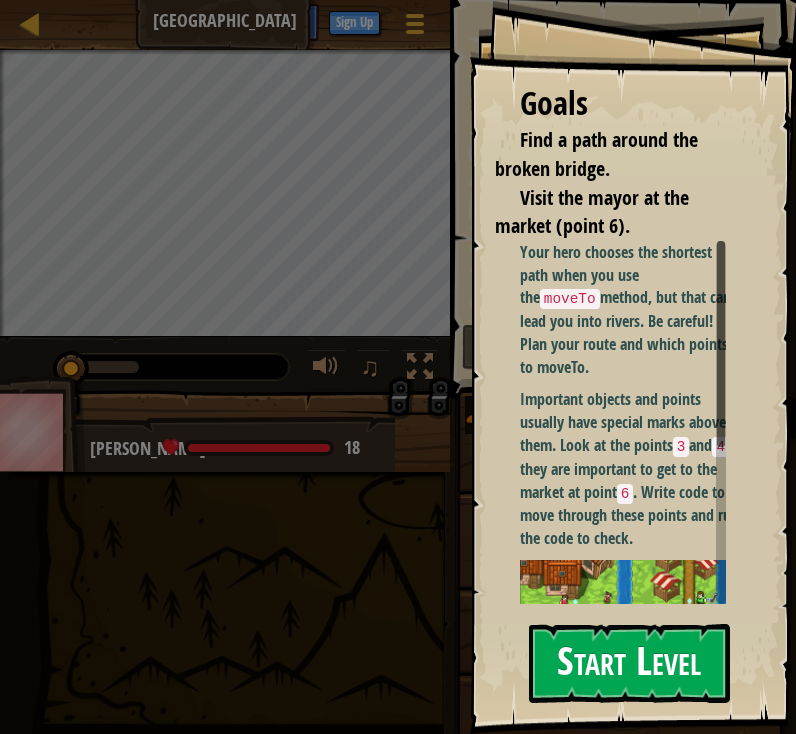 click on "Start Level" at bounding box center [629, 663] 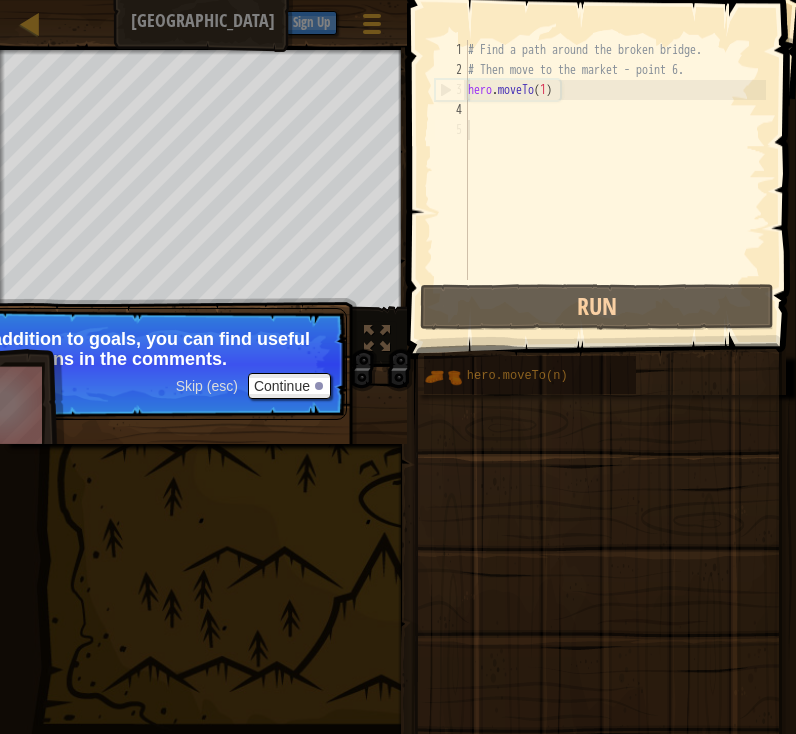 click on "# Find a path around the broken bridge. # Then move to the market - point 6. hero . moveTo ( 1 )" at bounding box center [615, 180] 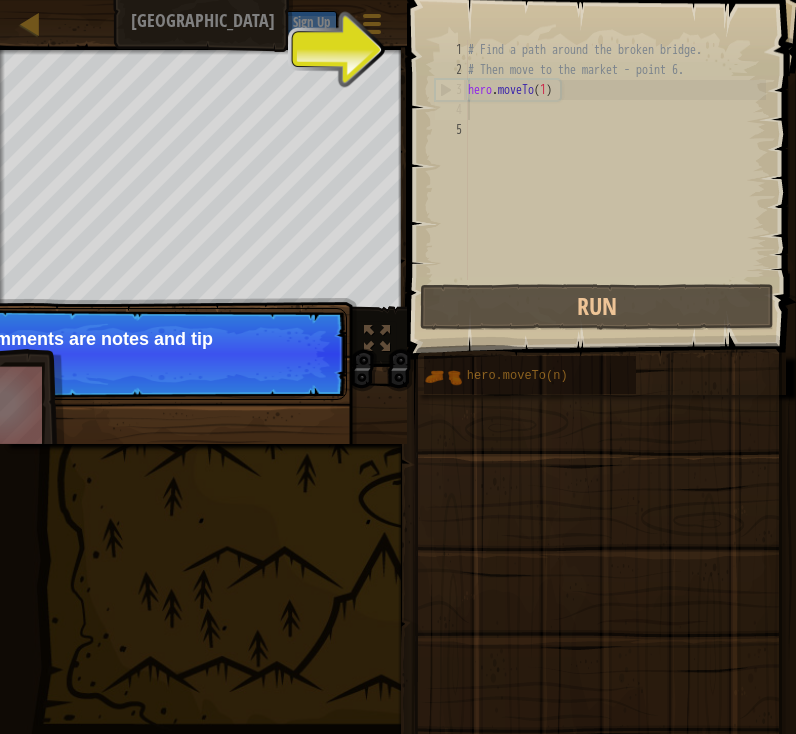 click on "# Find a path around the broken bridge. # Then move to the market - point 6. hero . moveTo ( 1 )" at bounding box center (615, 180) 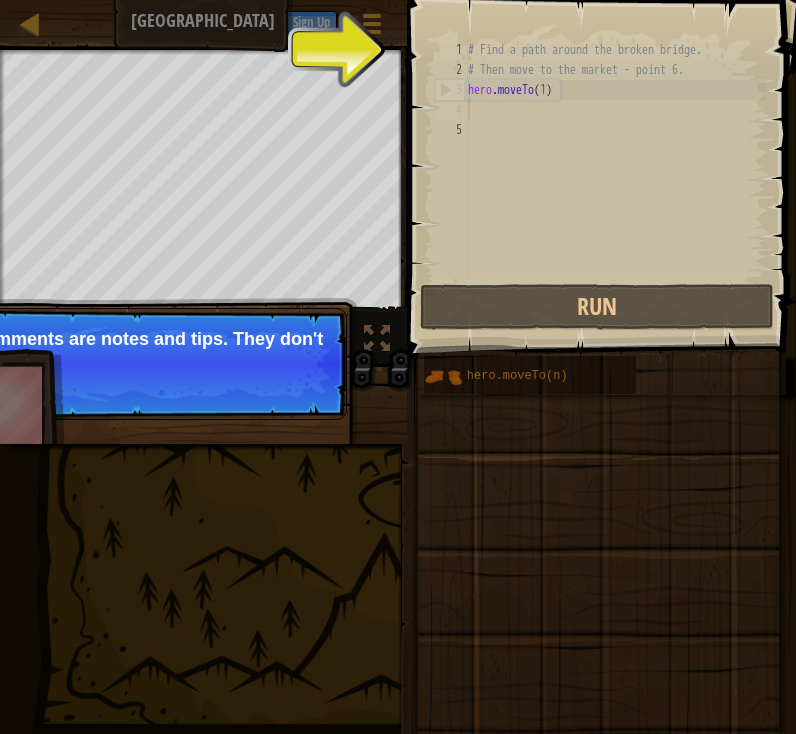 click on "# Find a path around the broken bridge. # Then move to the market - point 6. hero . moveTo ( 1 )" at bounding box center (615, 180) 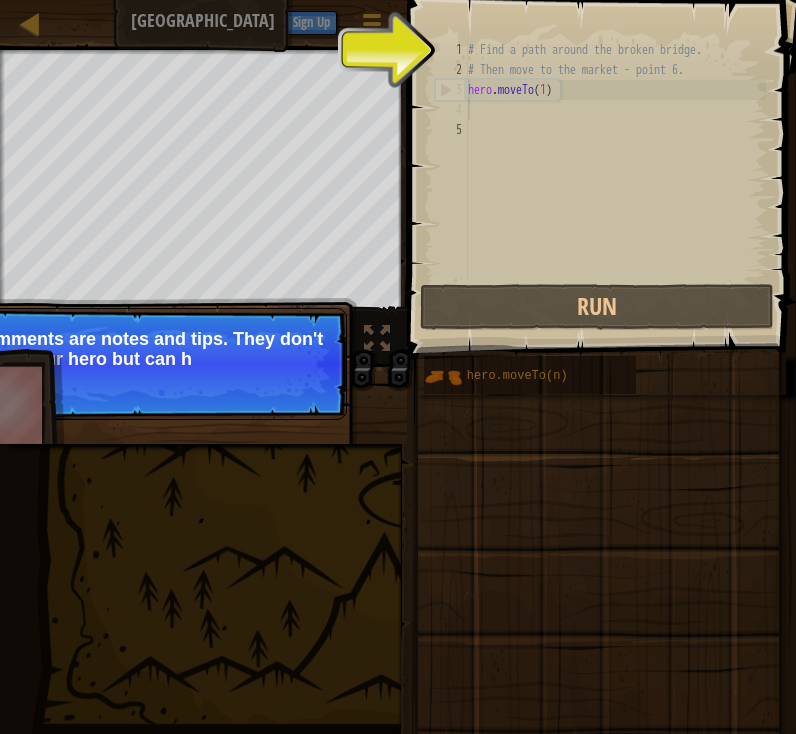 click on "# Find a path around the broken bridge. # Then move to the market - point 6. hero . moveTo ( 1 )" at bounding box center [615, 180] 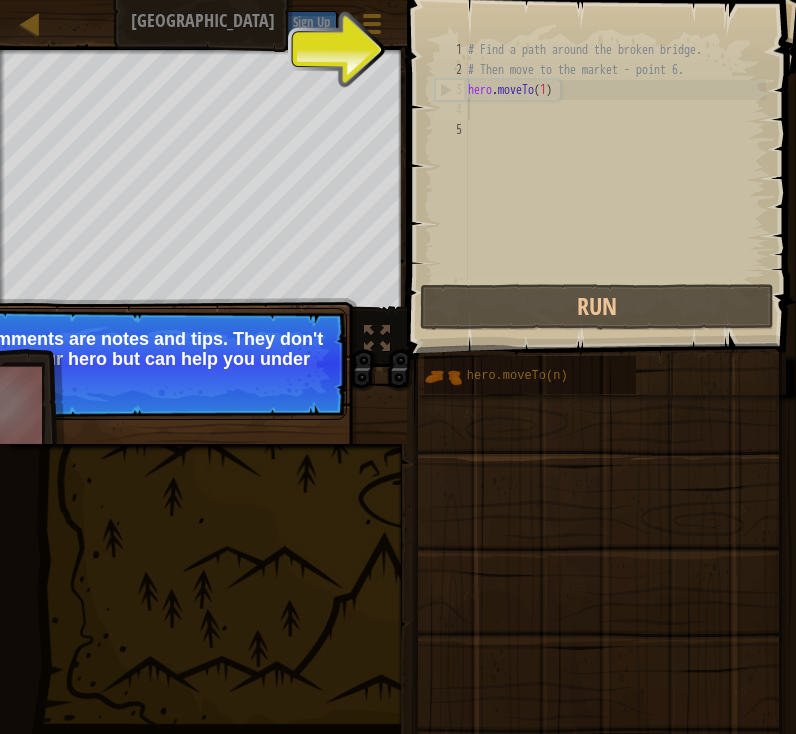 click on "# Find a path around the broken bridge. # Then move to the market - point 6. hero . moveTo ( 1 )" at bounding box center (615, 180) 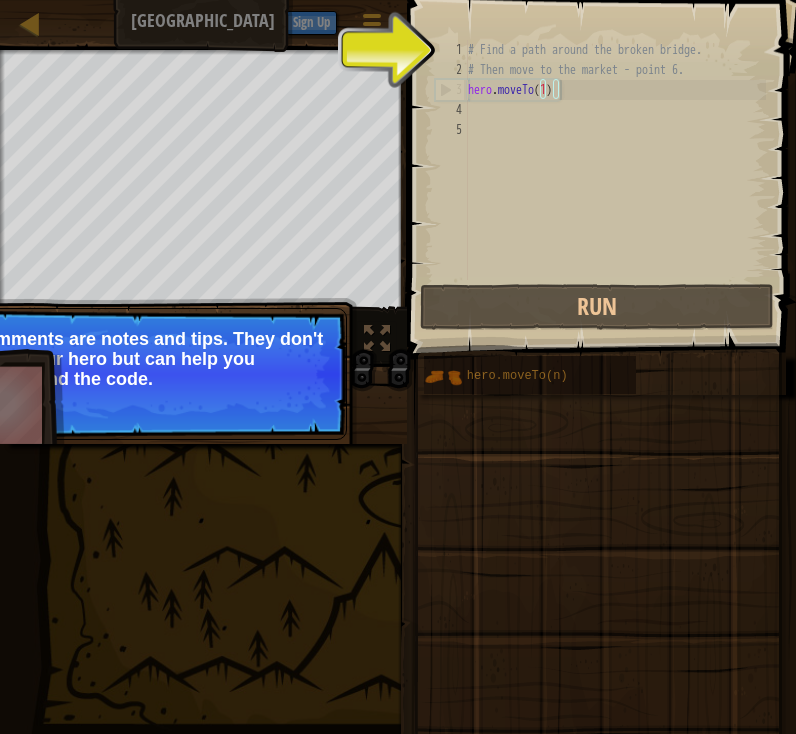 click on "# Find a path around the broken bridge. # Then move to the market - point 6. hero . moveTo ( 1 )" at bounding box center [615, 180] 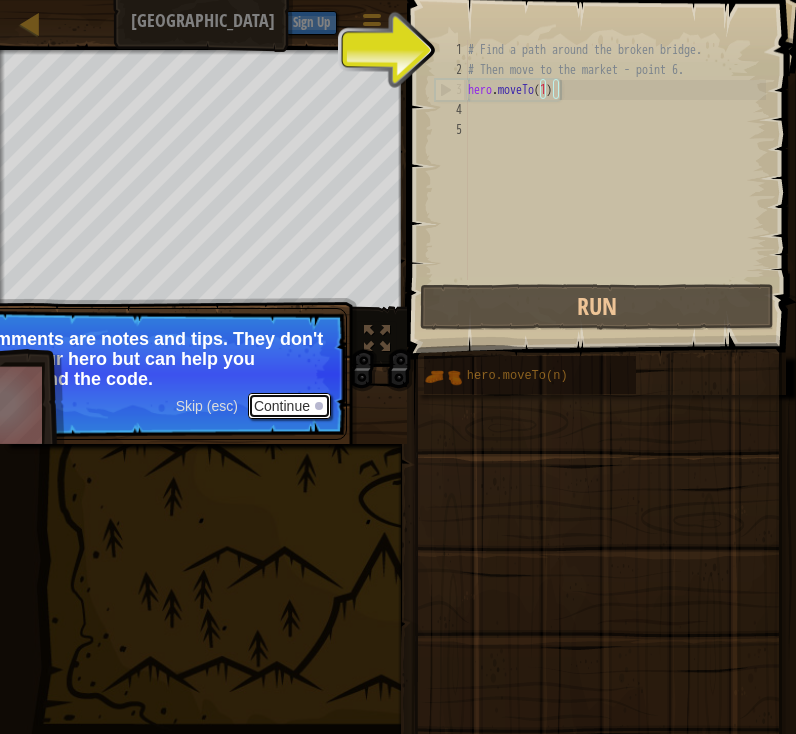 click on "Continue" at bounding box center (289, 406) 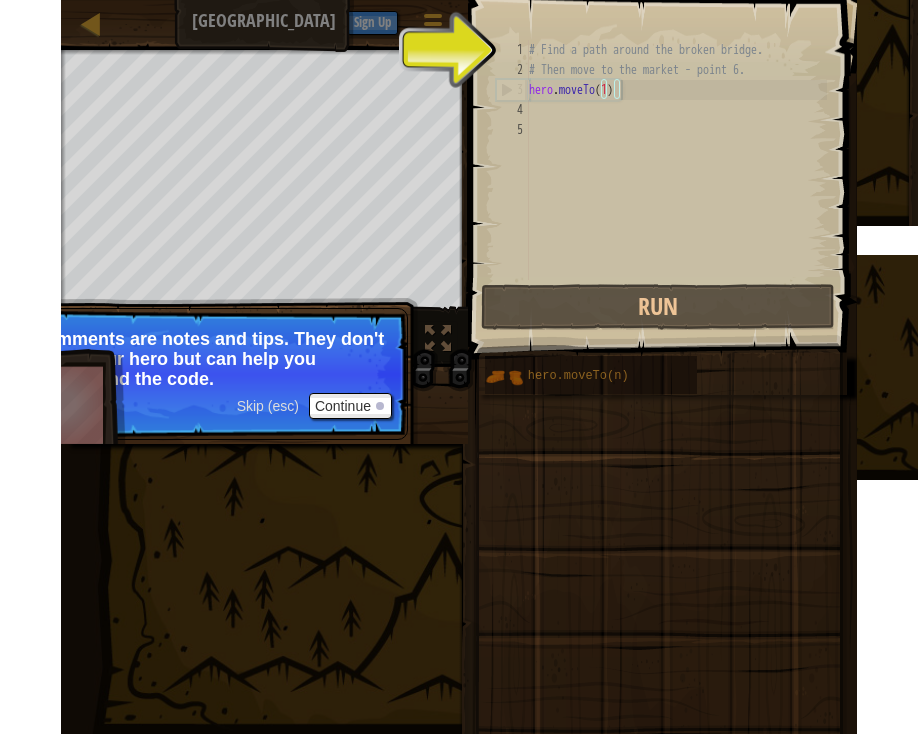 scroll, scrollTop: 9, scrollLeft: 6, axis: both 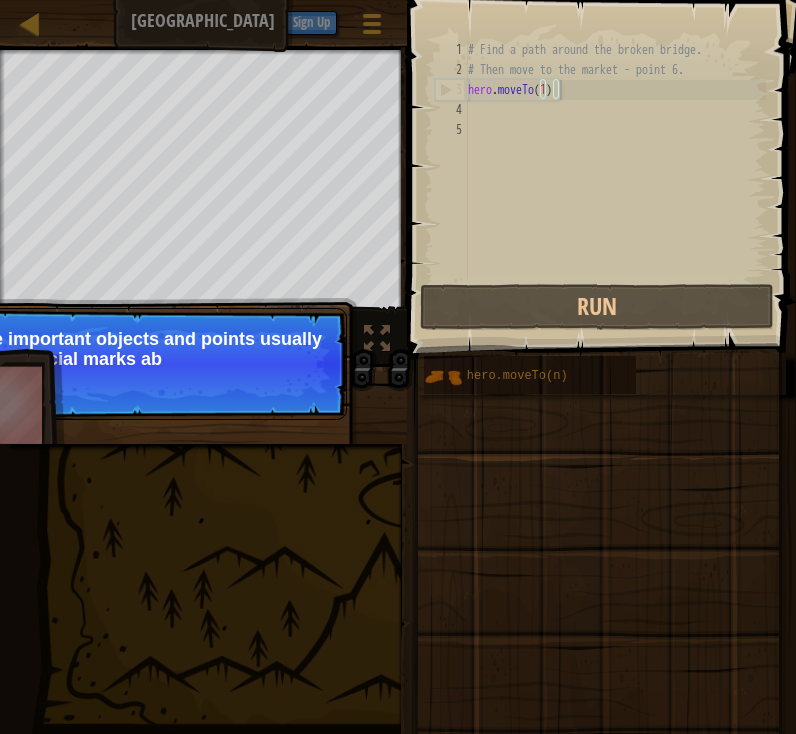 click on "Skip (esc) Continue  The important objects and points usually have special marks ab" at bounding box center [148, 364] 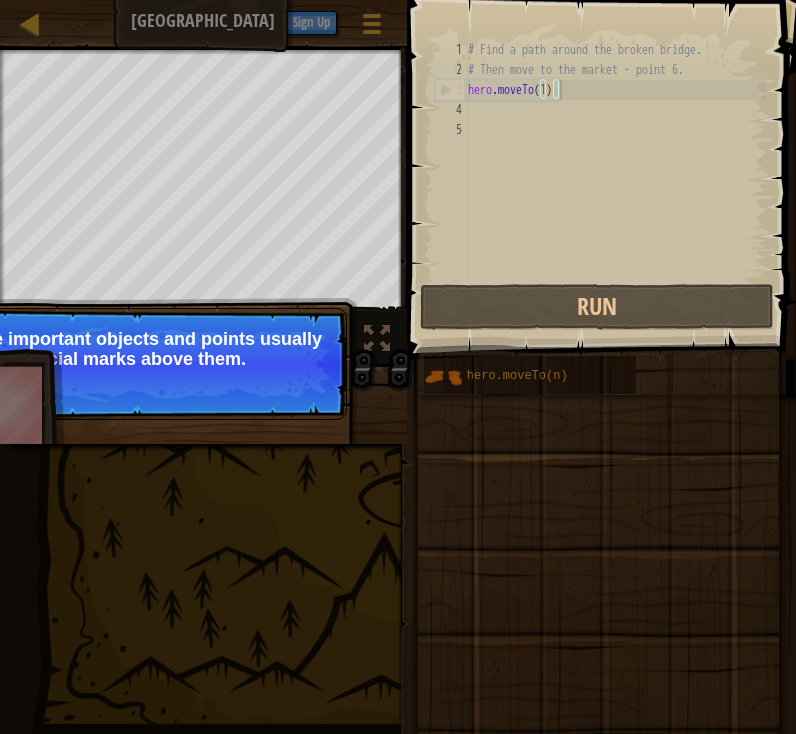 click on "Skip (esc) Continue  The important objects and points usually have special marks above them." at bounding box center [148, 364] 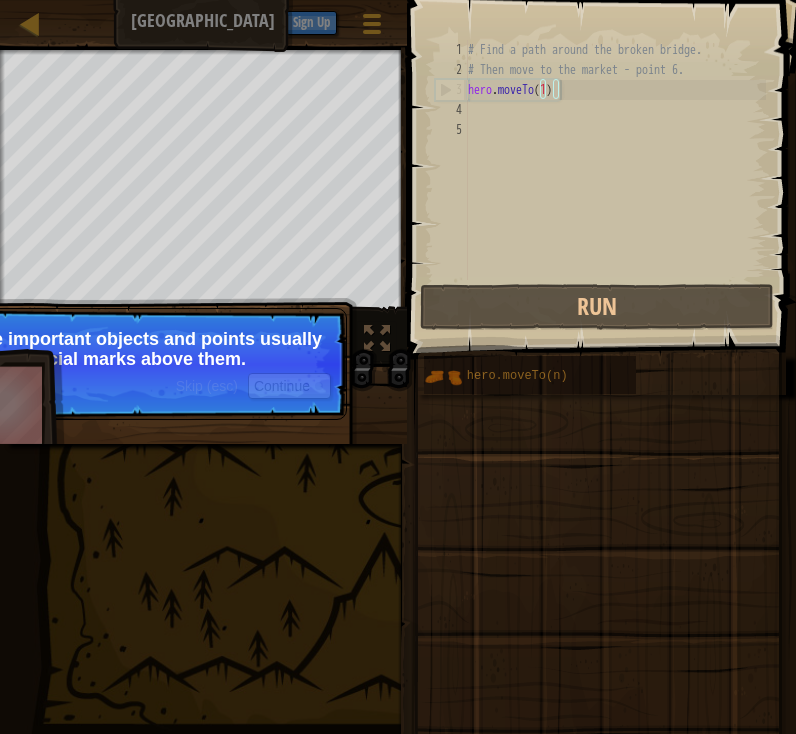 click on "Skip (esc) Continue  The important objects and points usually have special marks above them." at bounding box center (148, 456) 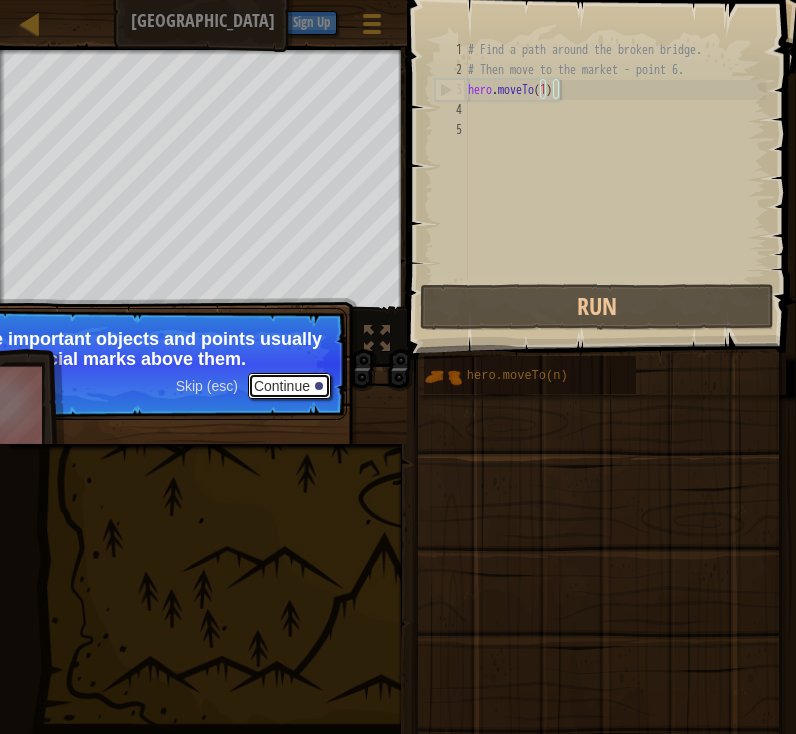 click on "Continue" at bounding box center [289, 386] 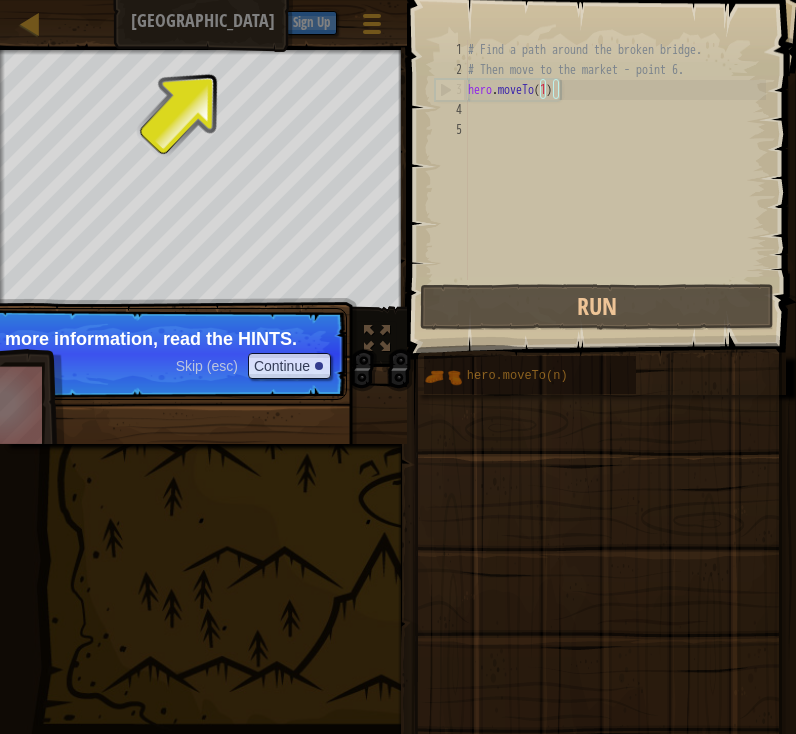 click on "Skip (esc) Continue  For more information, read the HINTS." at bounding box center (148, 354) 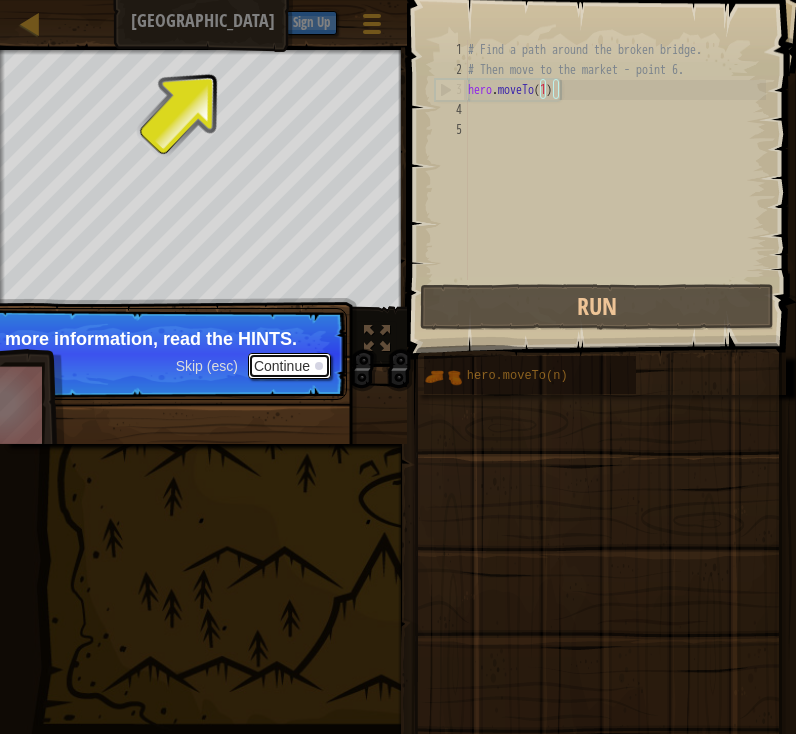 click on "Continue" at bounding box center [289, 366] 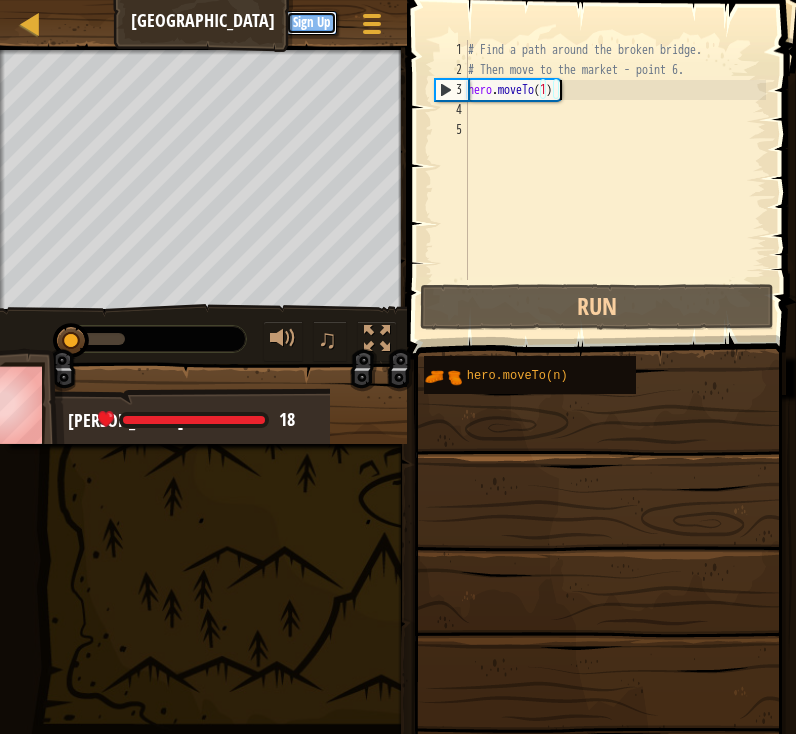 click on "Sign Up" at bounding box center [311, 23] 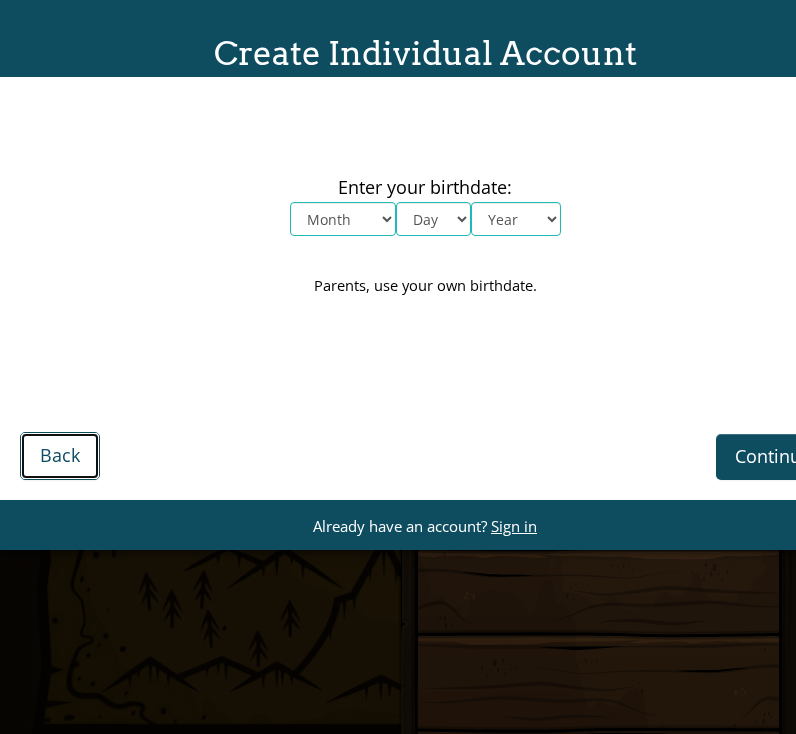 click on "Back" at bounding box center [60, 455] 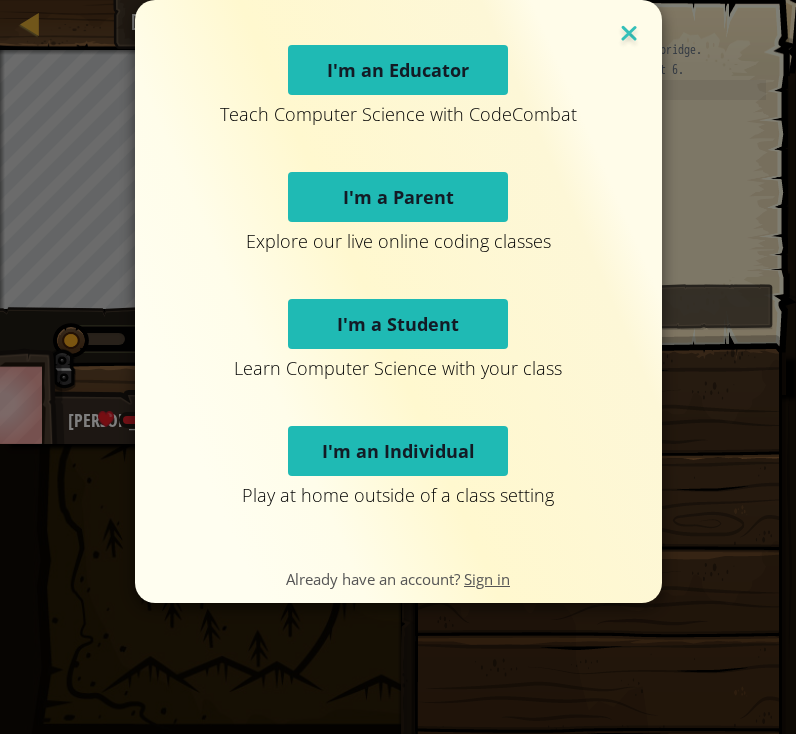 click at bounding box center (629, 35) 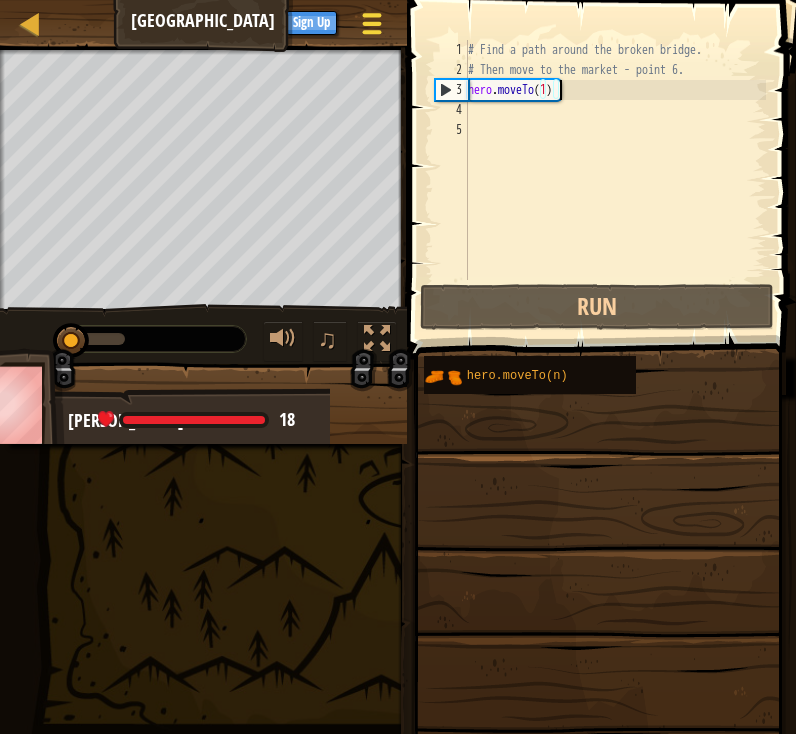 click at bounding box center (371, 24) 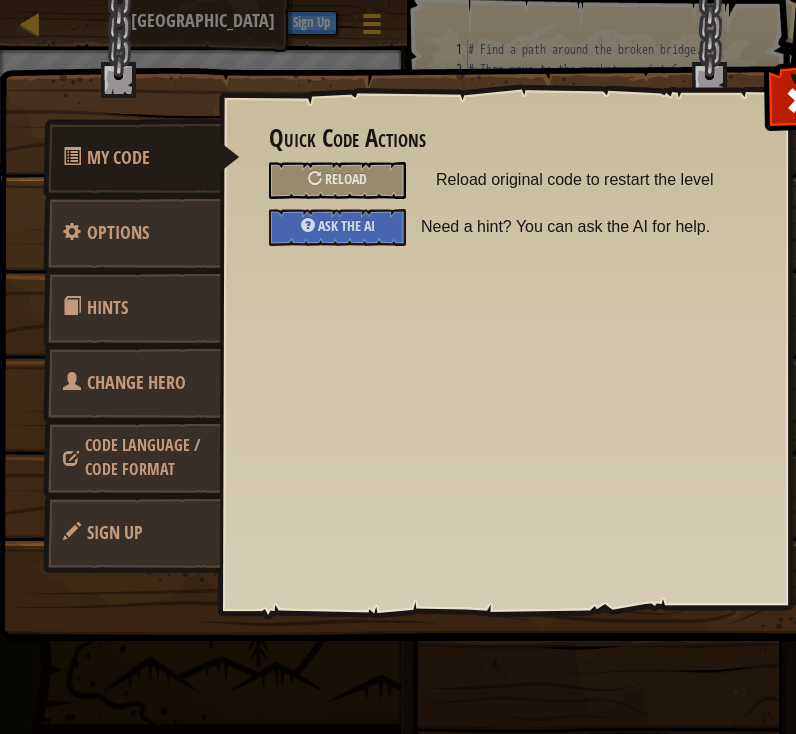 click on "Hints" at bounding box center (132, 308) 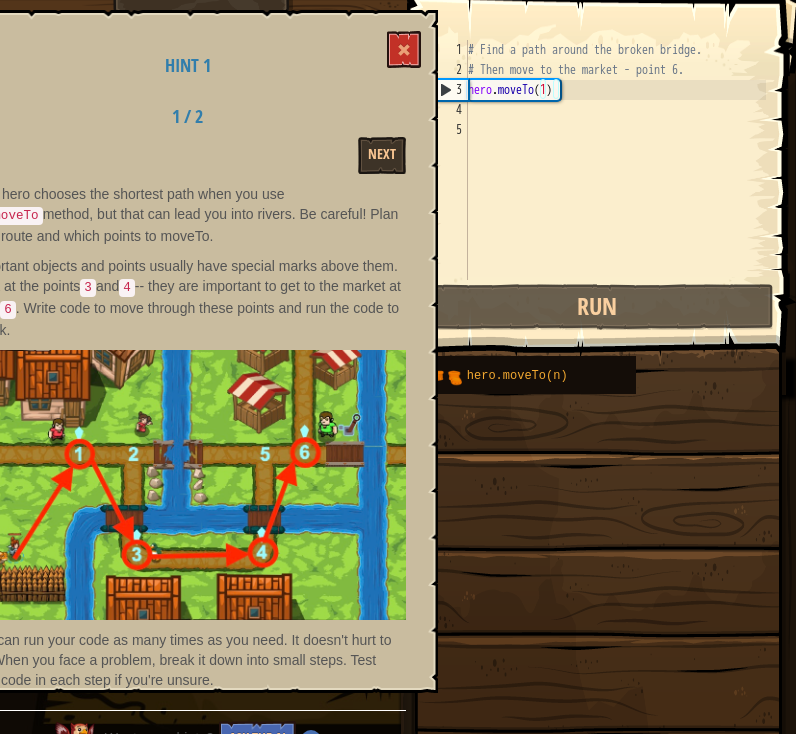 drag, startPoint x: 285, startPoint y: 67, endPoint x: 356, endPoint y: 62, distance: 71.17584 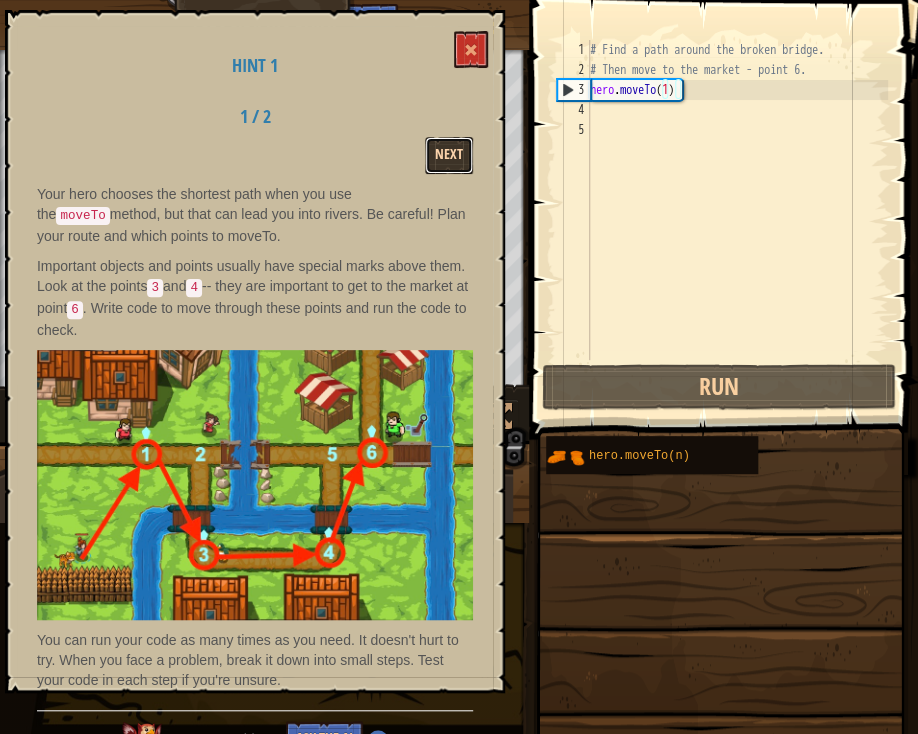 click on "Next" at bounding box center (449, 155) 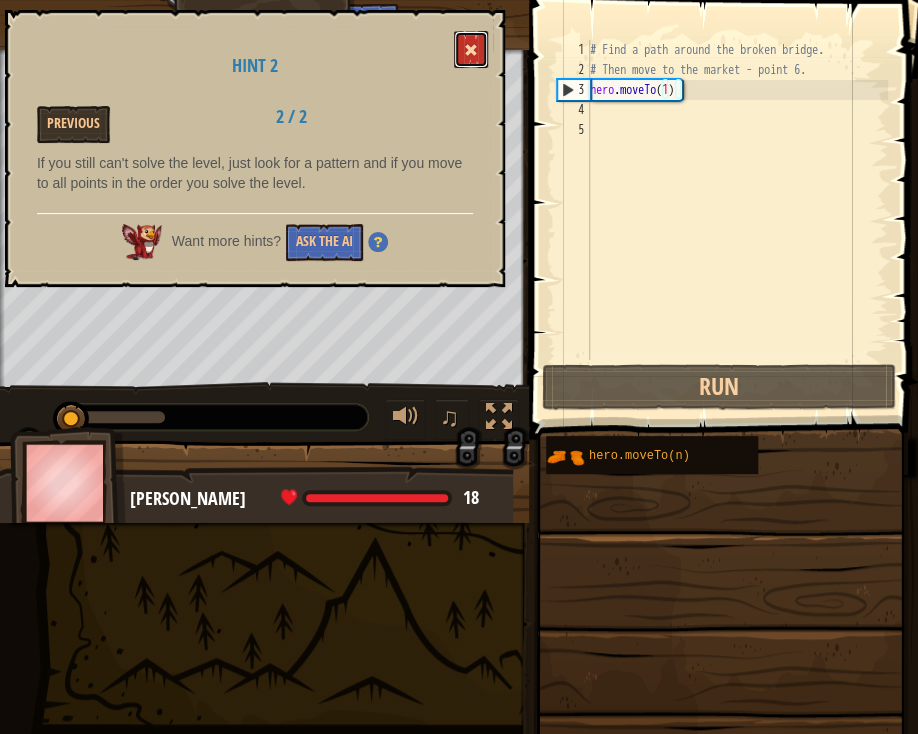 click at bounding box center (471, 49) 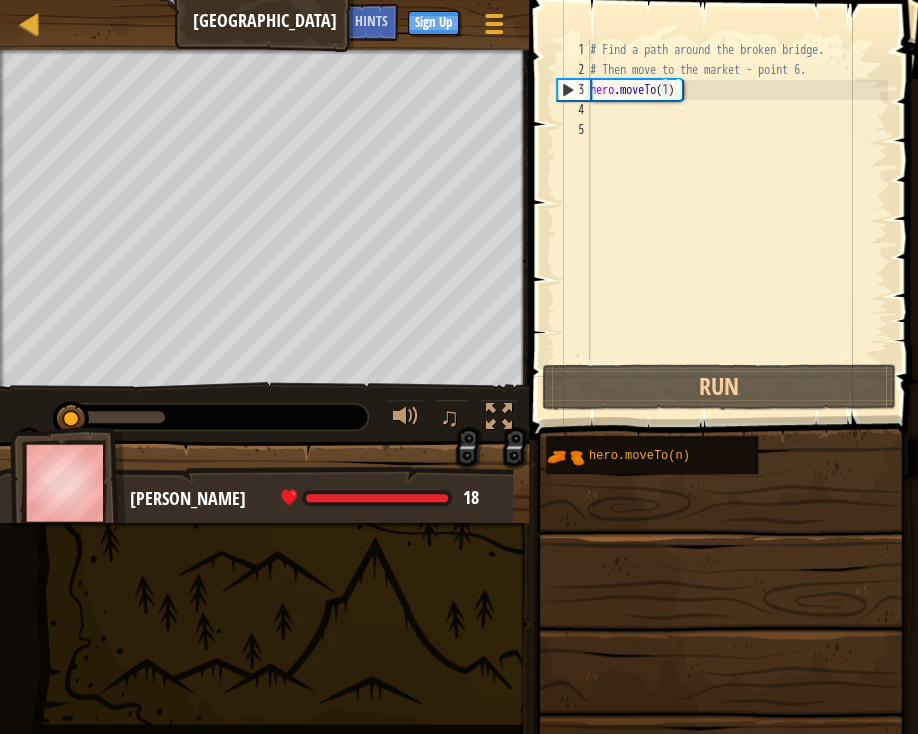 click on "# Find a path around the broken bridge. # Then move to the market - point 6. hero . moveTo ( 1 )" at bounding box center [737, 220] 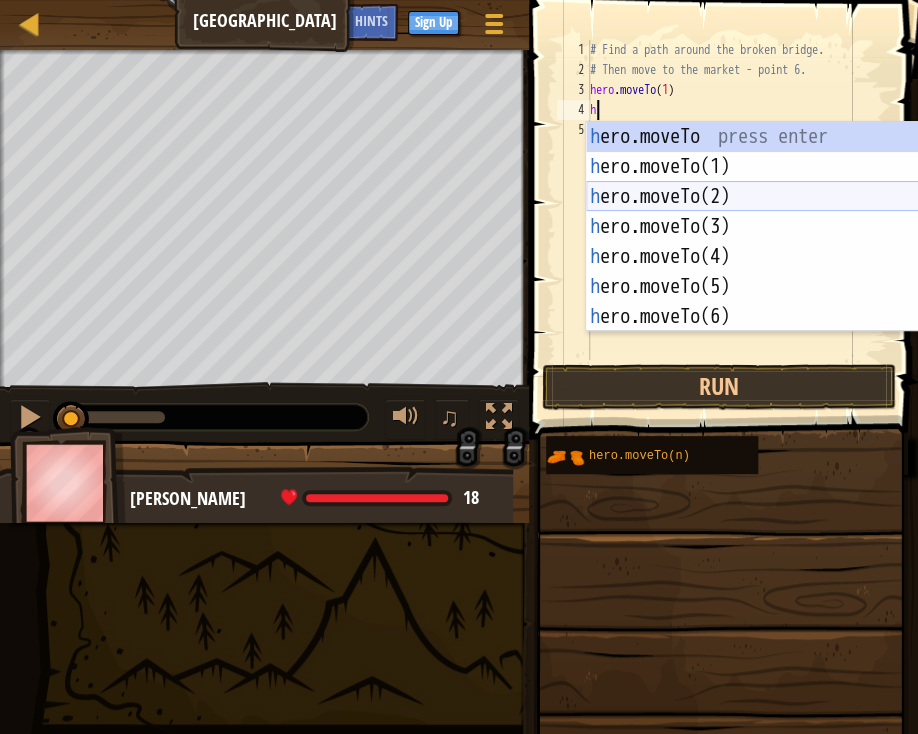 click on "h ero.moveTo press enter h ero.moveTo(1) press enter h ero.moveTo(2) press enter h ero.moveTo(3) press enter h ero.moveTo(4) press enter h ero.moveTo(5) press enter h ero.moveTo(6) press enter" at bounding box center (775, 257) 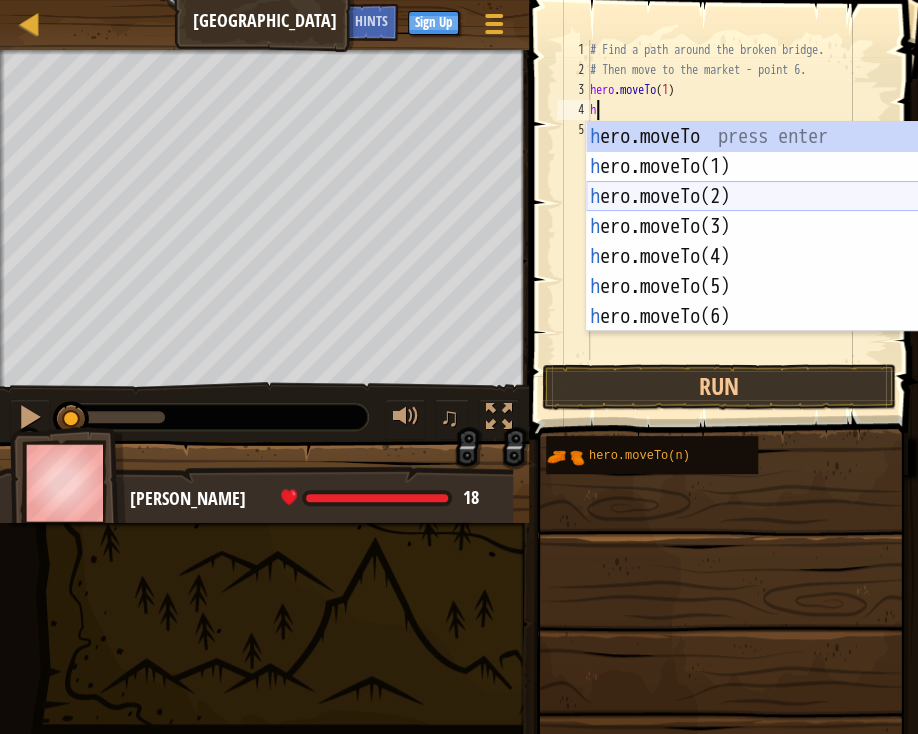 type on "hero.moveTo(2)" 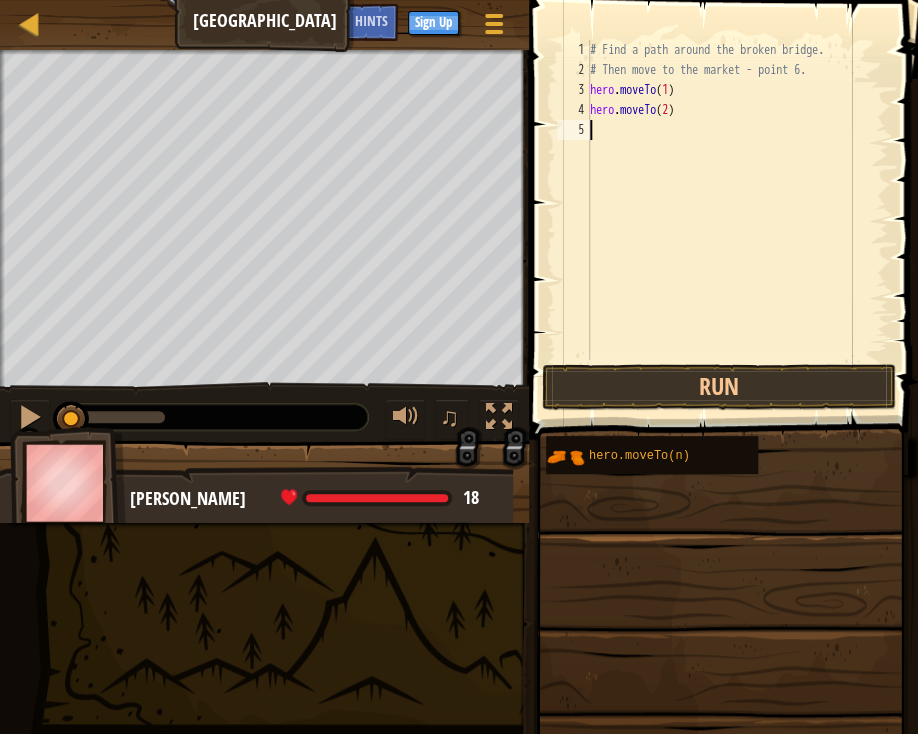 click on "# Find a path around the broken bridge. # Then move to the market - point 6. hero . moveTo ( 1 ) hero . moveTo ( 2 )" at bounding box center (737, 220) 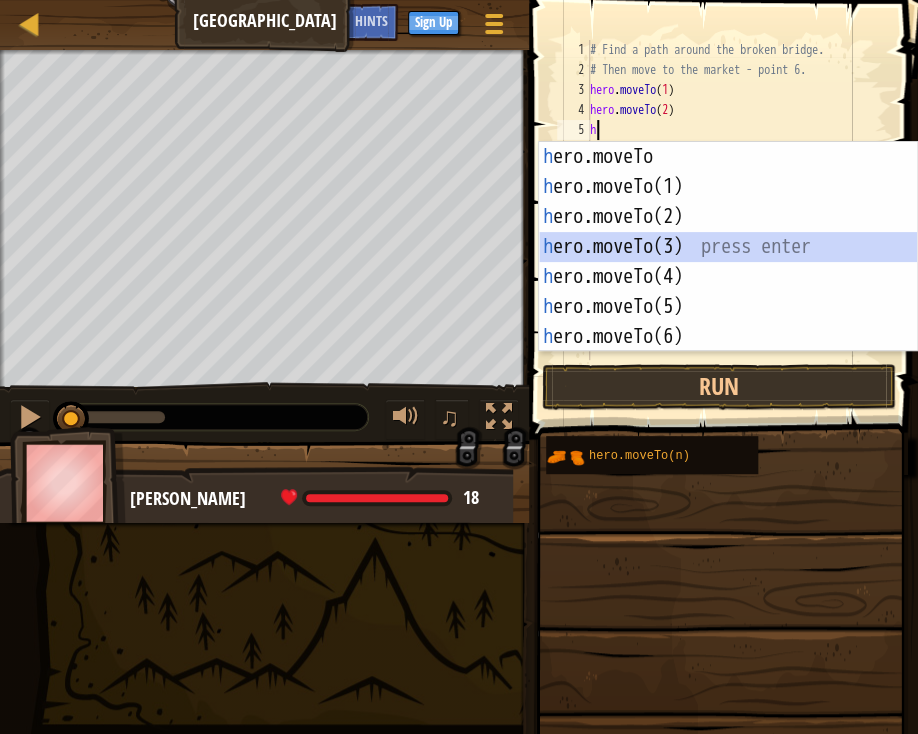 click on "h ero.moveTo press enter h ero.moveTo(1) press enter h ero.moveTo(2) press enter h ero.moveTo(3) press enter h ero.moveTo(4) press enter h ero.moveTo(5) press enter h ero.moveTo(6) press enter" at bounding box center (728, 277) 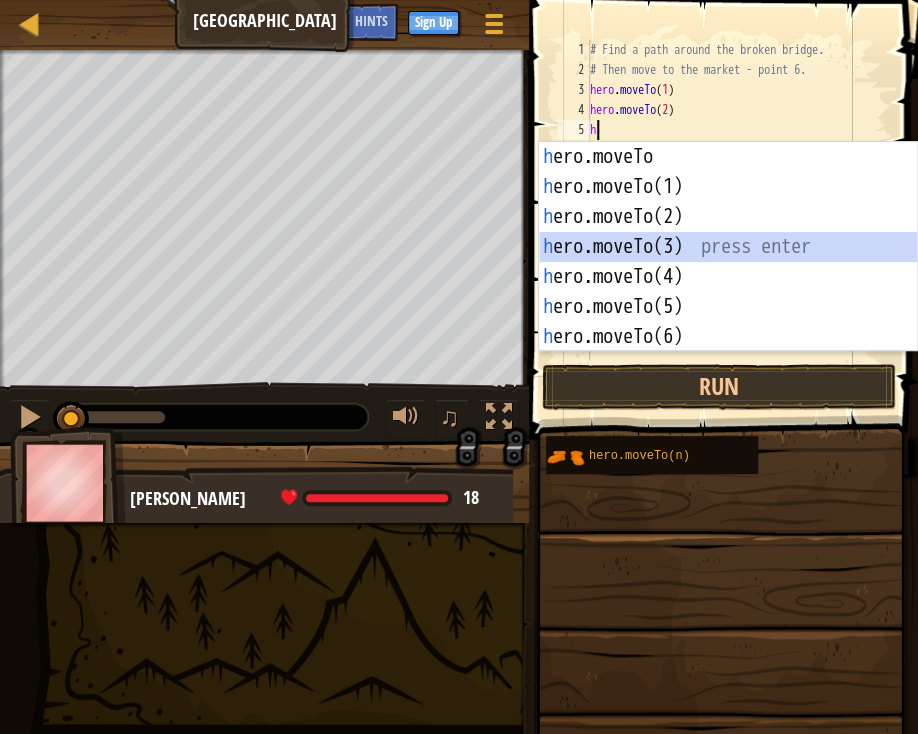 type on "hero.moveTo(3)" 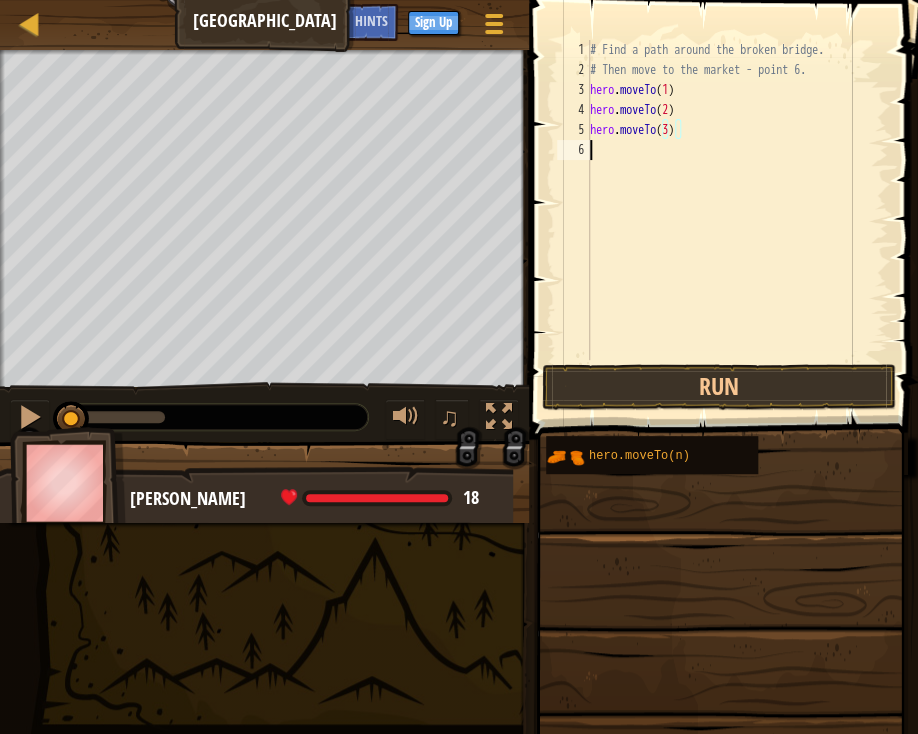 click on "# Find a path around the broken bridge. # Then move to the market - point 6. hero . moveTo ( 1 ) hero . moveTo ( 2 ) hero . moveTo ( 3 )" at bounding box center [737, 220] 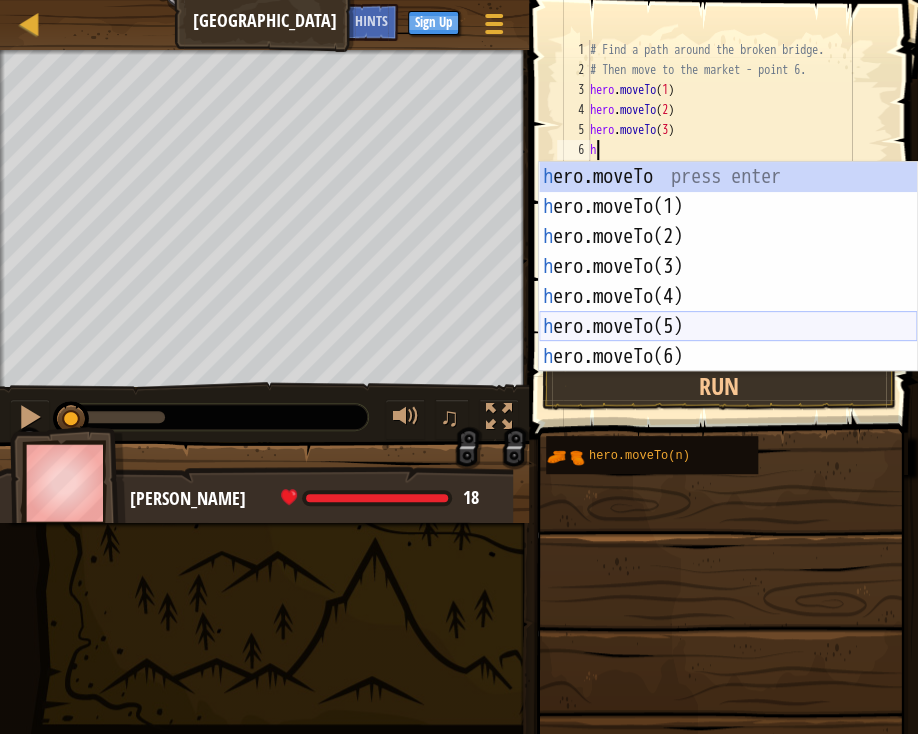 click on "h ero.moveTo press enter h ero.moveTo(1) press enter h ero.moveTo(2) press enter h ero.moveTo(3) press enter h ero.moveTo(4) press enter h ero.moveTo(5) press enter h ero.moveTo(6) press enter" at bounding box center (728, 297) 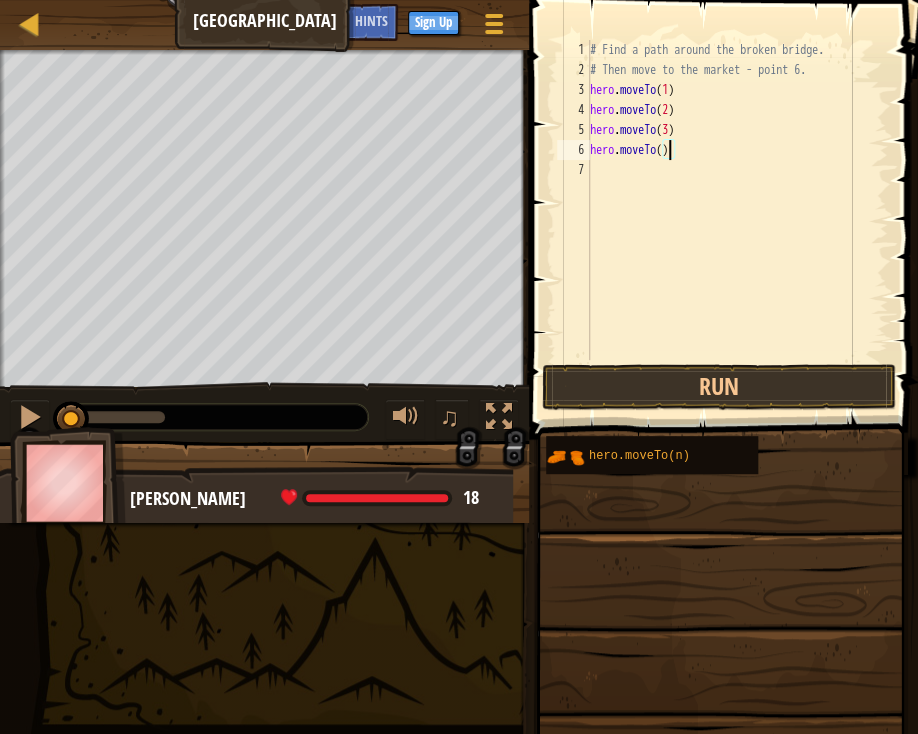type on "hero.moveTo(4)" 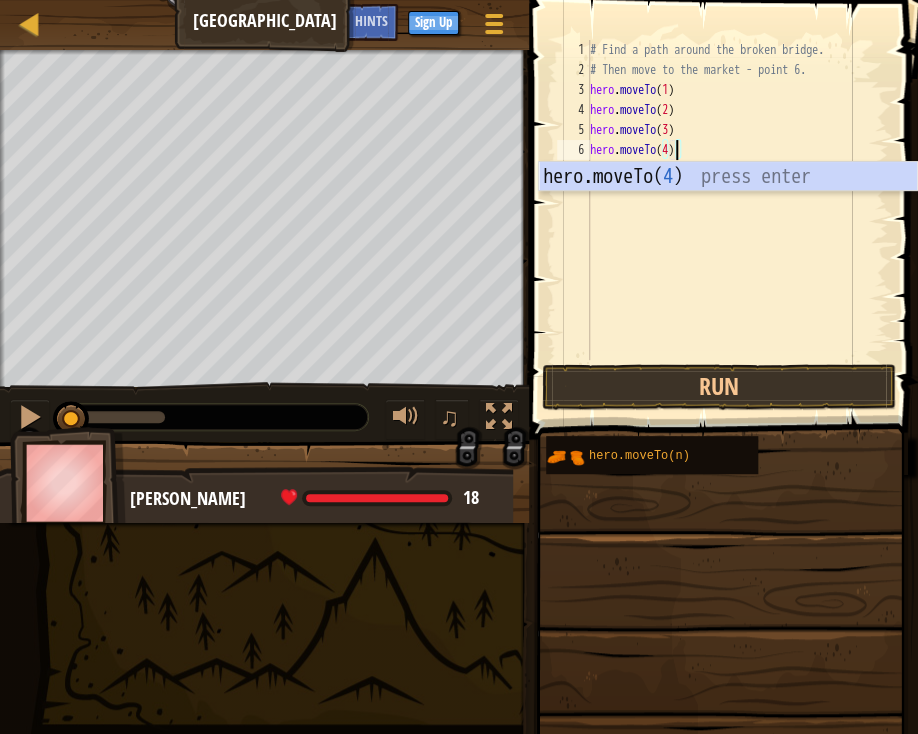 scroll, scrollTop: 9, scrollLeft: 6, axis: both 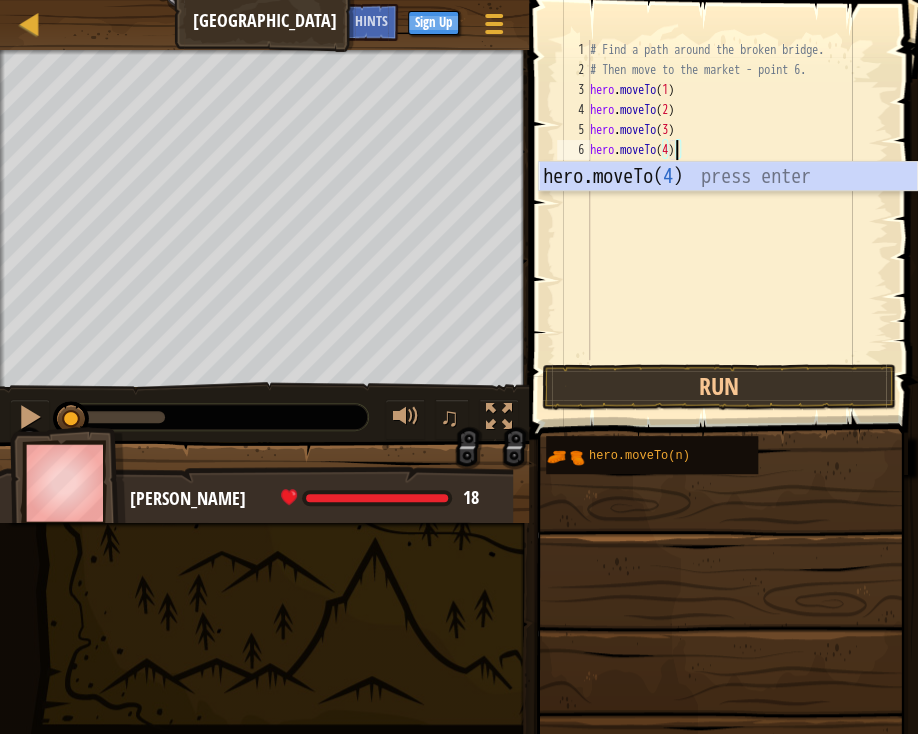 click on "# Find a path around the broken bridge. # Then move to the market - point 6. hero . moveTo ( 1 ) hero . moveTo ( 2 ) hero . moveTo ( 3 ) hero . moveTo ( 4 )" at bounding box center [737, 220] 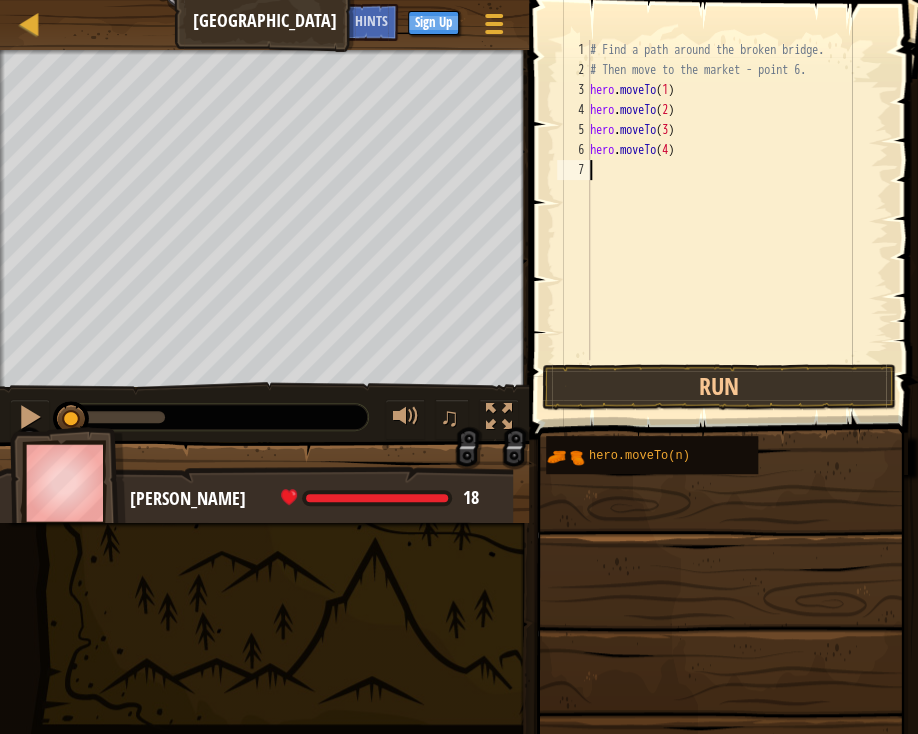 scroll, scrollTop: 9, scrollLeft: 0, axis: vertical 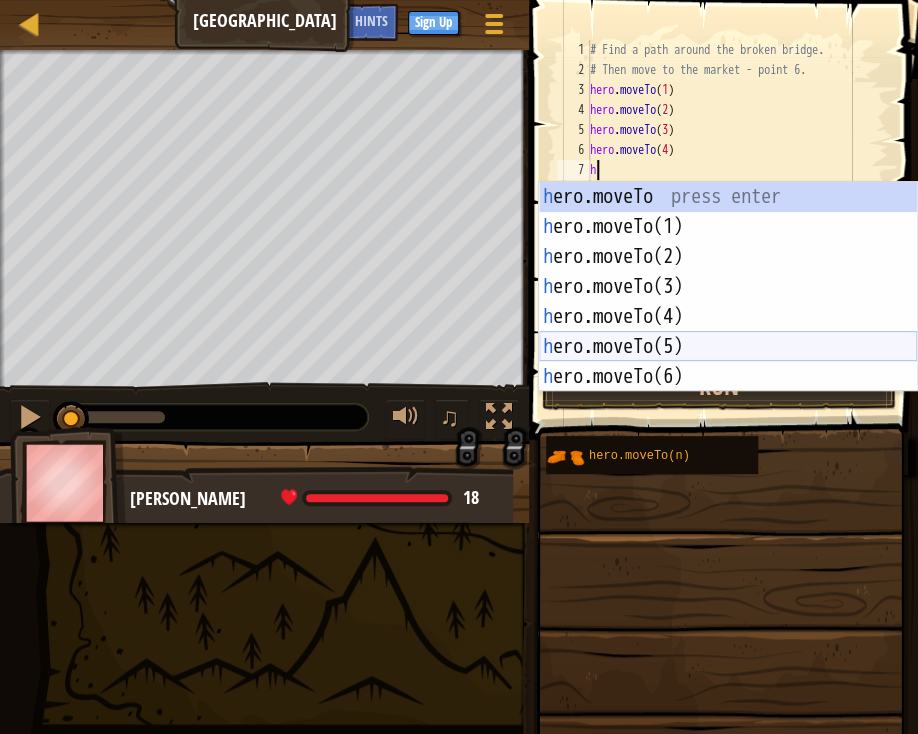 click on "h ero.moveTo press enter h ero.moveTo(1) press enter h ero.moveTo(2) press enter h ero.moveTo(3) press enter h ero.moveTo(4) press enter h ero.moveTo(5) press enter h ero.moveTo(6) press enter" at bounding box center [728, 317] 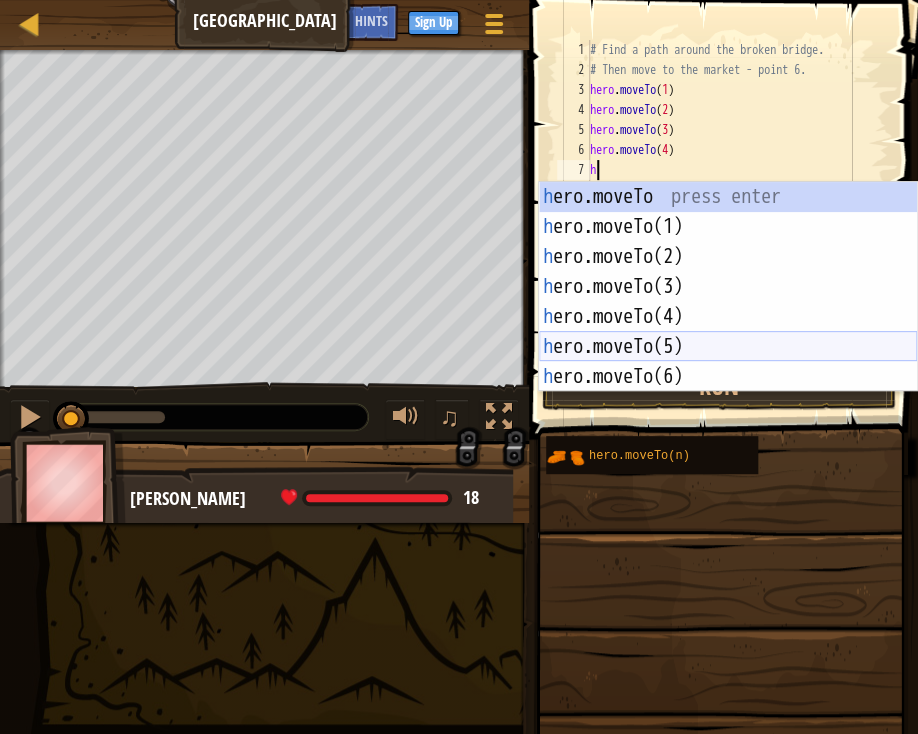 type on "hero.moveTo(5)" 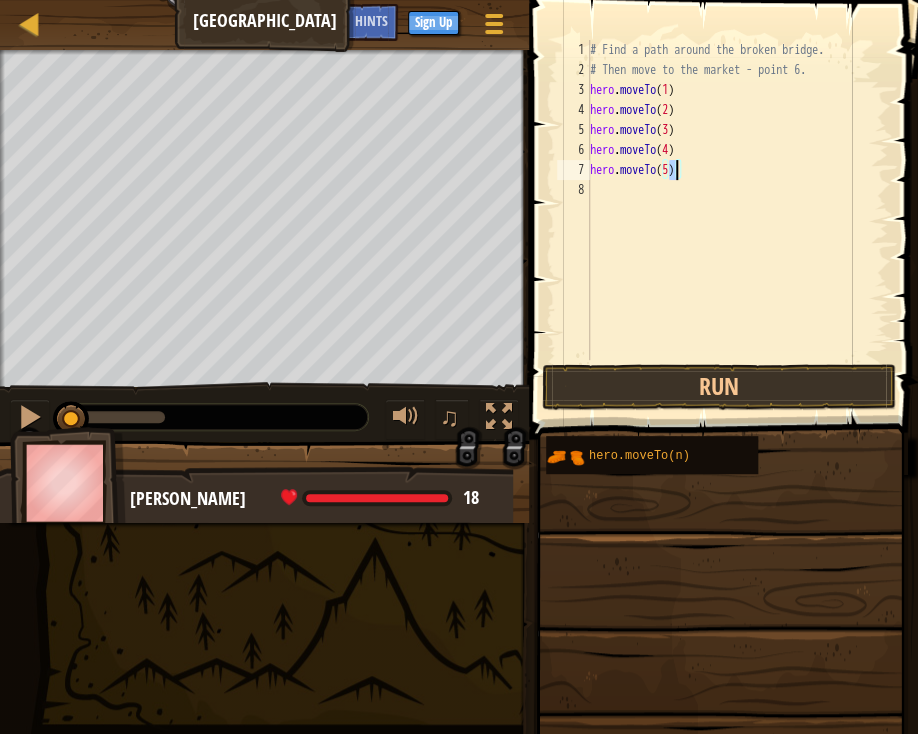 click on "# Find a path around the broken bridge. # Then move to the market - point 6. hero . moveTo ( 1 ) hero . moveTo ( 2 ) hero . moveTo ( 3 ) hero . moveTo ( 4 ) hero . moveTo ( 5 )" at bounding box center (737, 220) 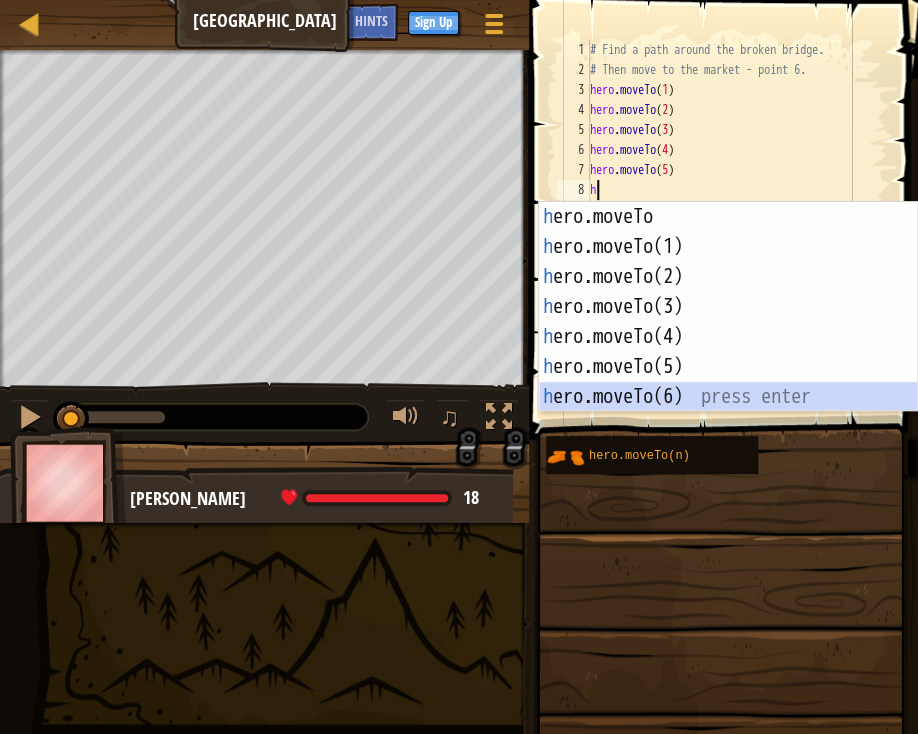 click on "h ero.moveTo press enter h ero.moveTo(1) press enter h ero.moveTo(2) press enter h ero.moveTo(3) press enter h ero.moveTo(4) press enter h ero.moveTo(5) press enter h ero.moveTo(6) press enter" at bounding box center [728, 337] 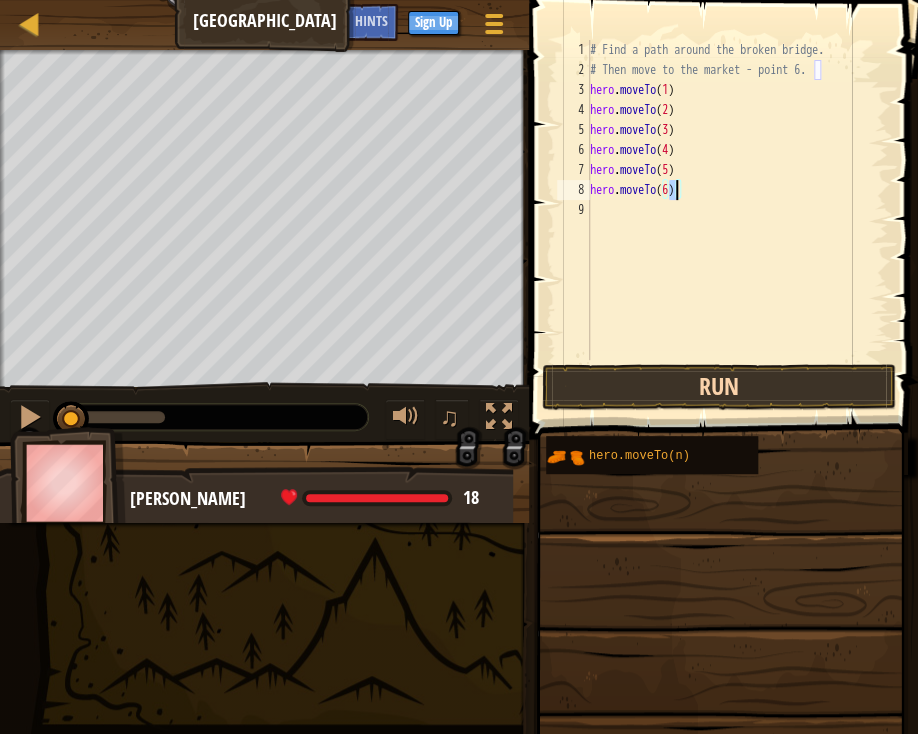 type on "hero.moveTo(6)" 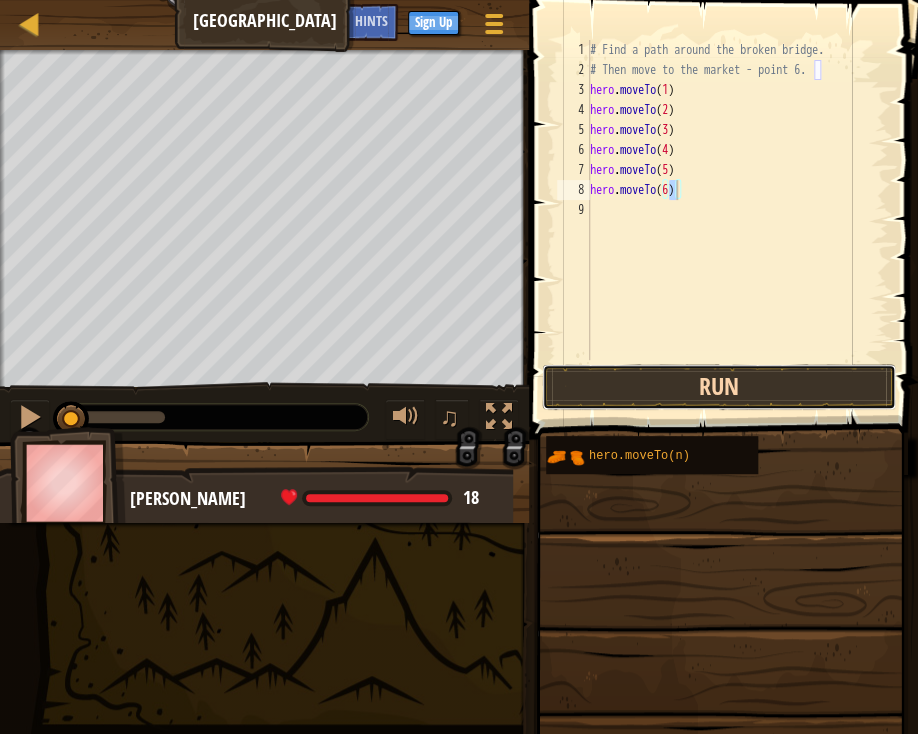 click on "Run" at bounding box center (719, 387) 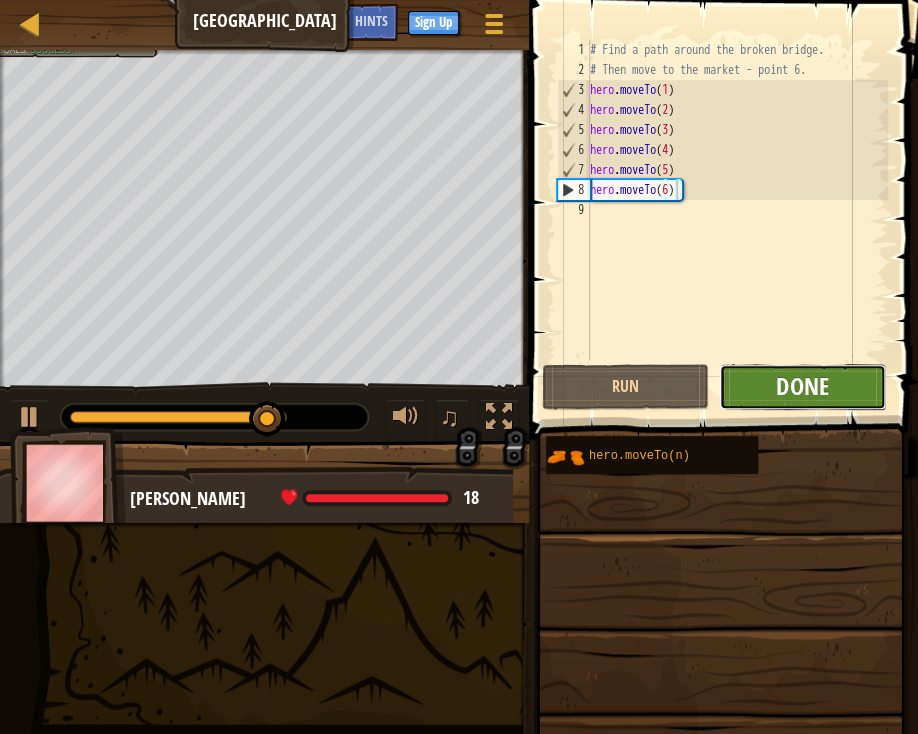 click on "Done" at bounding box center (802, 386) 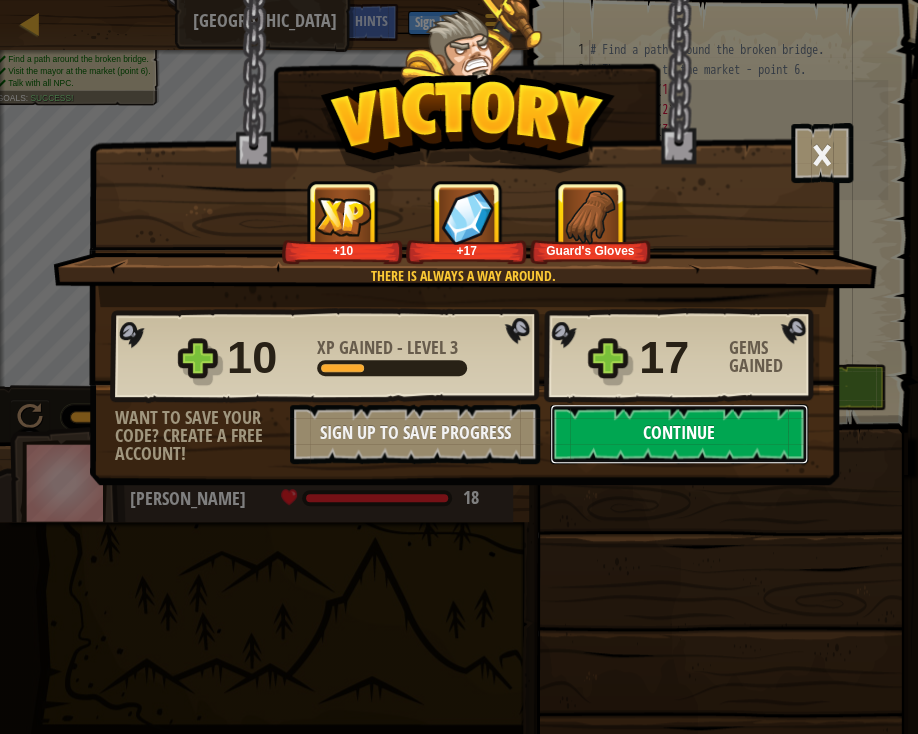 click on "Continue" at bounding box center [679, 434] 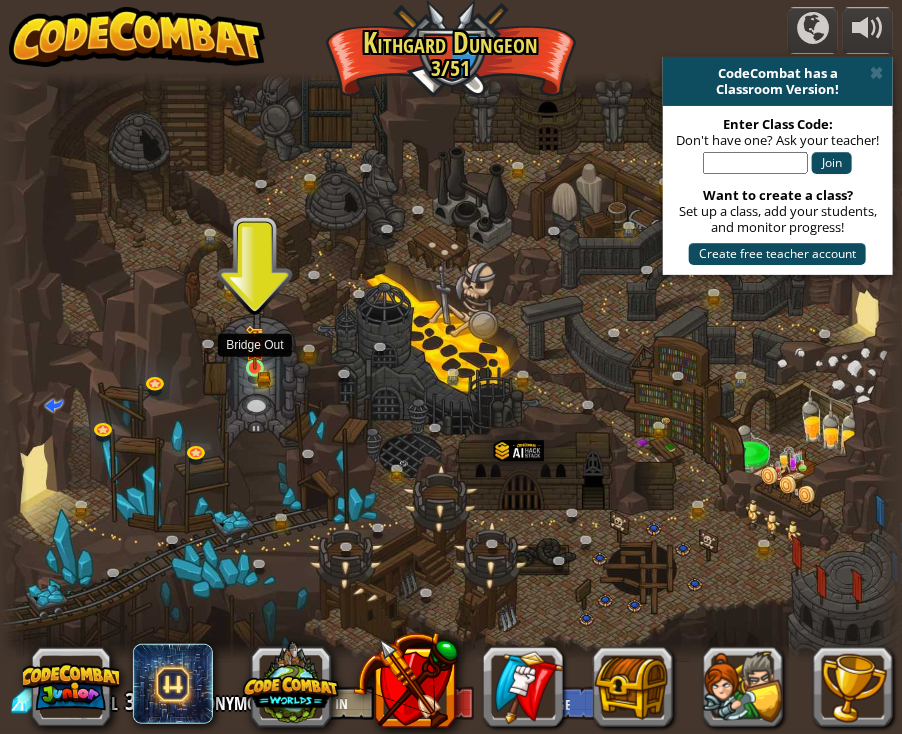 click at bounding box center [255, 347] 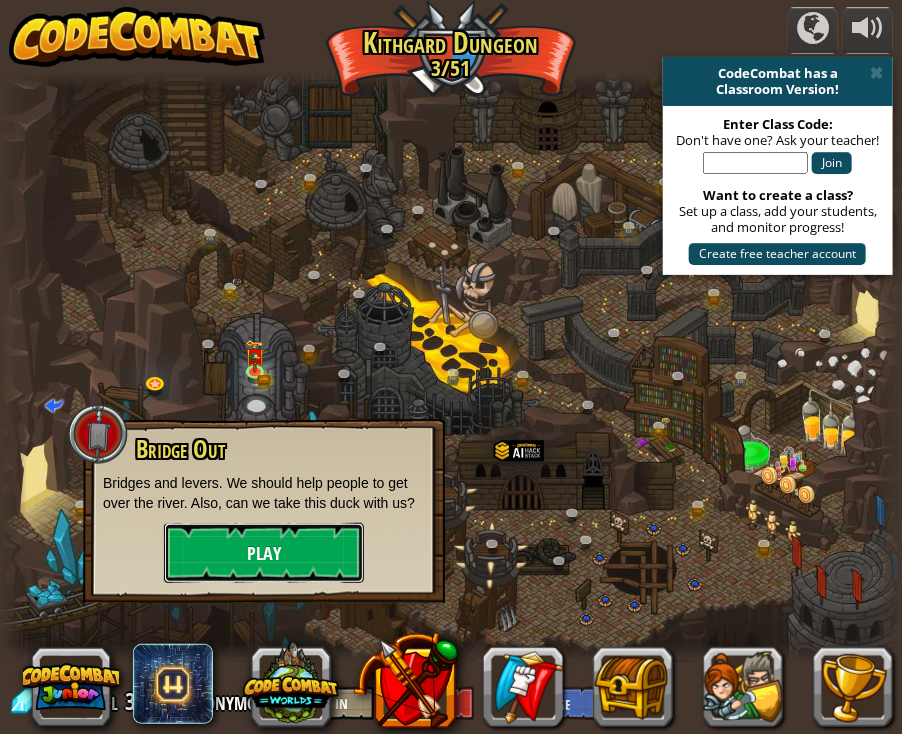 click on "Play" at bounding box center [264, 553] 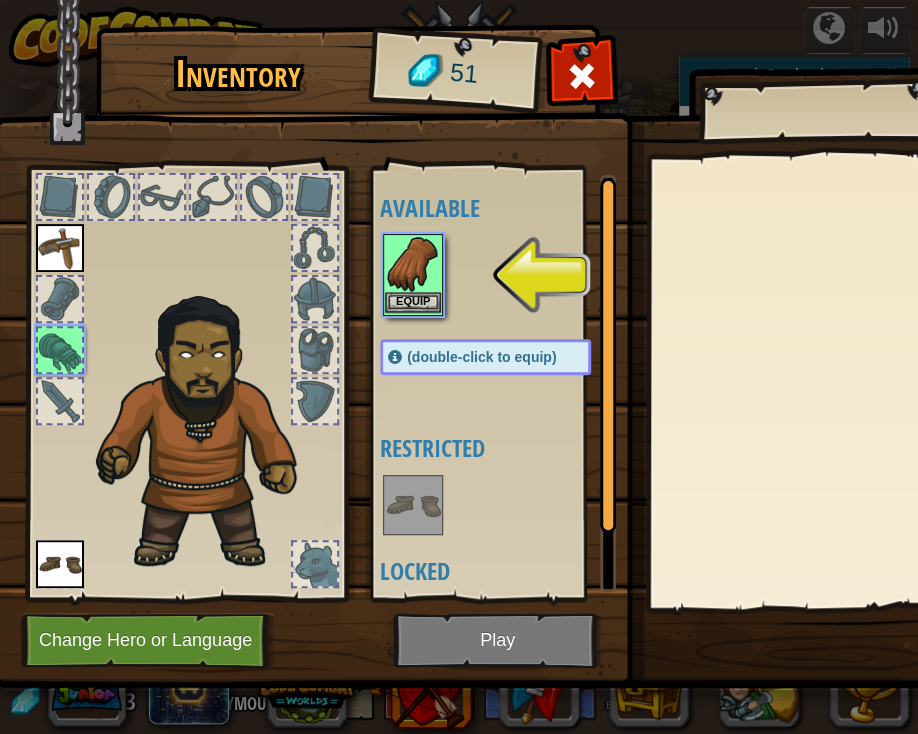 click at bounding box center (413, 264) 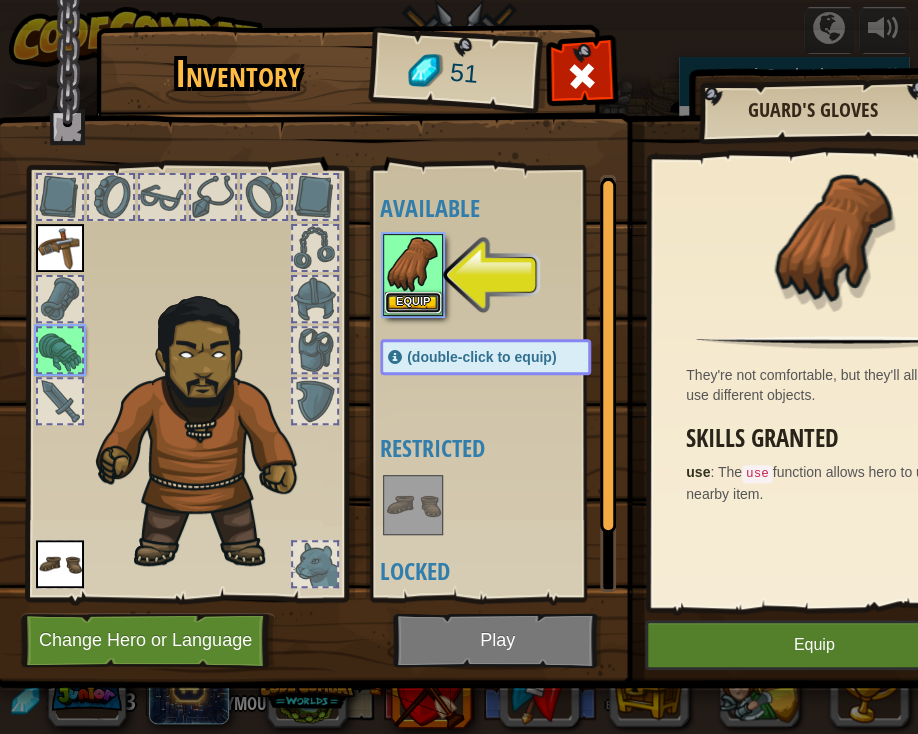 click on "Equip" at bounding box center (413, 302) 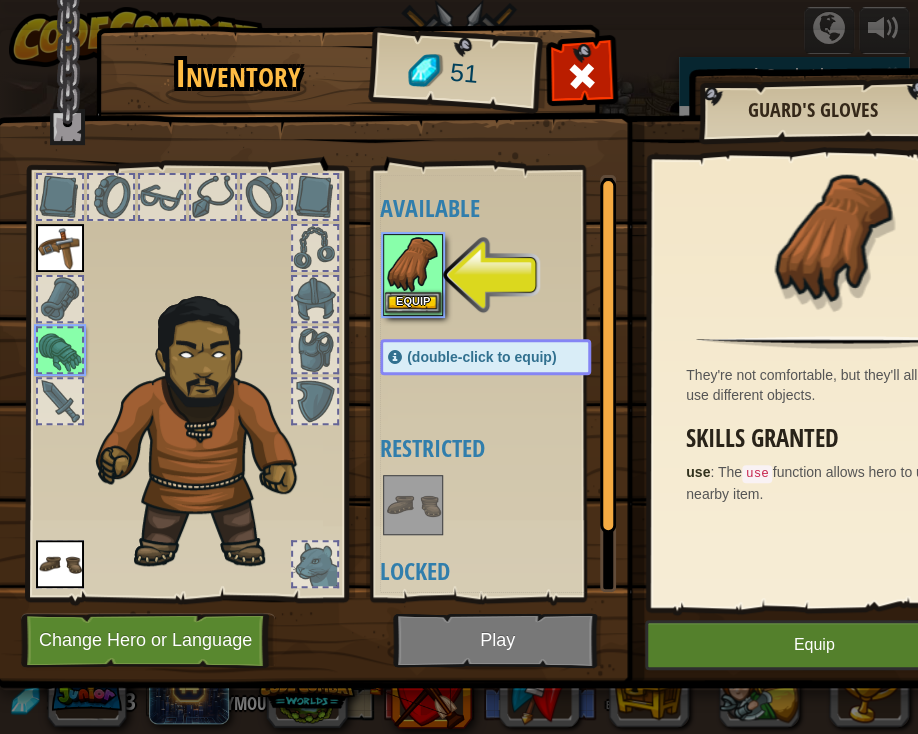 click on "Available Equip Equip (double-click to equip) Restricted Locked" at bounding box center [505, 383] 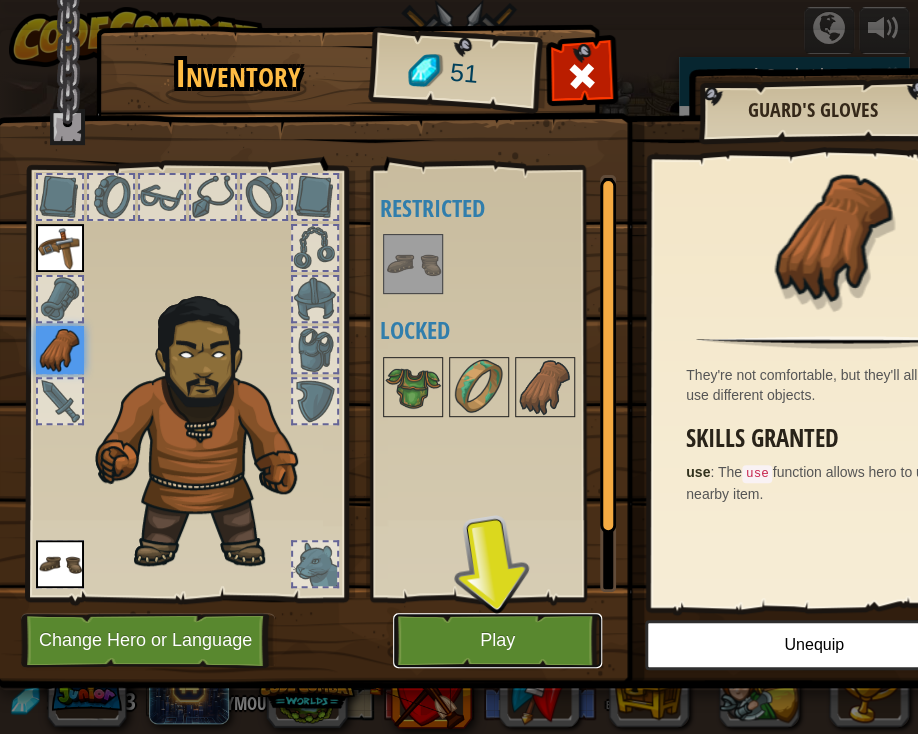 click on "Play" at bounding box center (497, 640) 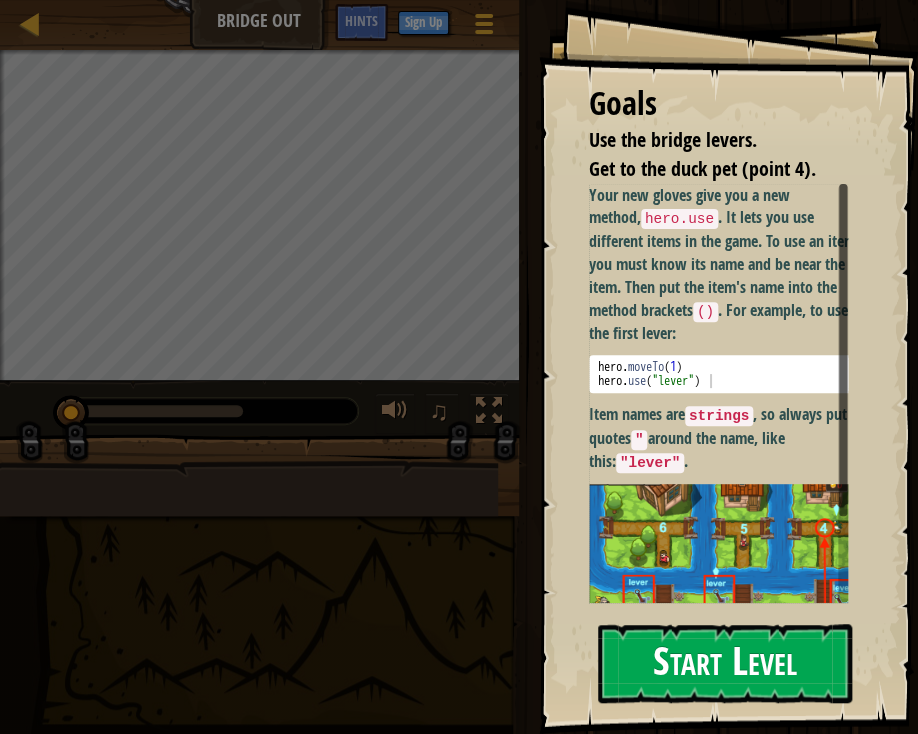click on "Your new gloves give you a new method,  hero.use . It lets you use different items in the game.
To use an item, you must know its name and be near the item.
Then put the item's name into the method brackets  () .
For example, to use the first lever:
hero . moveTo ( 1 ) hero . use ( "lever" )     הההההההההההההההההההההההההההההההההההההההההההההההההההההההההההההההההההההההההההההההההההההההההההההההההההההההההההההההההההההההההההההההההההההההההההההההההההההההההההההההההההההההההההההההההההההההההההההההההההההההההההההההההההההההההההההההההההההההההההההההההההההההההההההההה
Item names are  strings , so always put quotes  "  around the name, like this:  "lever" .
If you are seriously stuck on this level, check the second page of HINTS." at bounding box center (726, 443) 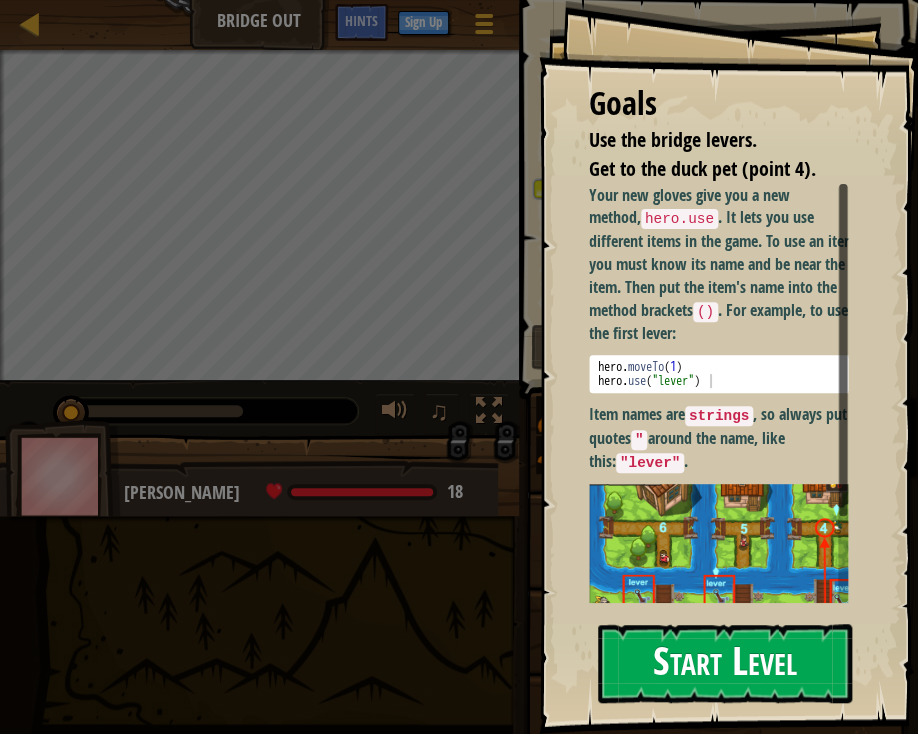 click on "Start Level" at bounding box center [725, 663] 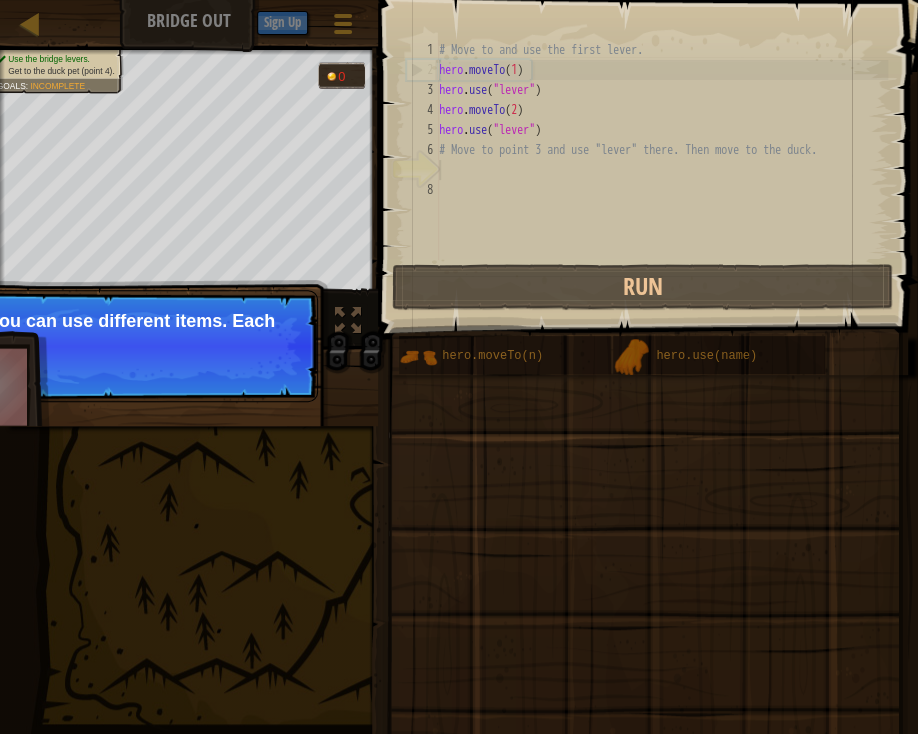 click on "# Move to and use the first lever. hero . moveTo ( 1 ) hero . use ( "lever" ) hero . moveTo ( 2 ) hero . use ( "lever" ) # Move to point 3 and use "lever" there. Then move to the duck." at bounding box center (661, 170) 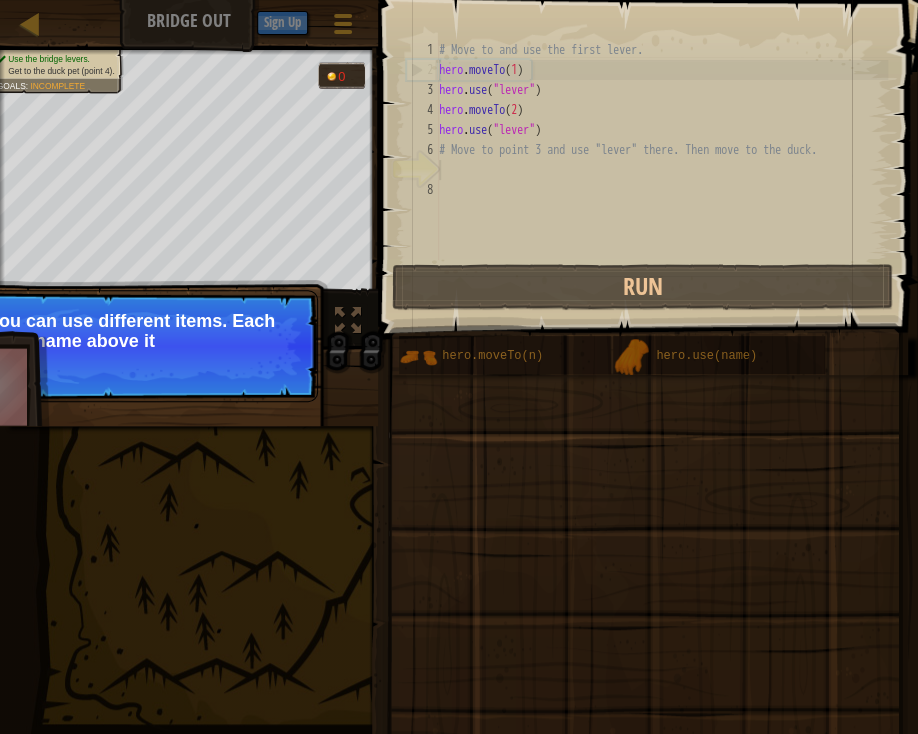 click on "# Move to and use the first lever. hero . moveTo ( 1 ) hero . use ( "lever" ) hero . moveTo ( 2 ) hero . use ( "lever" ) # Move to point 3 and use "lever" there. Then move to the duck." at bounding box center [661, 170] 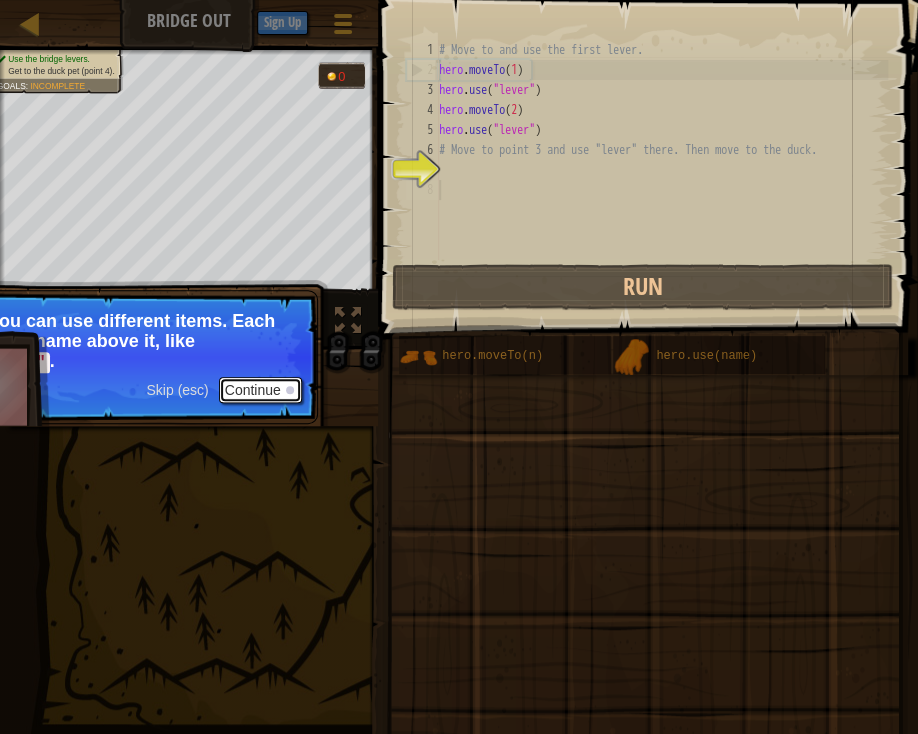 click on "Continue" at bounding box center (260, 390) 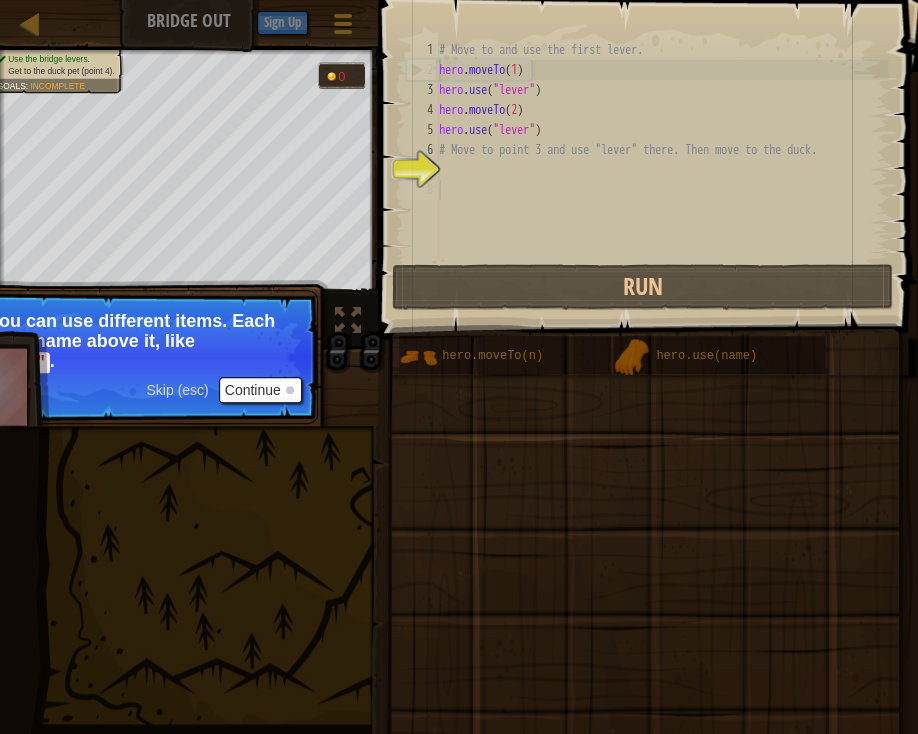 scroll, scrollTop: 9, scrollLeft: 0, axis: vertical 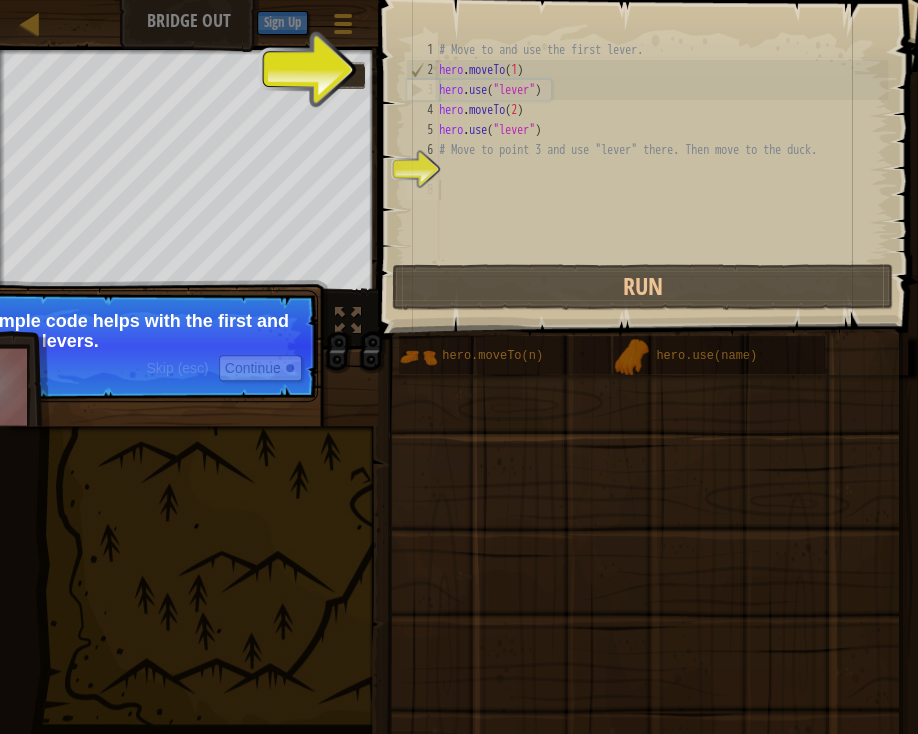 click on "Skip (esc) Continue  The sample code helps with the first and the second levers." at bounding box center (119, 346) 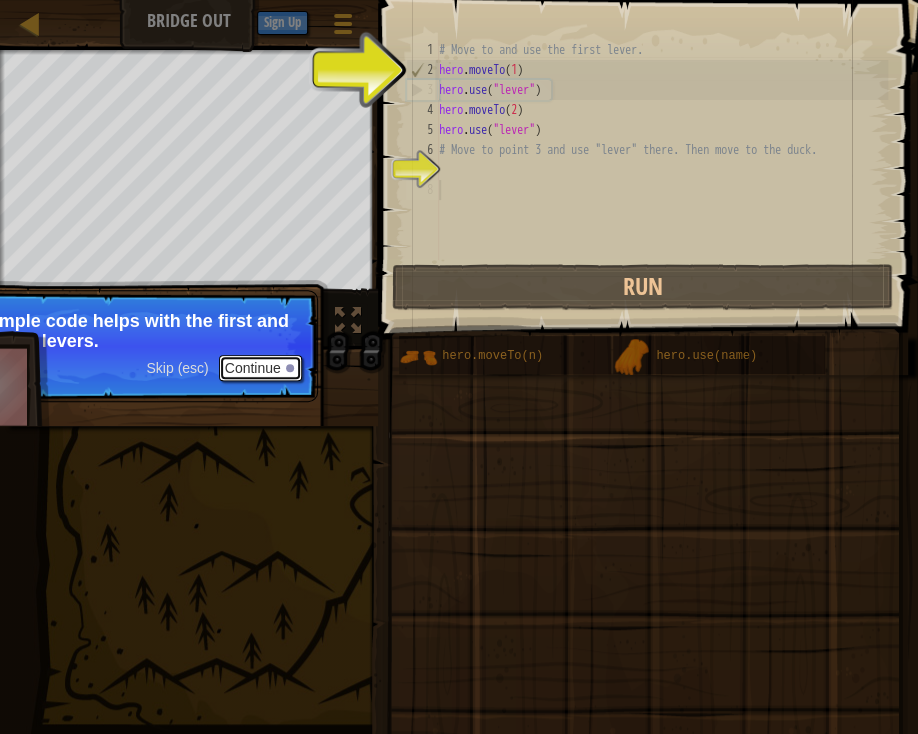 click on "Continue" at bounding box center (260, 368) 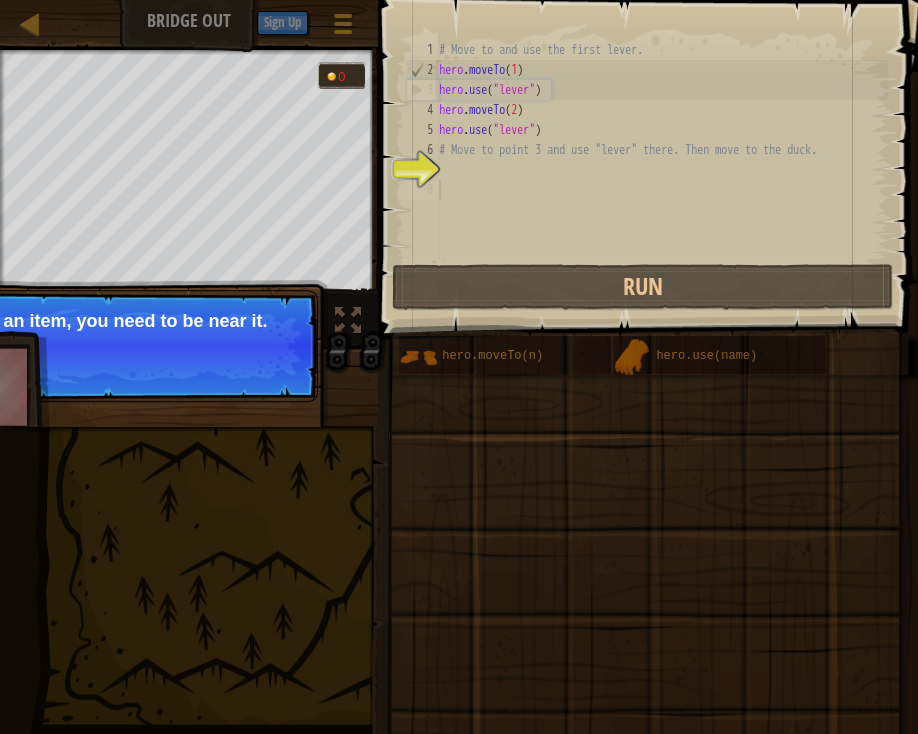 click on "Skip (esc) Continue  To use an item, you need to be near it. Move to t" at bounding box center (119, 346) 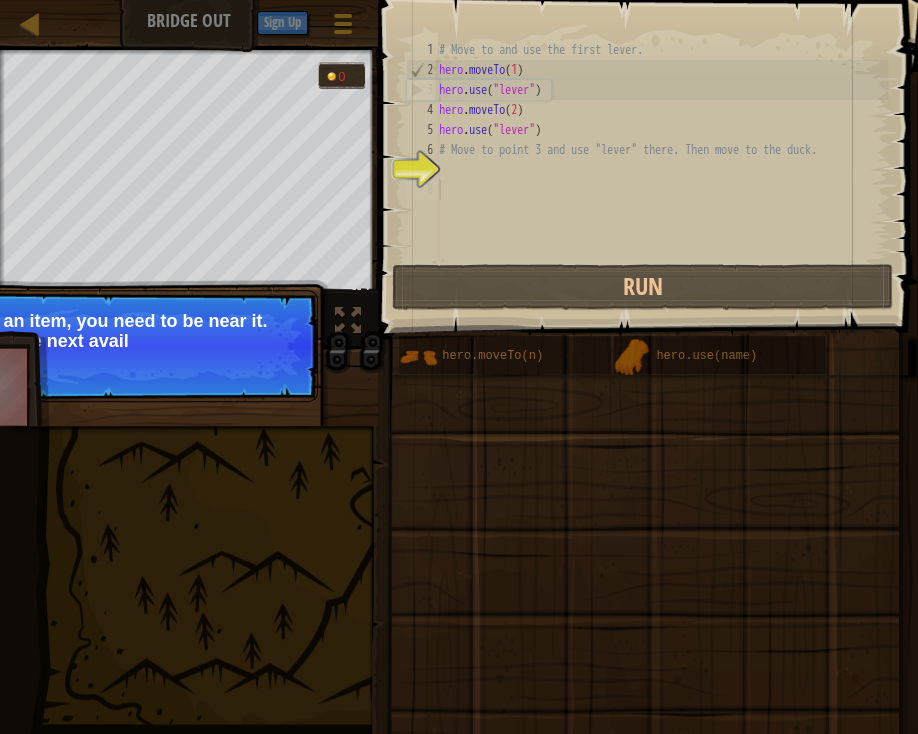 click on "Skip (esc) Continue  To use an item, you need to be near it. Move to the next avail" at bounding box center (119, 346) 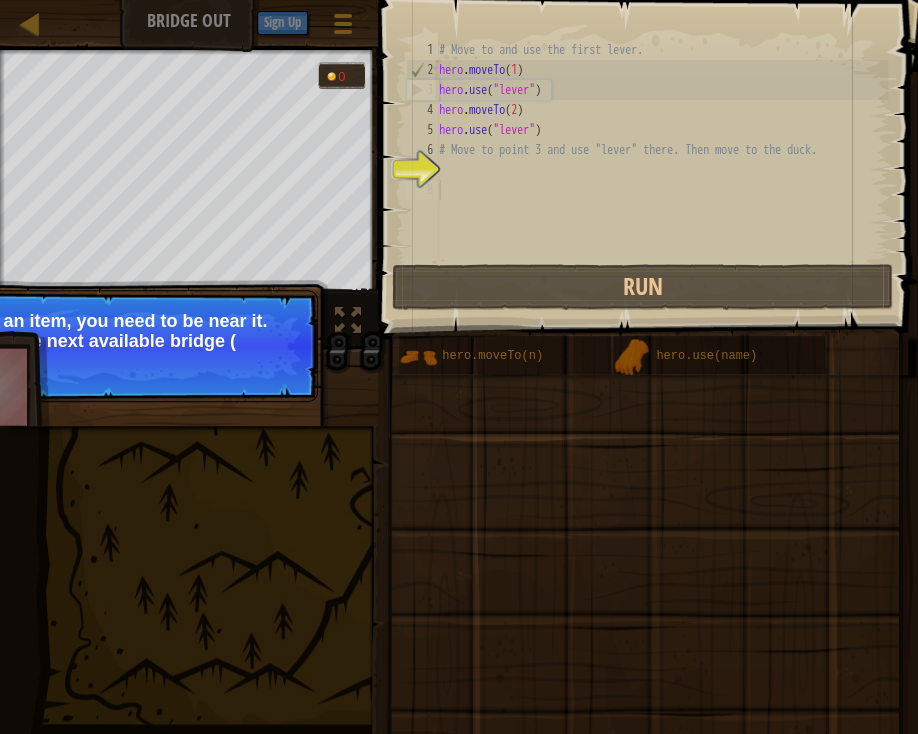 click on "Skip (esc) Continue  To use an item, you need to be near it. Move to the next available bridge (" at bounding box center (119, 346) 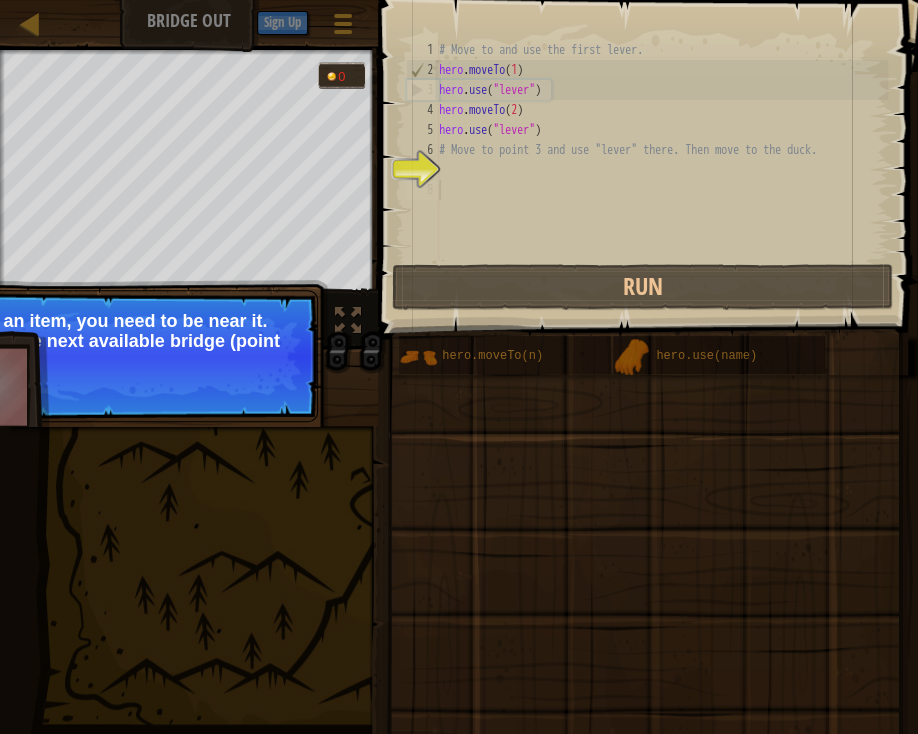 click on "Skip (esc) Continue  To use an item, you need to be near it. Move to the next available bridge (point 3)" at bounding box center [119, 356] 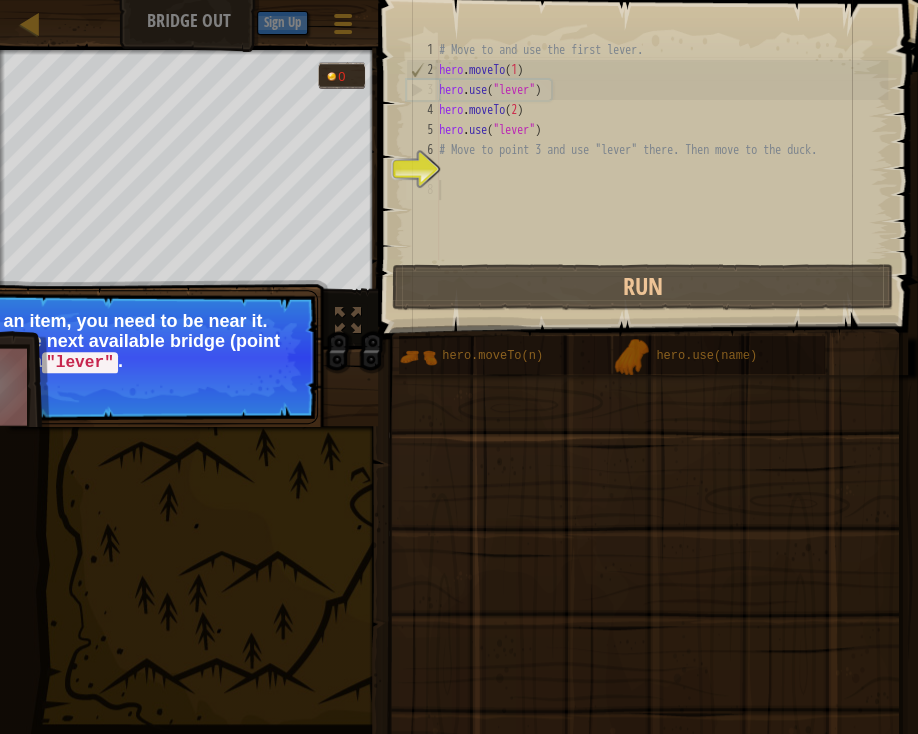 click on "Skip (esc) Continue  To use an item, you need to be near it. Move to the next available bridge (point 3) and  use  a  "lever" ." at bounding box center [119, 357] 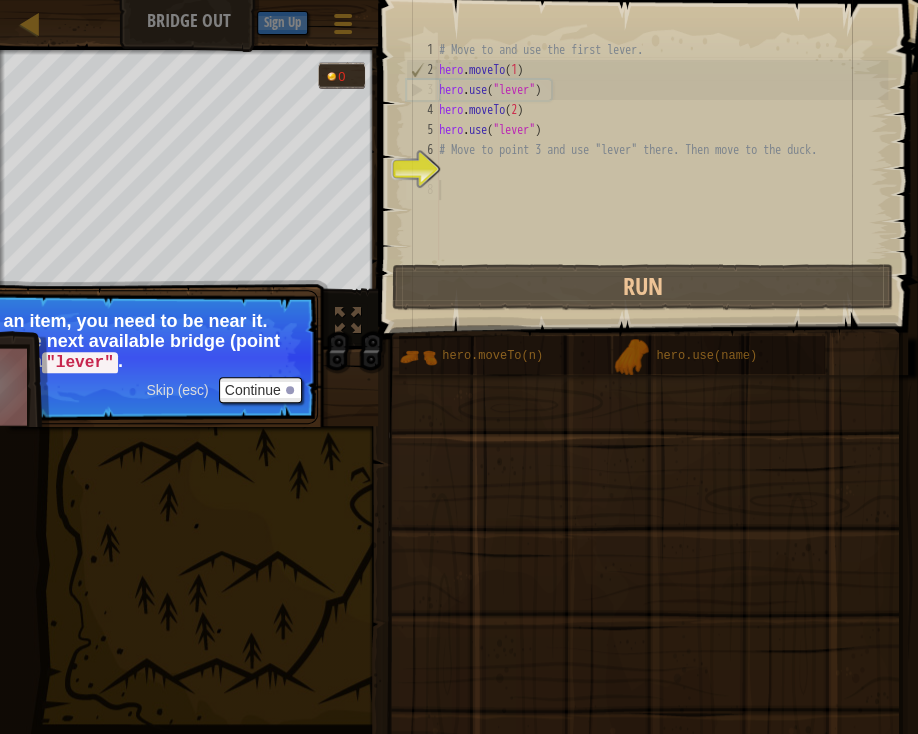 click on "Skip (esc)" at bounding box center (177, 390) 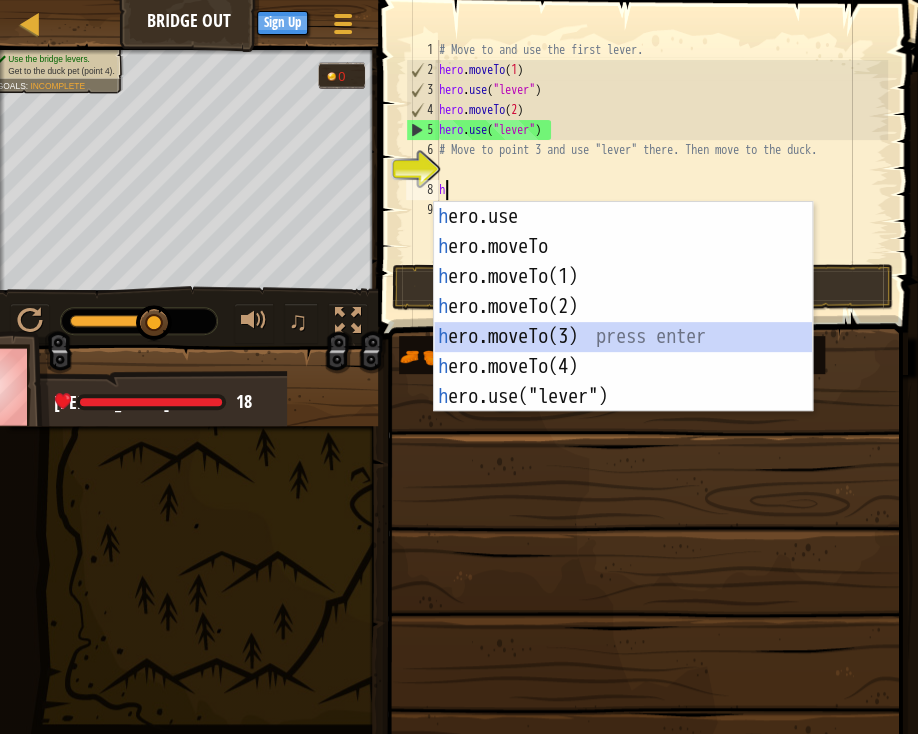 click on "h ero.use press enter h ero.moveTo press enter h ero.moveTo(1) press enter h ero.moveTo(2) press enter h ero.moveTo(3) press enter h ero.moveTo(4) press enter h ero.use("lever") press enter" at bounding box center [623, 337] 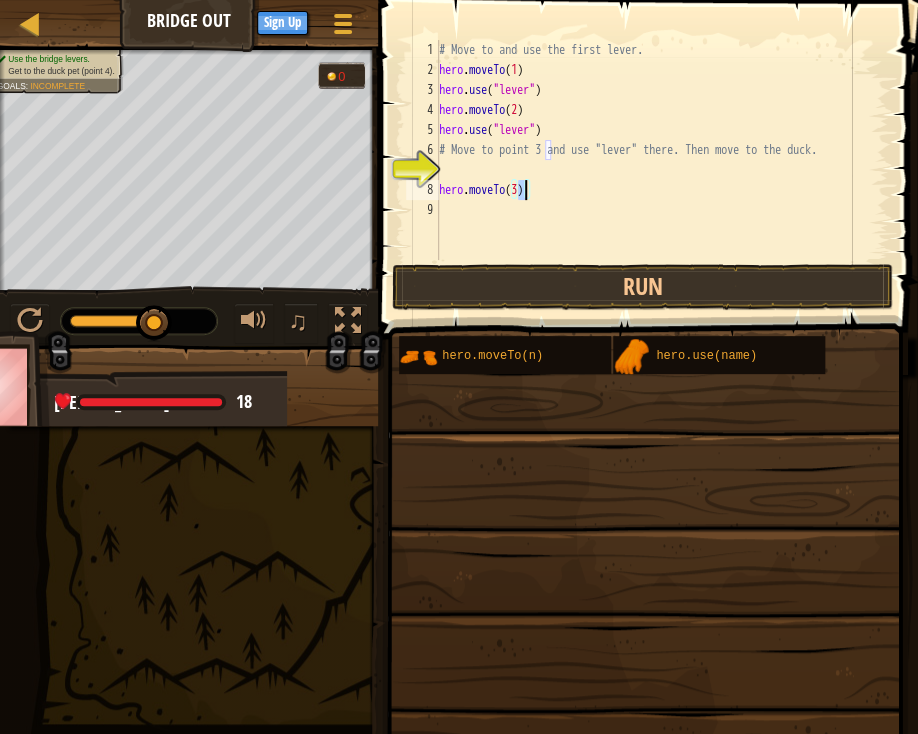 click on "# Move to and use the first lever. hero . moveTo ( 1 ) hero . use ( "lever" ) hero . moveTo ( 2 ) hero . use ( "lever" ) # Move to point 3 and use "lever" there. Then move to the duck. hero . moveTo ( 3 )" at bounding box center (661, 170) 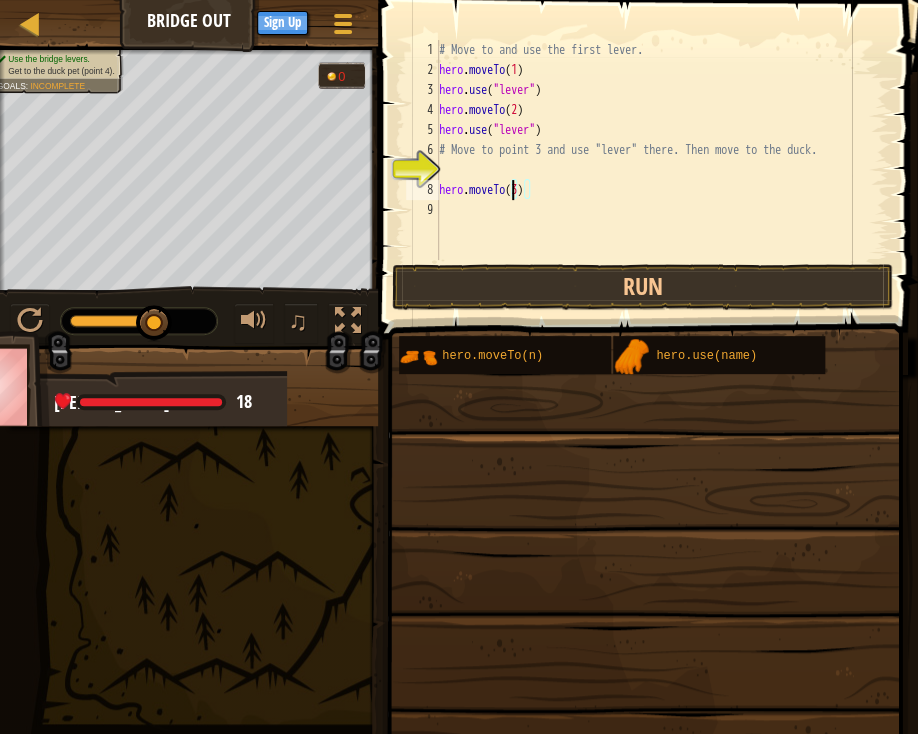 click on "# Move to and use the first lever. hero . moveTo ( 1 ) hero . use ( "lever" ) hero . moveTo ( 2 ) hero . use ( "lever" ) # Move to point 3 and use "lever" there. Then move to the duck. hero . moveTo ( 3 )" at bounding box center [661, 170] 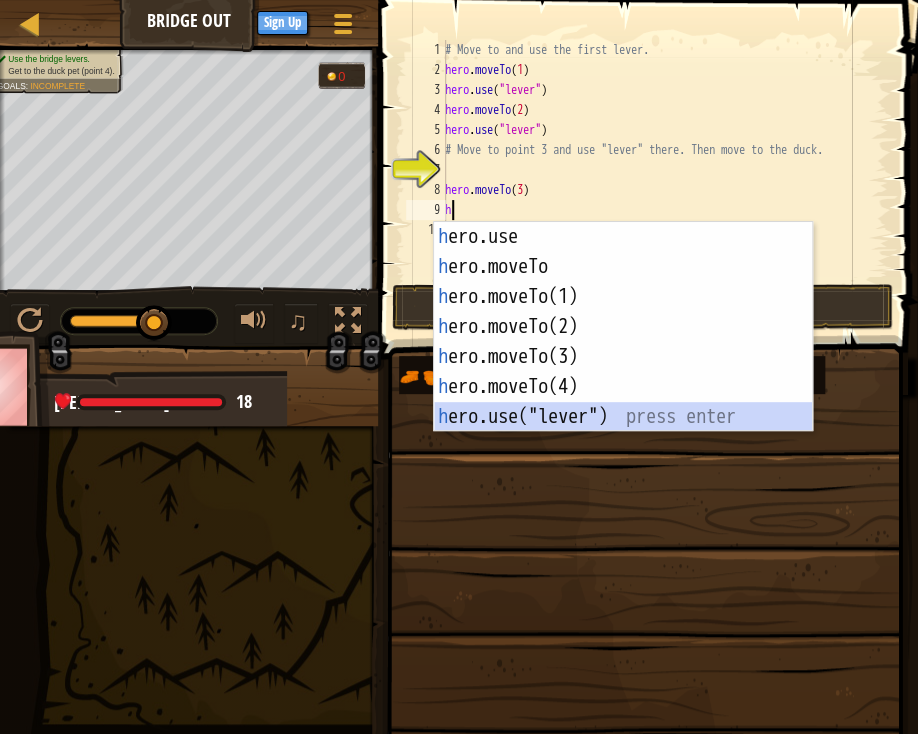 click on "h ero.use press enter h ero.moveTo press enter h ero.moveTo(1) press enter h ero.moveTo(2) press enter h ero.moveTo(3) press enter h ero.moveTo(4) press enter h ero.use("lever") press enter" at bounding box center [623, 357] 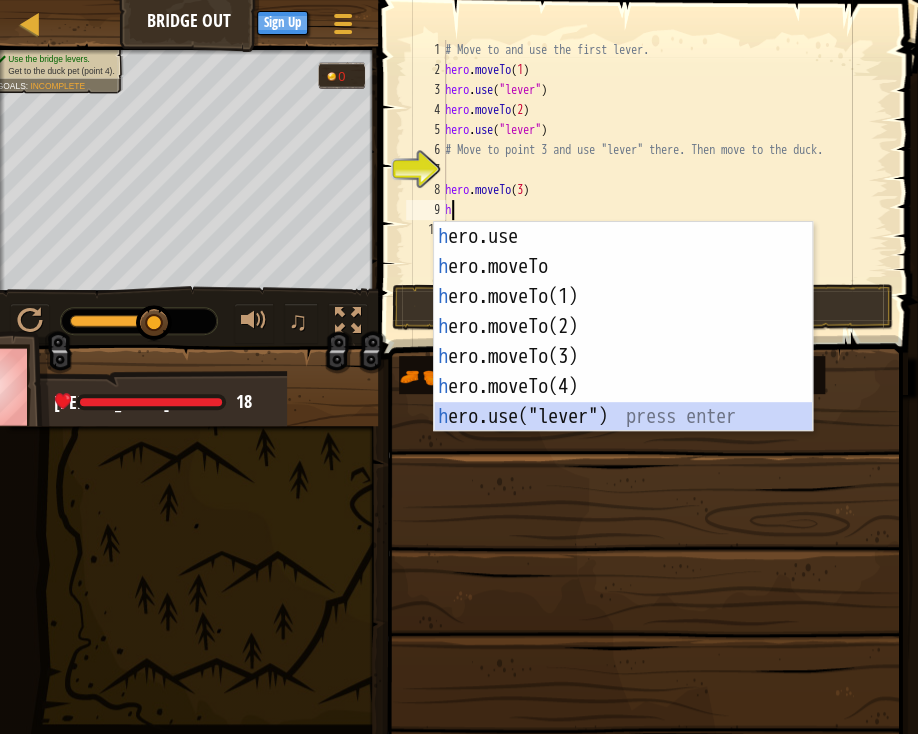type on "hero.use("lever")" 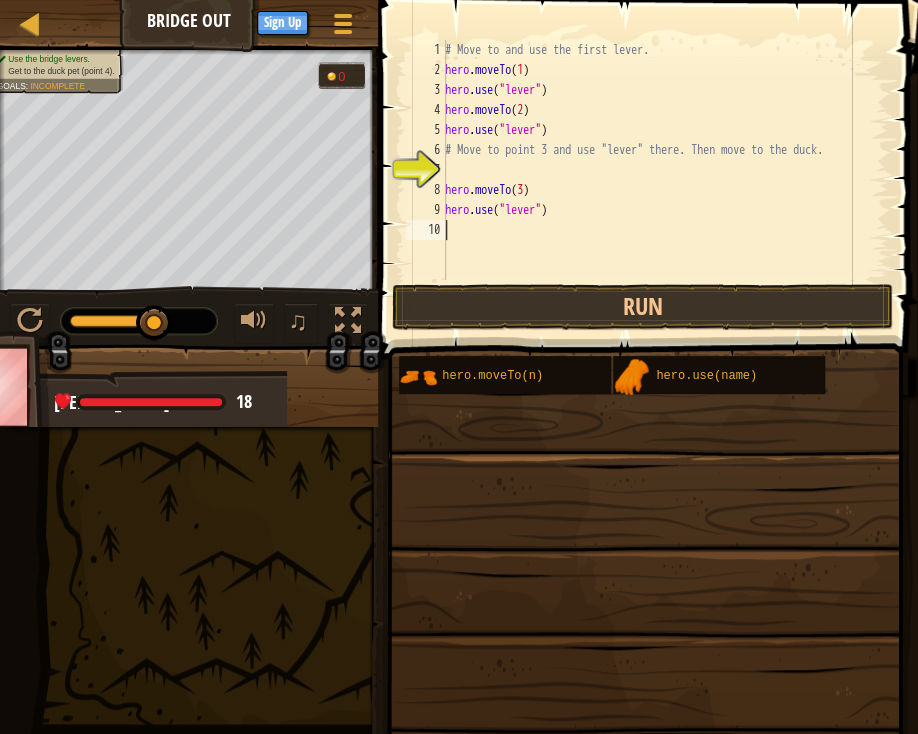 click on "# Move to and use the first lever. hero . moveTo ( 1 ) hero . use ( "lever" ) hero . moveTo ( 2 ) hero . use ( "lever" ) # Move to point 3 and use "lever" there. Then move to the duck. hero . moveTo ( 3 ) hero . use ( "lever" )" at bounding box center (664, 180) 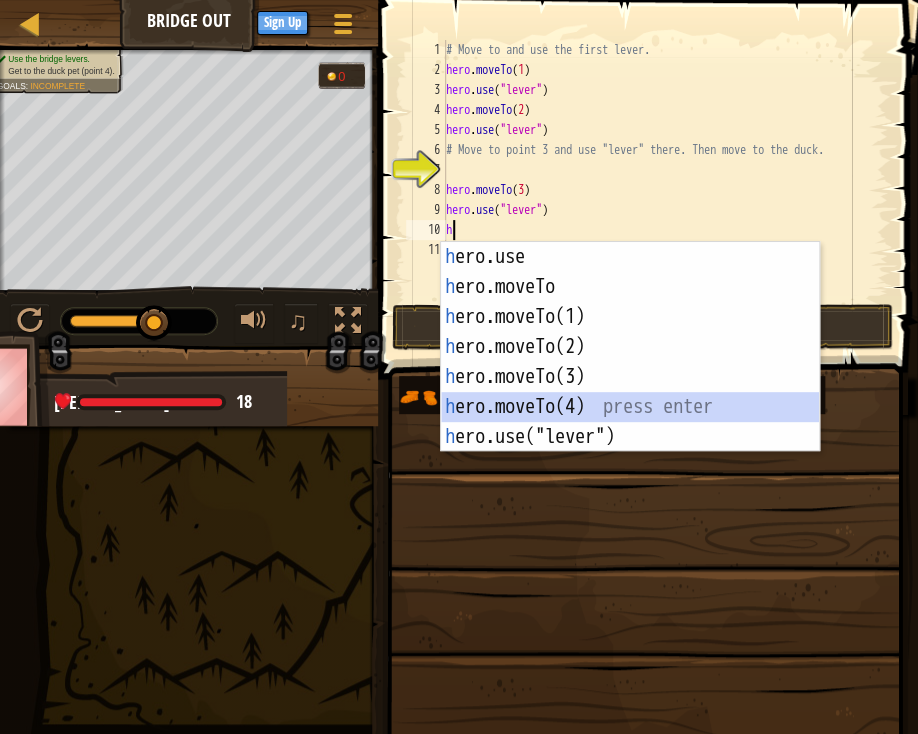 click on "h ero.use press enter h ero.moveTo press enter h ero.moveTo(1) press enter h ero.moveTo(2) press enter h ero.moveTo(3) press enter h ero.moveTo(4) press enter h ero.use("lever") press enter" at bounding box center (630, 377) 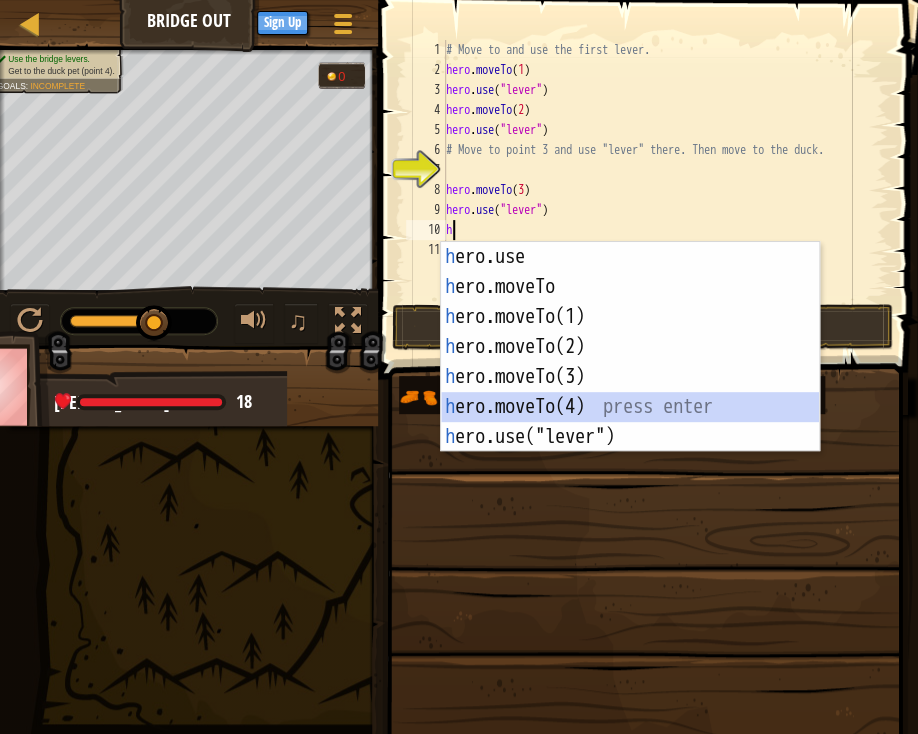 type on "hero.moveTo(4)" 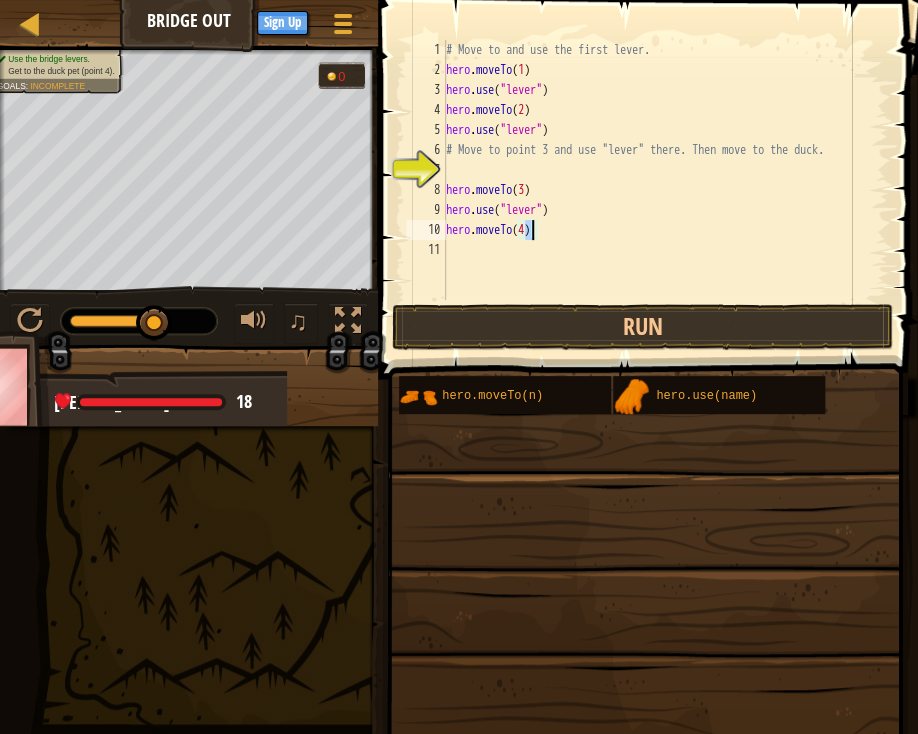 click on "# Move to and use the first lever. hero . moveTo ( 1 ) hero . use ( "lever" ) hero . moveTo ( 2 ) hero . use ( "lever" ) # Move to point 3 and use "lever" there. Then move to the duck. hero . moveTo ( 3 ) hero . use ( "lever" ) hero . moveTo ( 4 )" at bounding box center (665, 190) 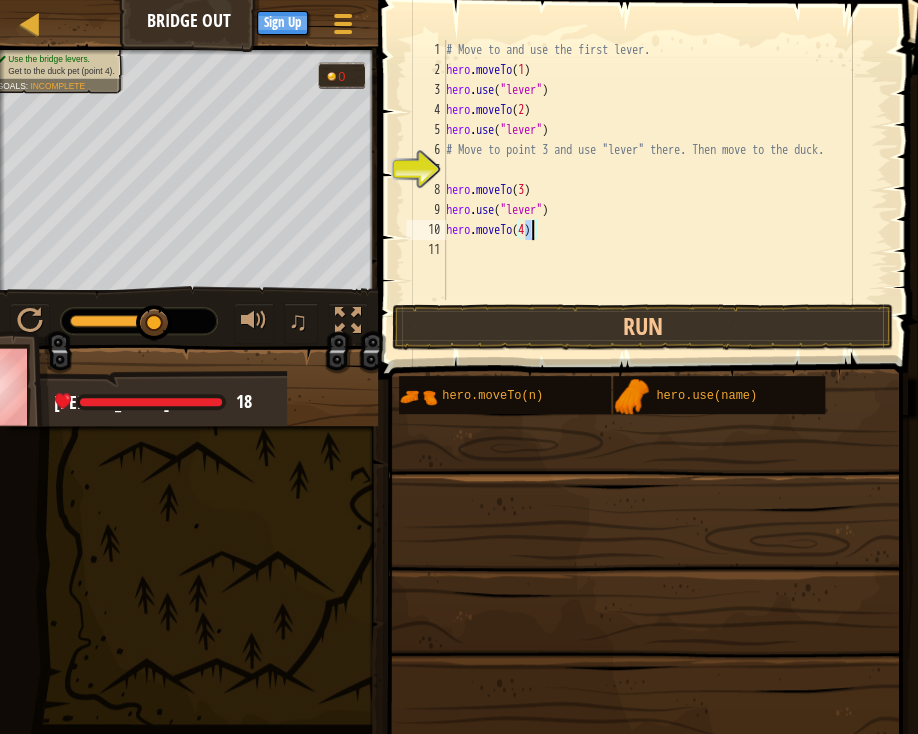 type 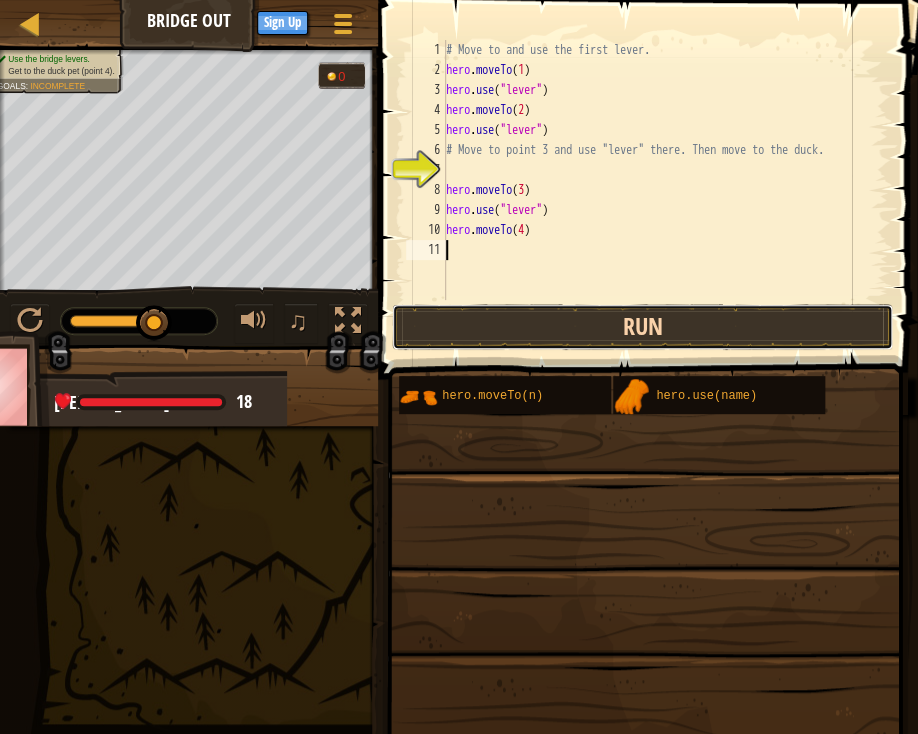 drag, startPoint x: 544, startPoint y: 329, endPoint x: 532, endPoint y: 314, distance: 19.209373 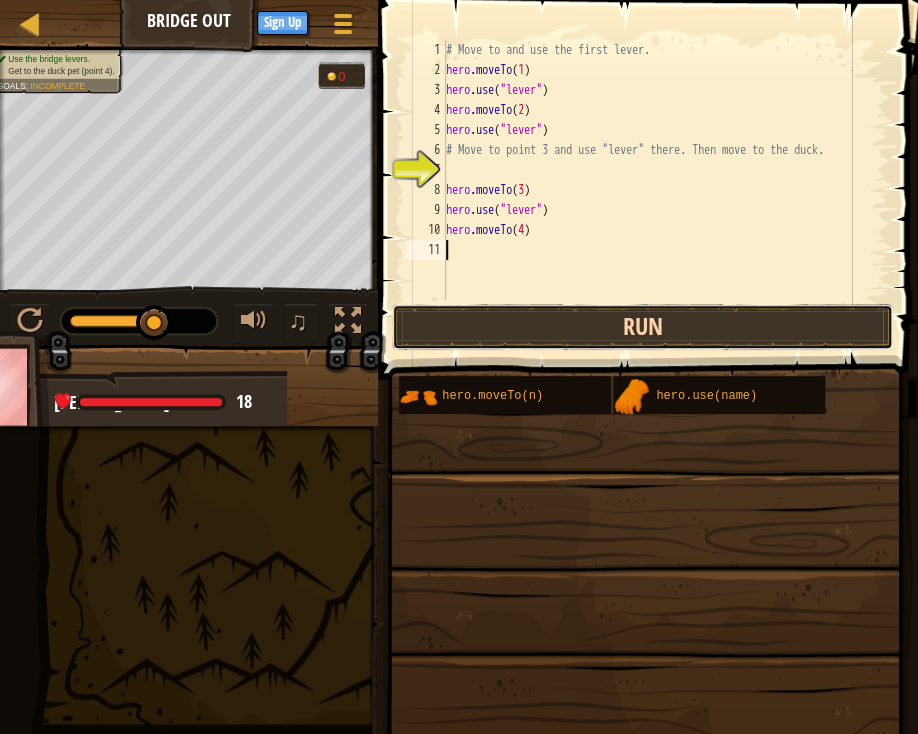 click on "Run" at bounding box center (642, 327) 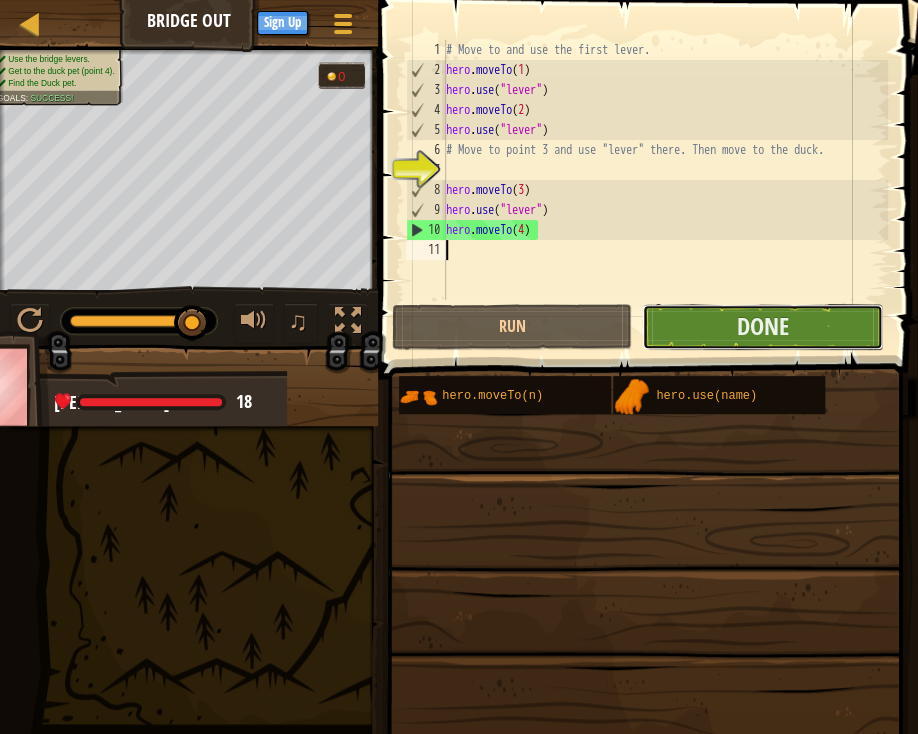 click on "Done" at bounding box center [762, 327] 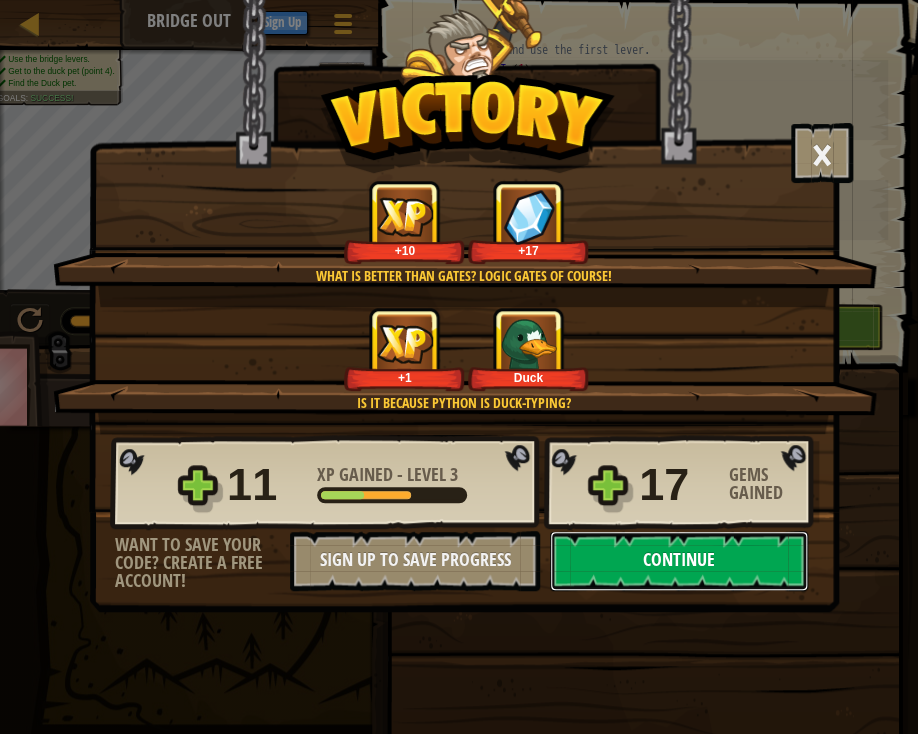 click on "Continue" at bounding box center [679, 561] 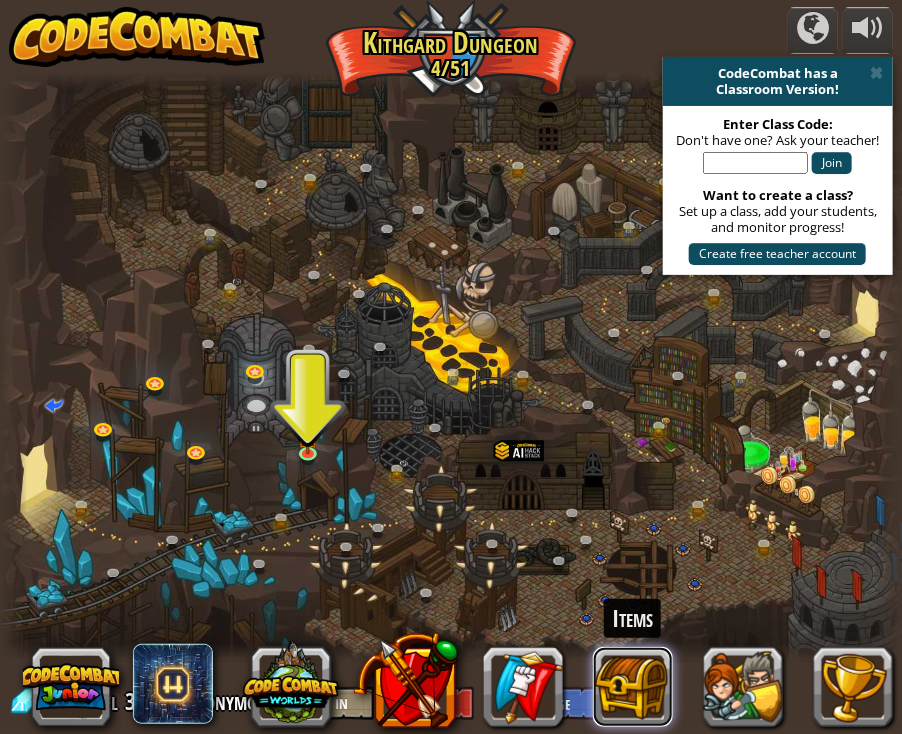 click at bounding box center [633, 687] 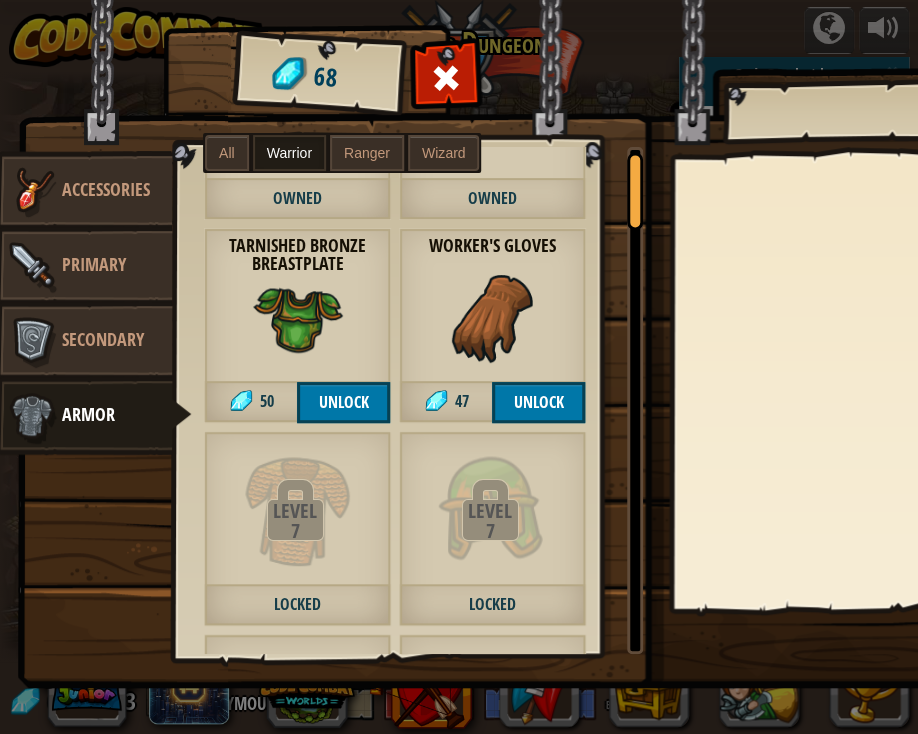 scroll, scrollTop: 0, scrollLeft: 0, axis: both 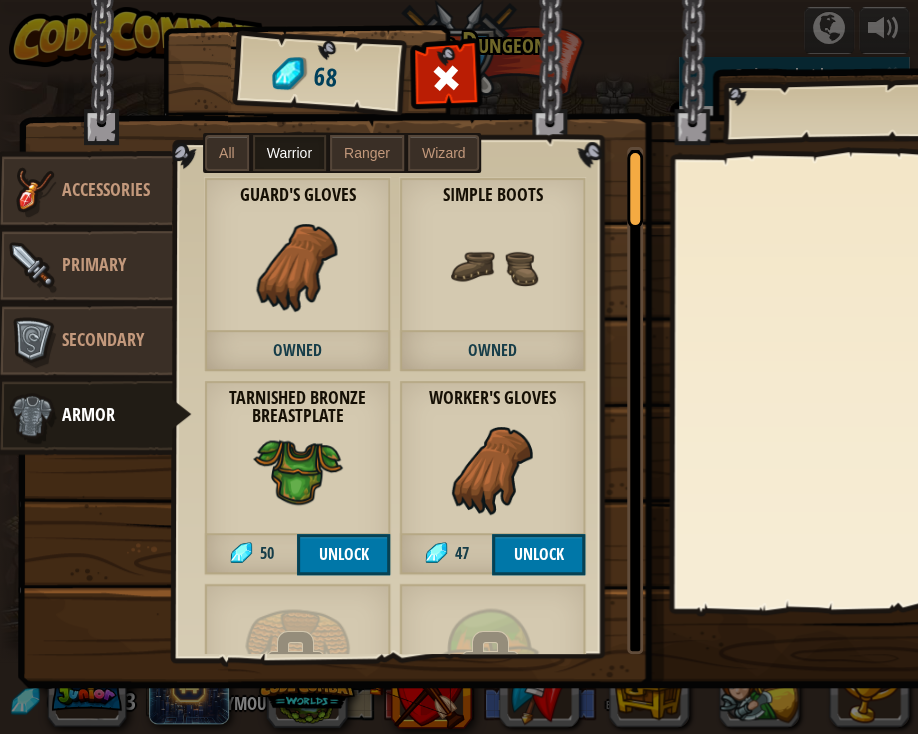 click on "Accessories" at bounding box center [84, 191] 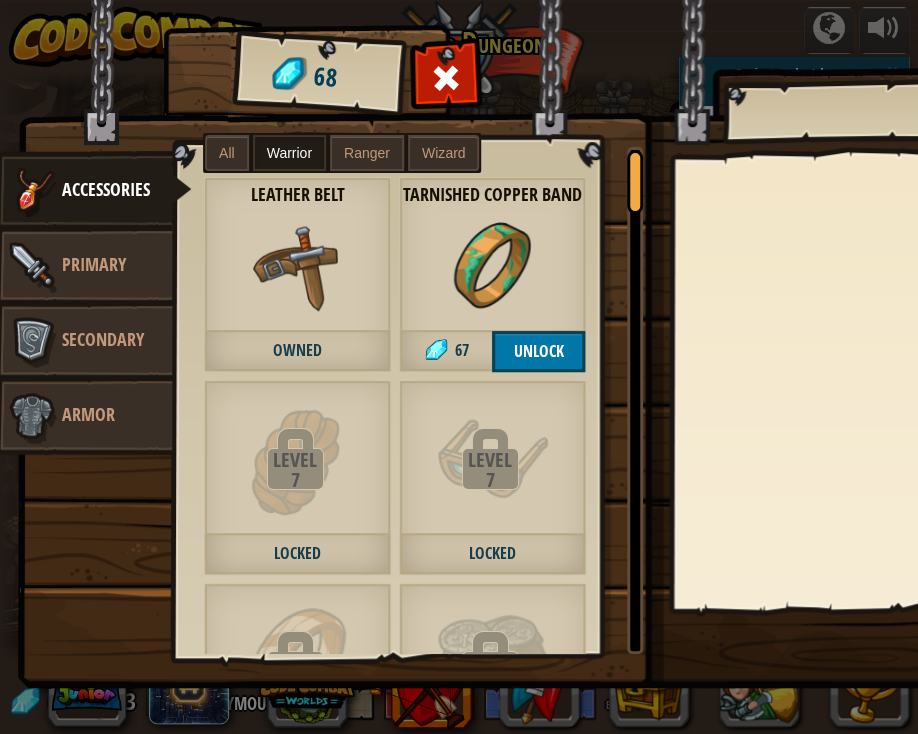 click on "Wizard" at bounding box center [444, 153] 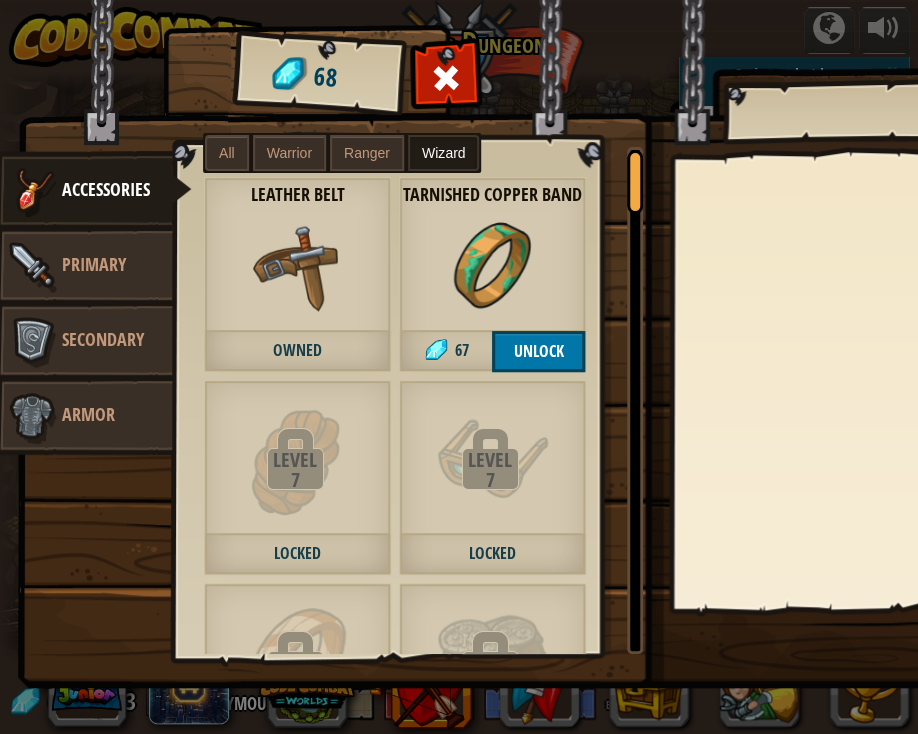 click on "Ranger" at bounding box center (367, 153) 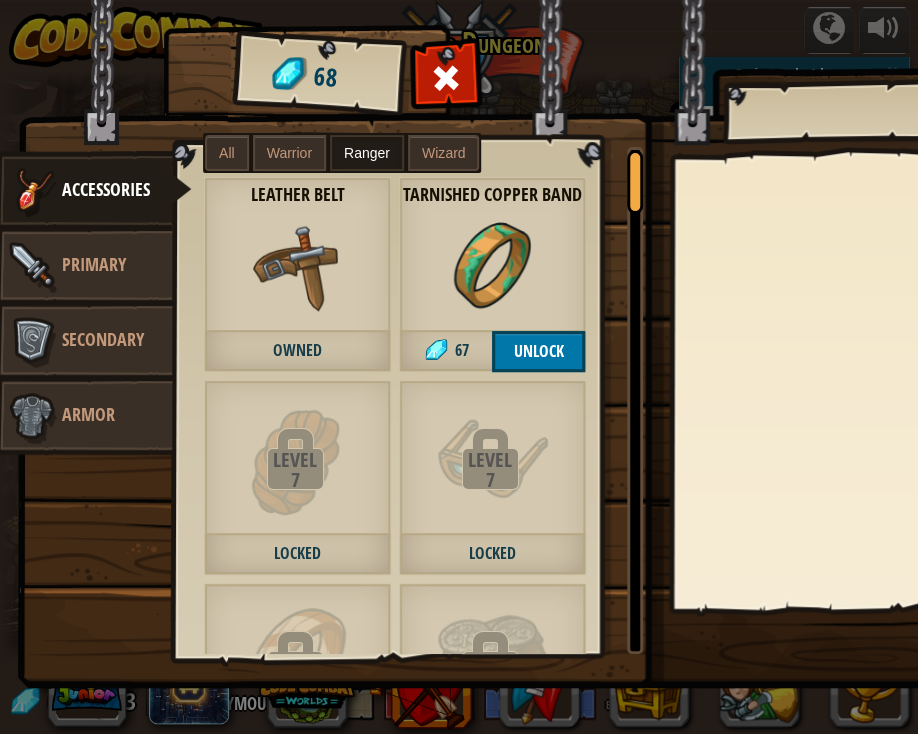 click on "Warrior" at bounding box center [289, 153] 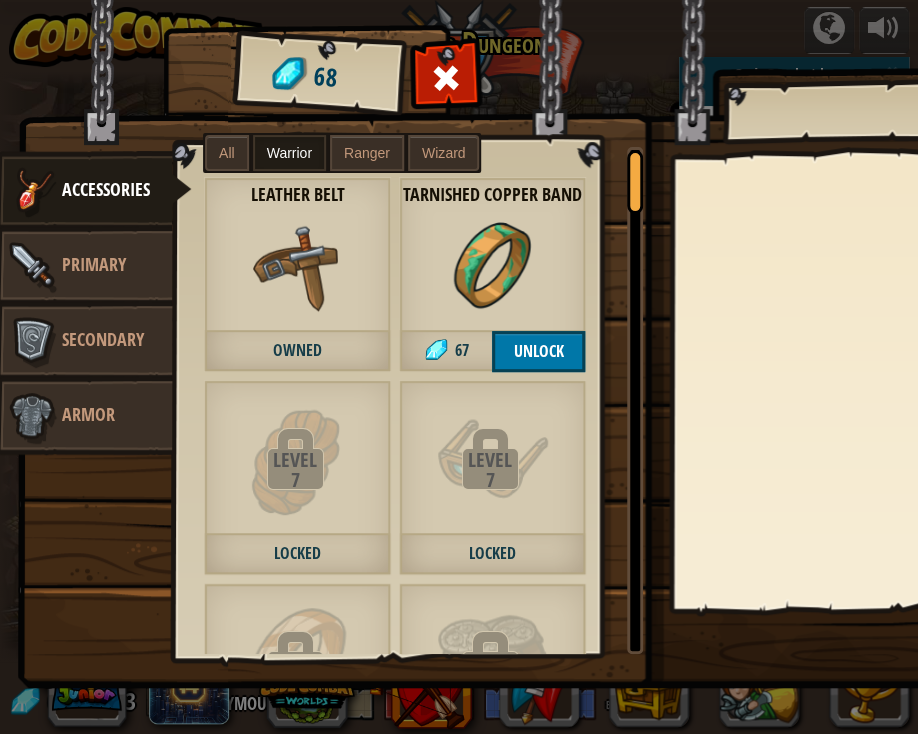 click on "Ranger" at bounding box center (367, 153) 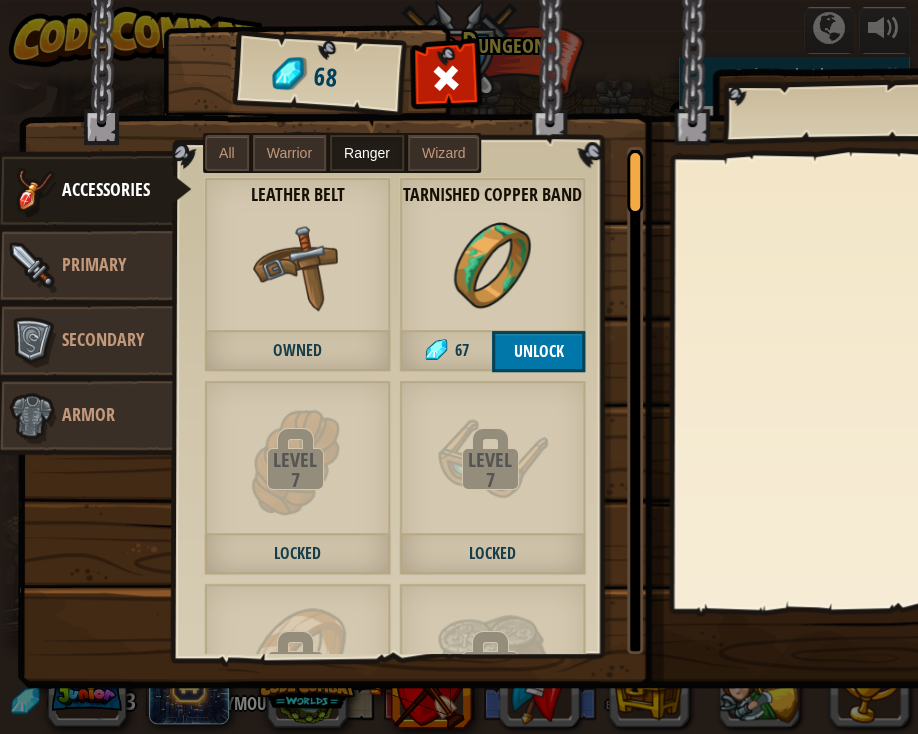 click on "Warrior" at bounding box center (289, 153) 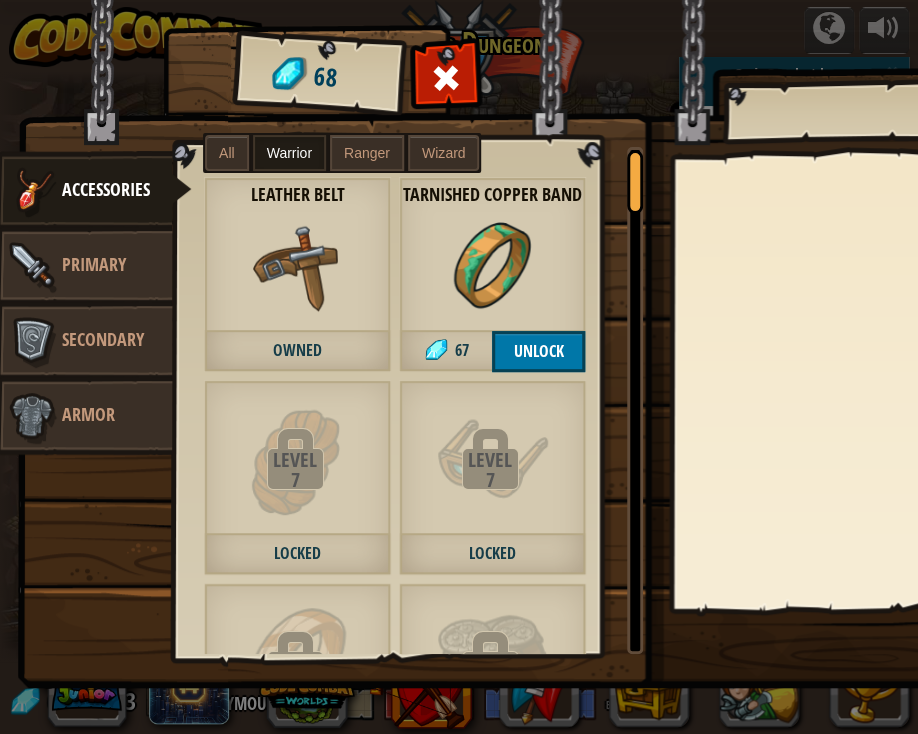 click on "Wizard" at bounding box center (444, 153) 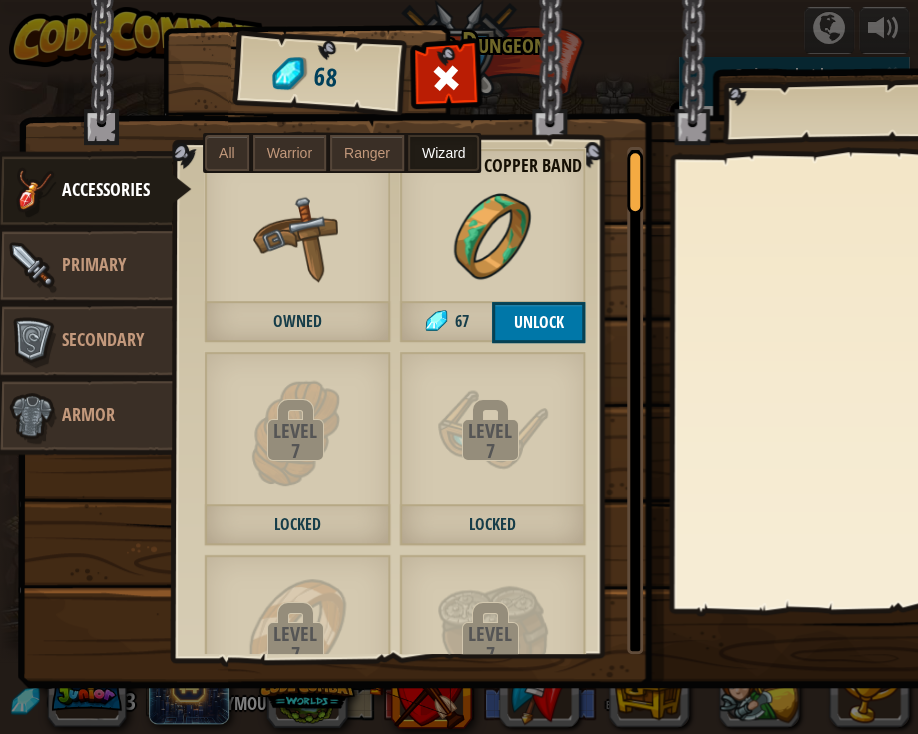 scroll, scrollTop: 0, scrollLeft: 0, axis: both 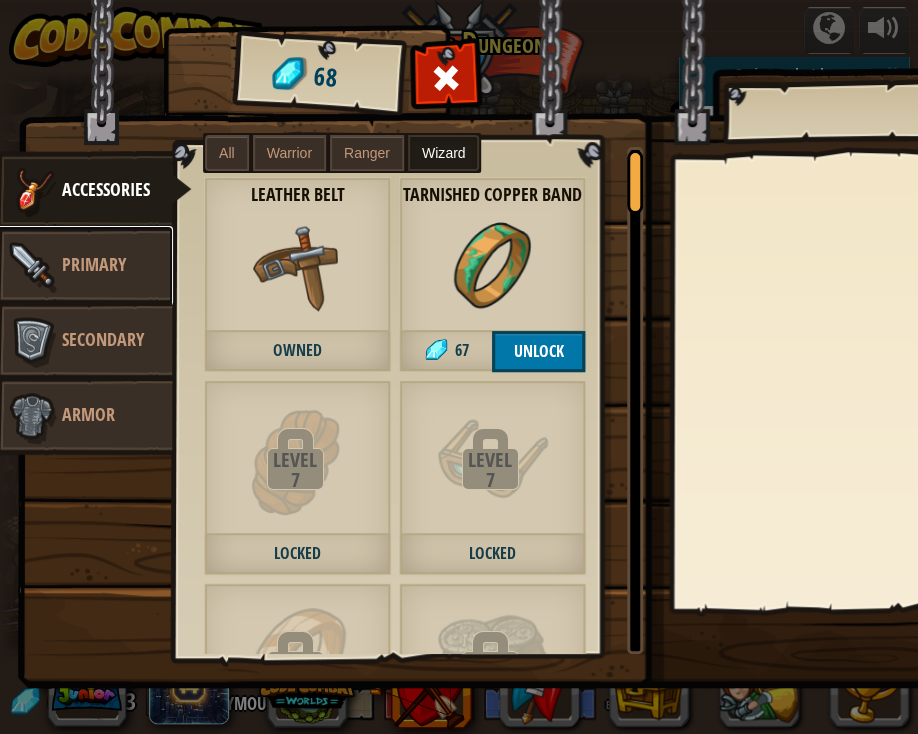 click on "Primary" at bounding box center [84, 266] 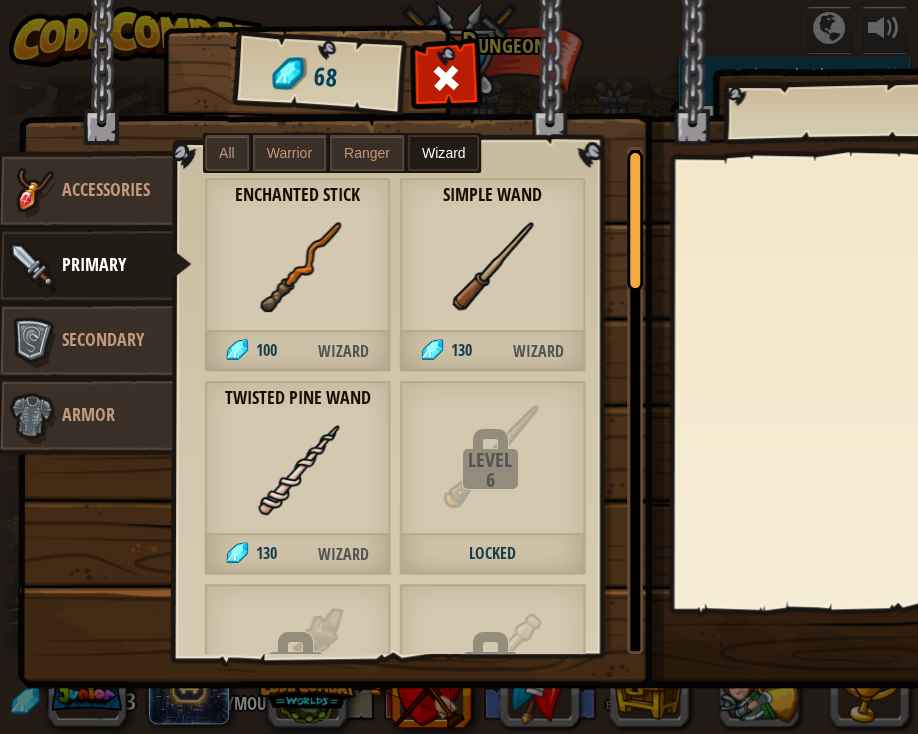 click on "All" at bounding box center [227, 153] 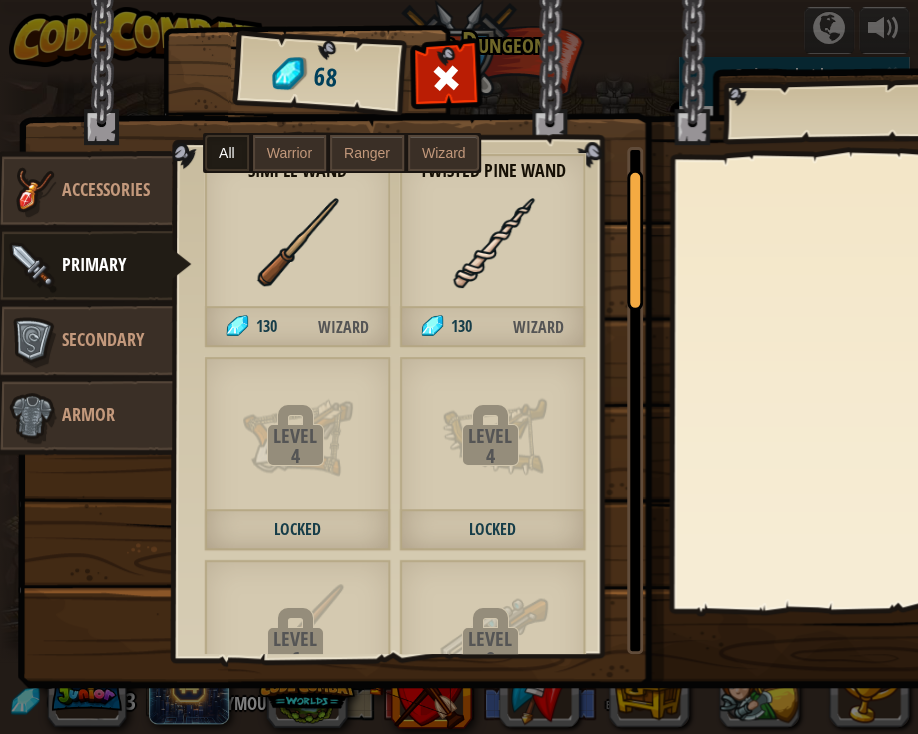 scroll, scrollTop: 228, scrollLeft: 0, axis: vertical 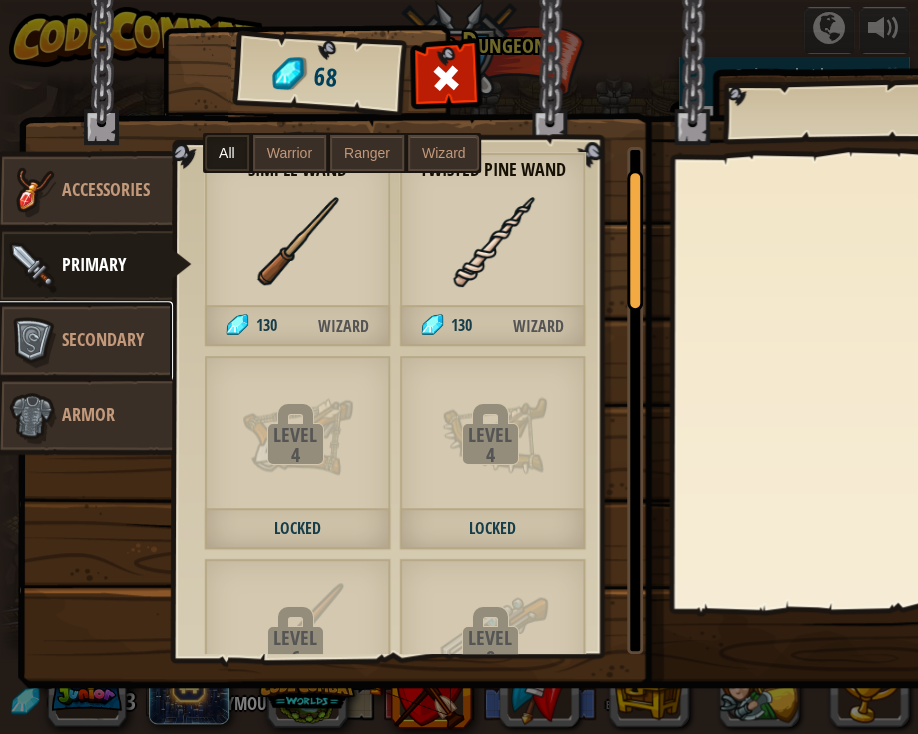 click on "Secondary" at bounding box center (84, 341) 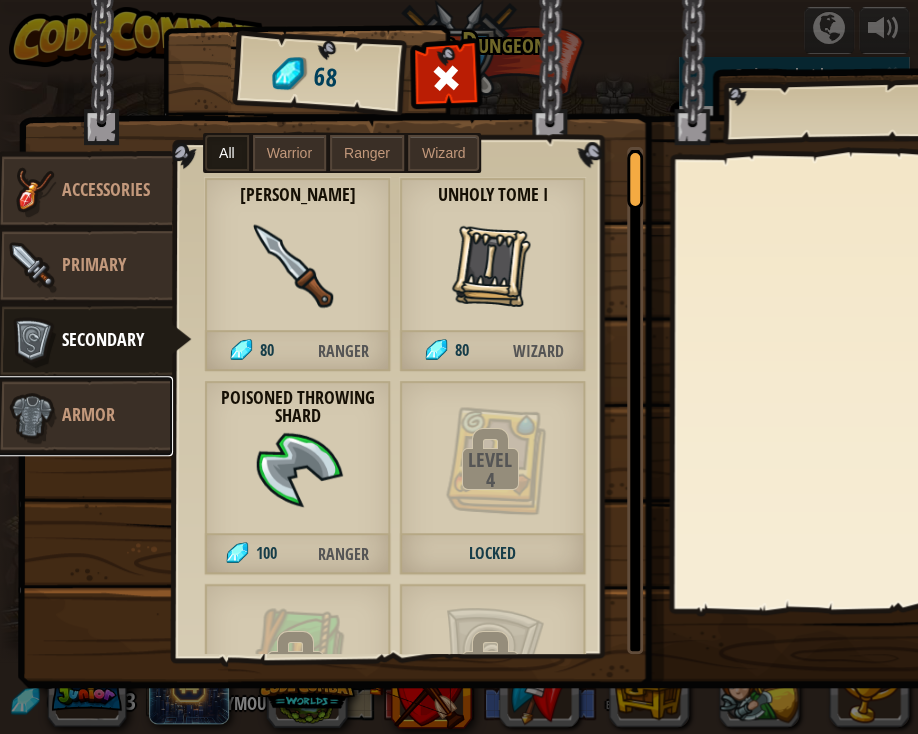 click on "Armor" at bounding box center [88, 414] 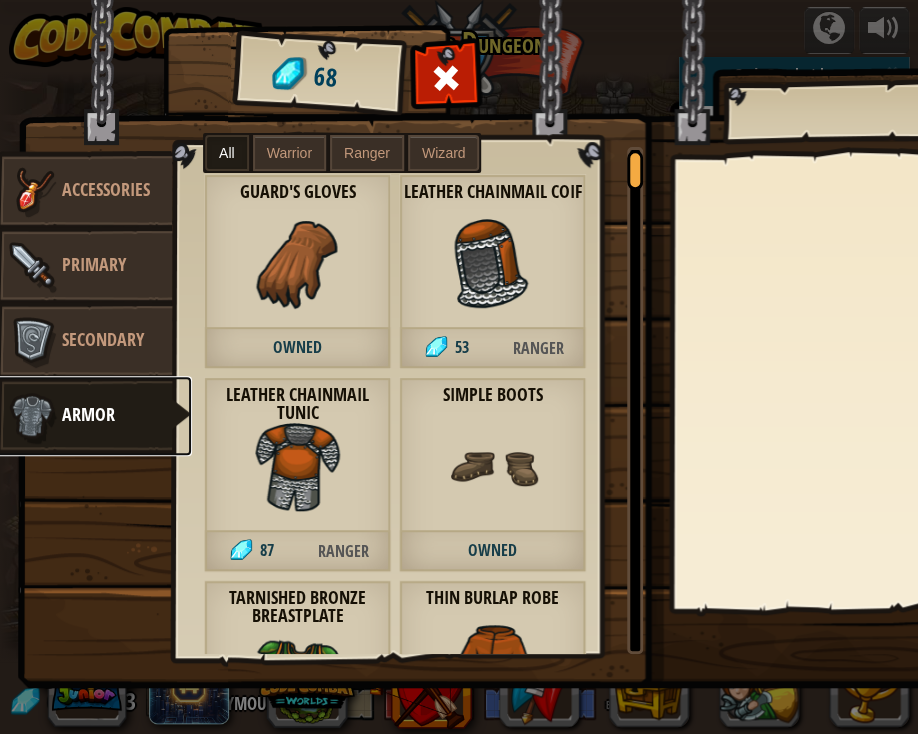 scroll, scrollTop: 0, scrollLeft: 0, axis: both 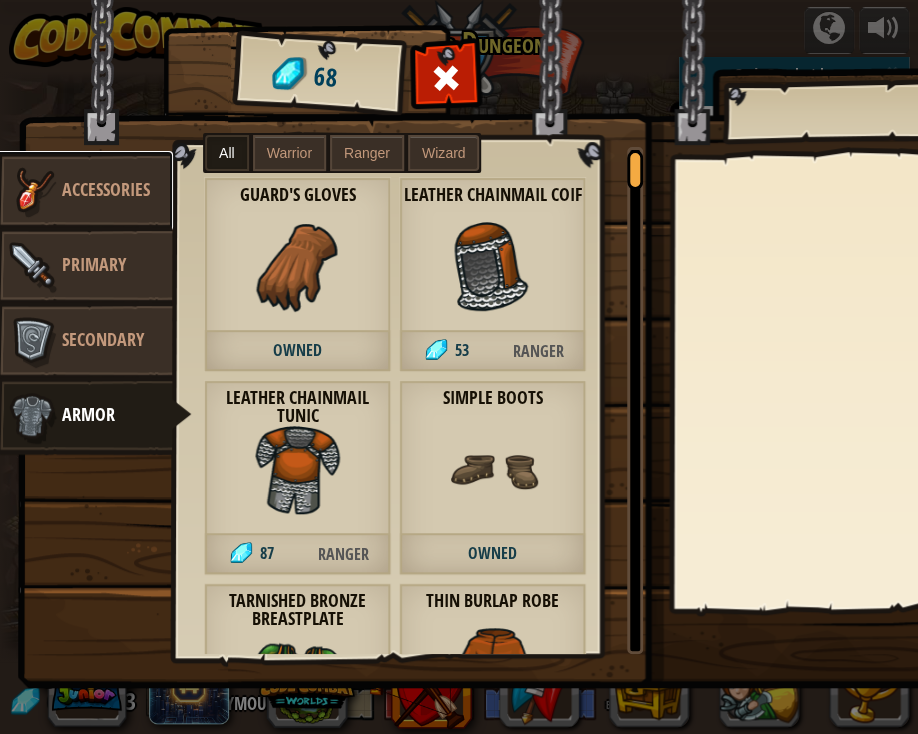 click on "Accessories" at bounding box center [106, 189] 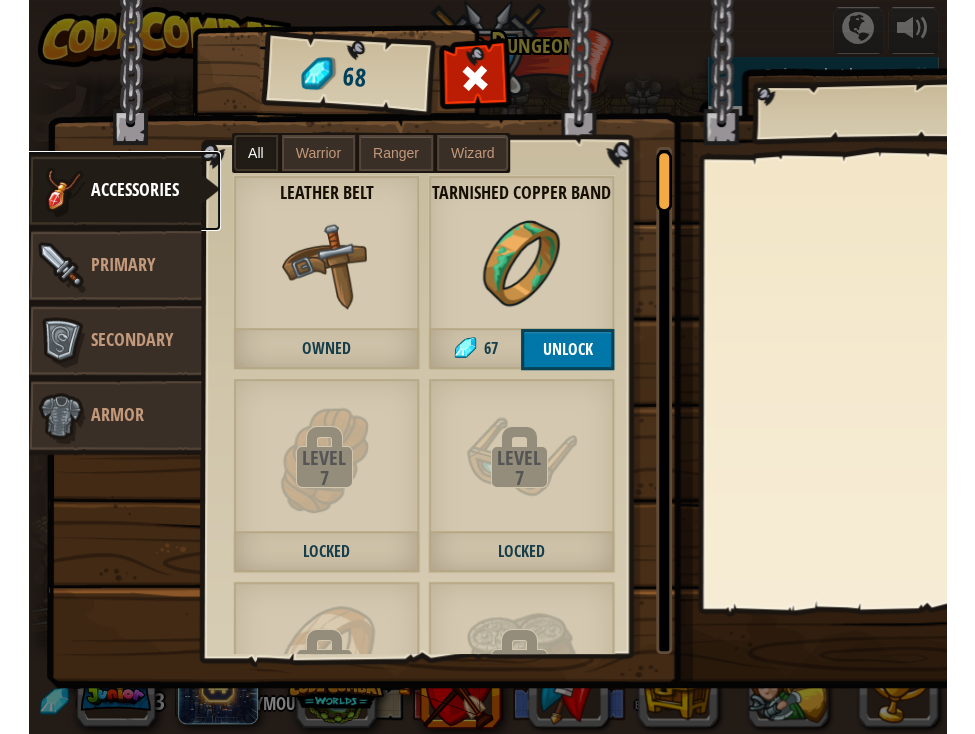 scroll, scrollTop: 0, scrollLeft: 0, axis: both 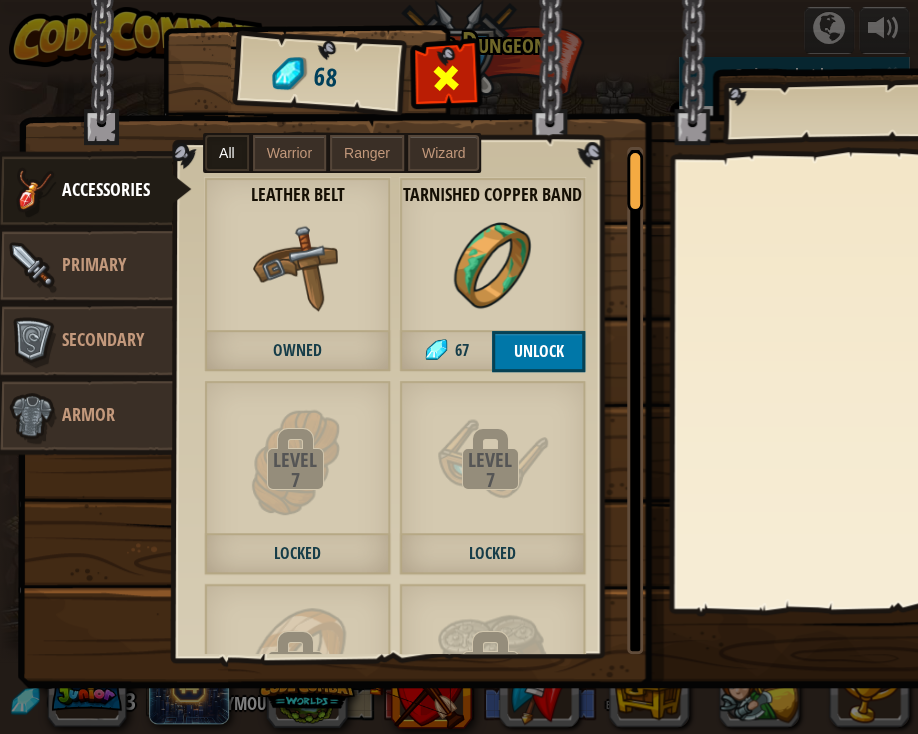 click at bounding box center (446, 78) 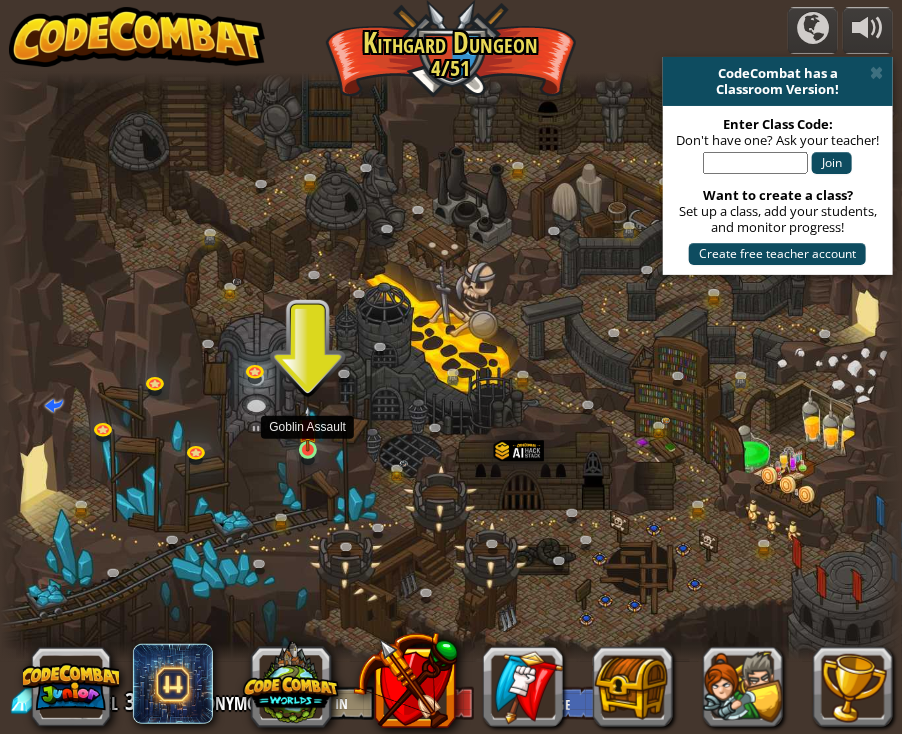 click at bounding box center (308, 428) 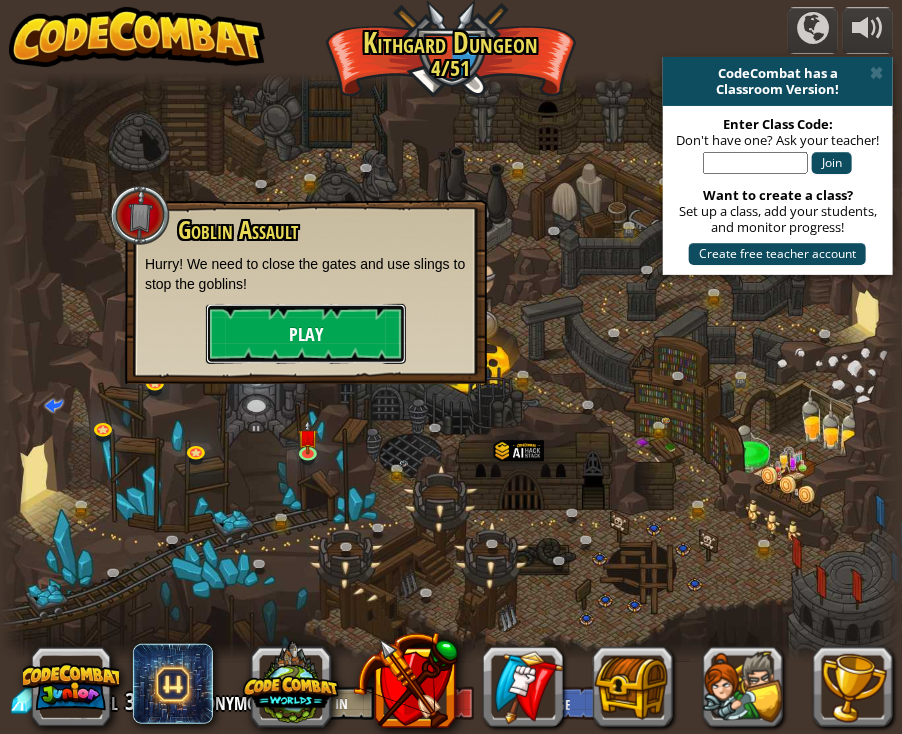 click on "Play" at bounding box center (306, 334) 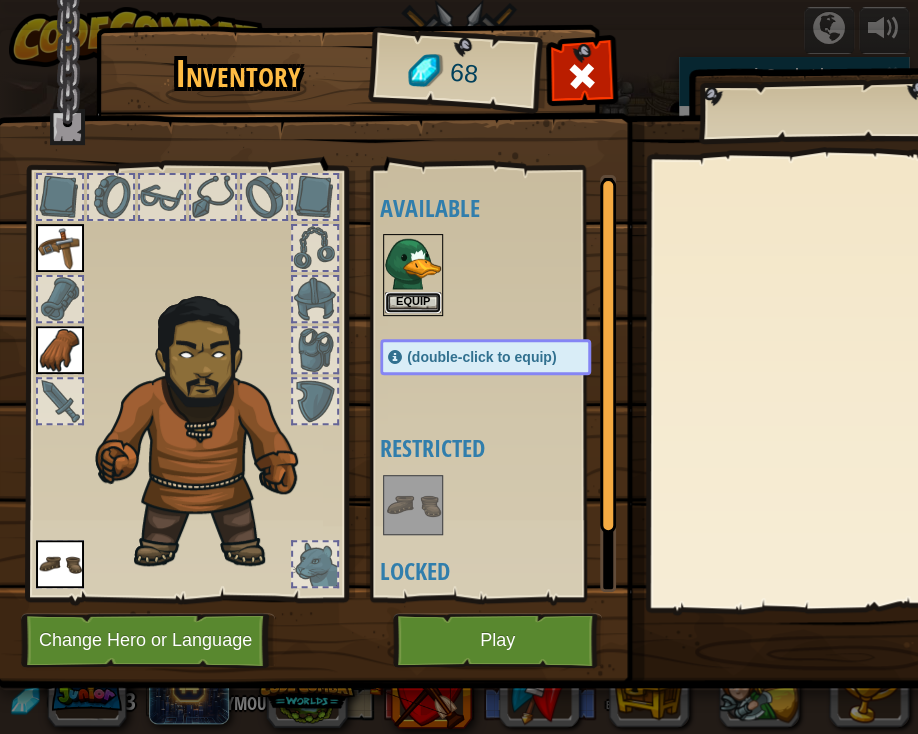 click on "Equip" at bounding box center (413, 302) 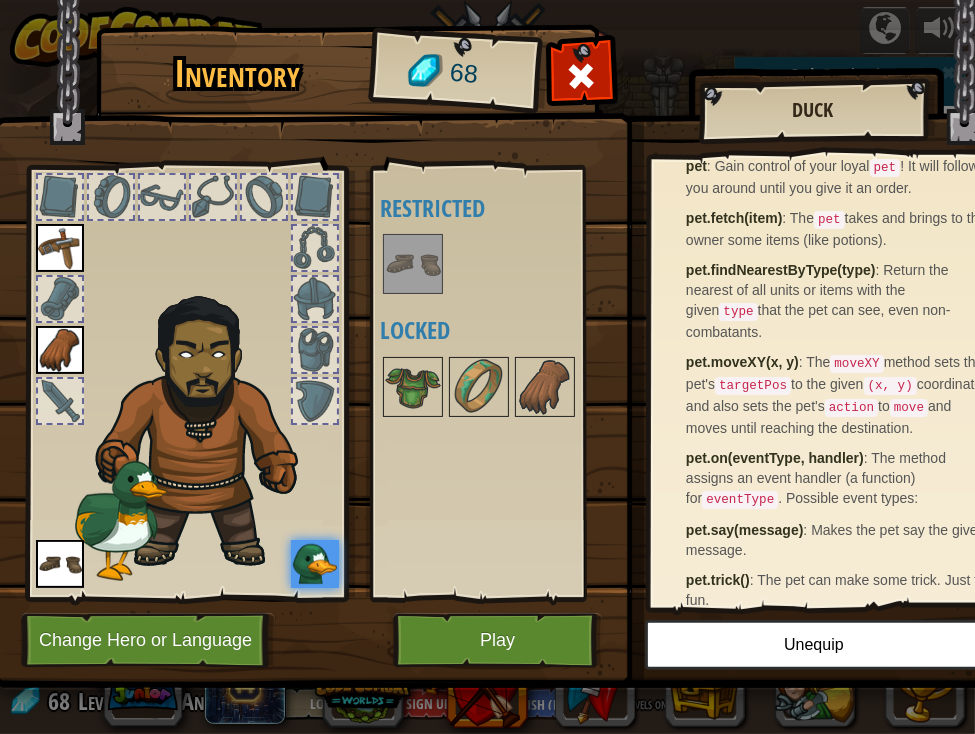 scroll, scrollTop: 316, scrollLeft: 0, axis: vertical 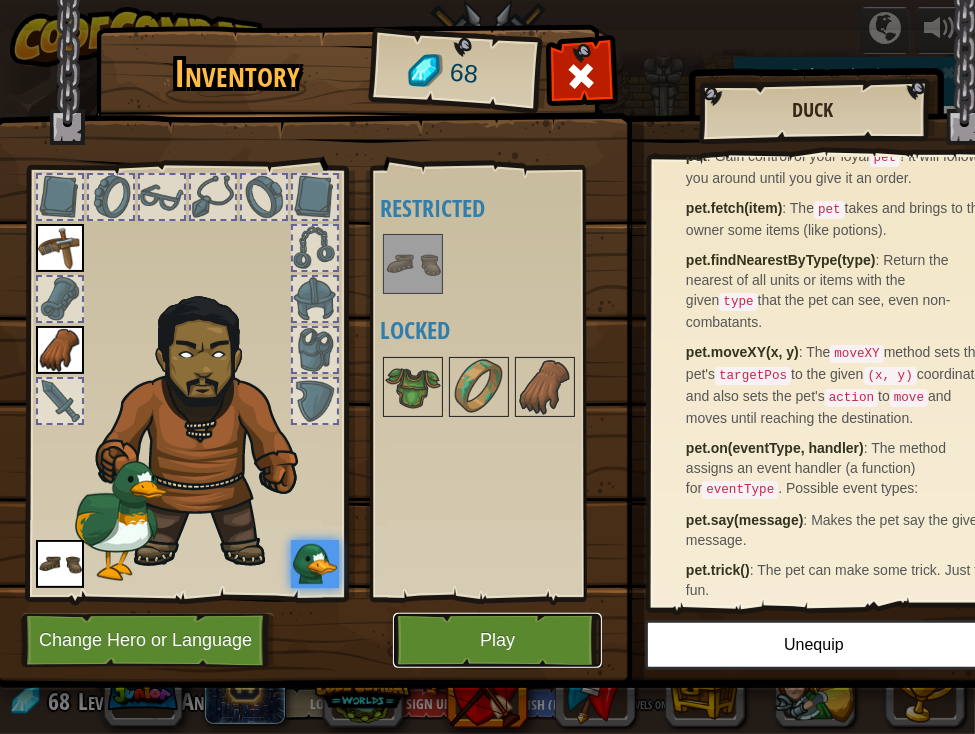 click on "Play" at bounding box center (497, 640) 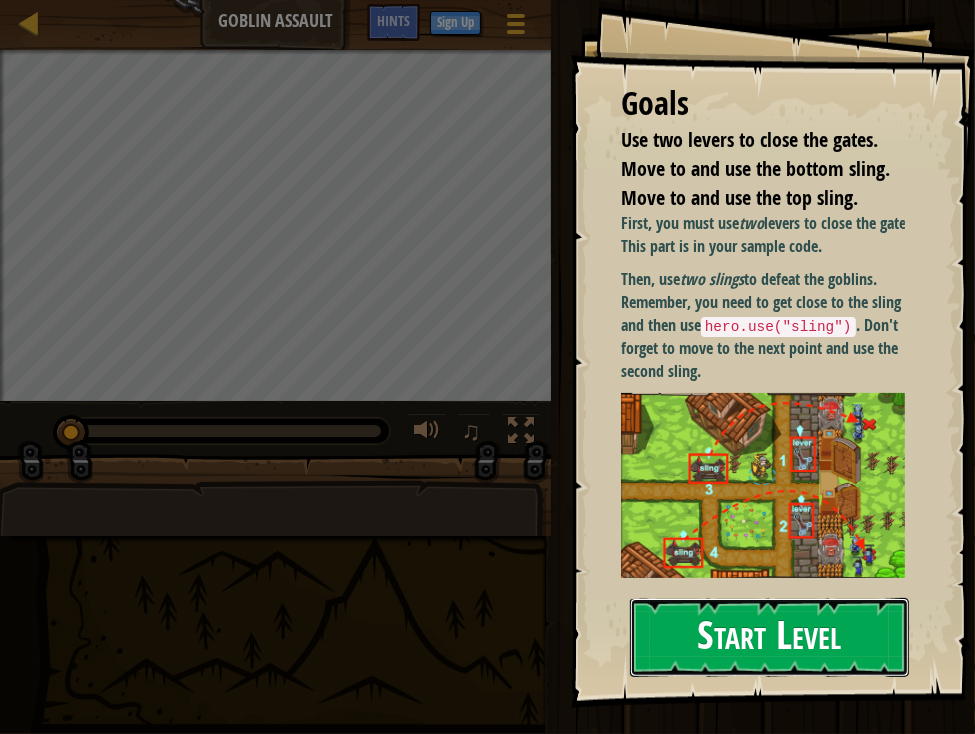 click on "Start Level" at bounding box center [769, 637] 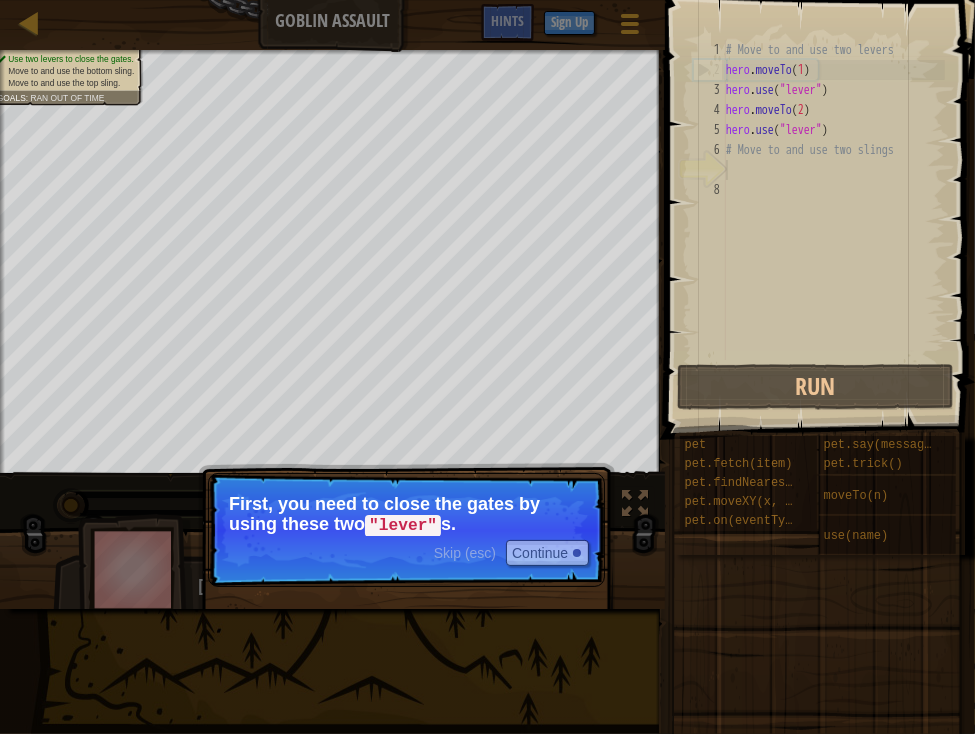click on "Skip (esc) Continue  First, you need to close the gates by using these two  "lever" s." at bounding box center [406, 530] 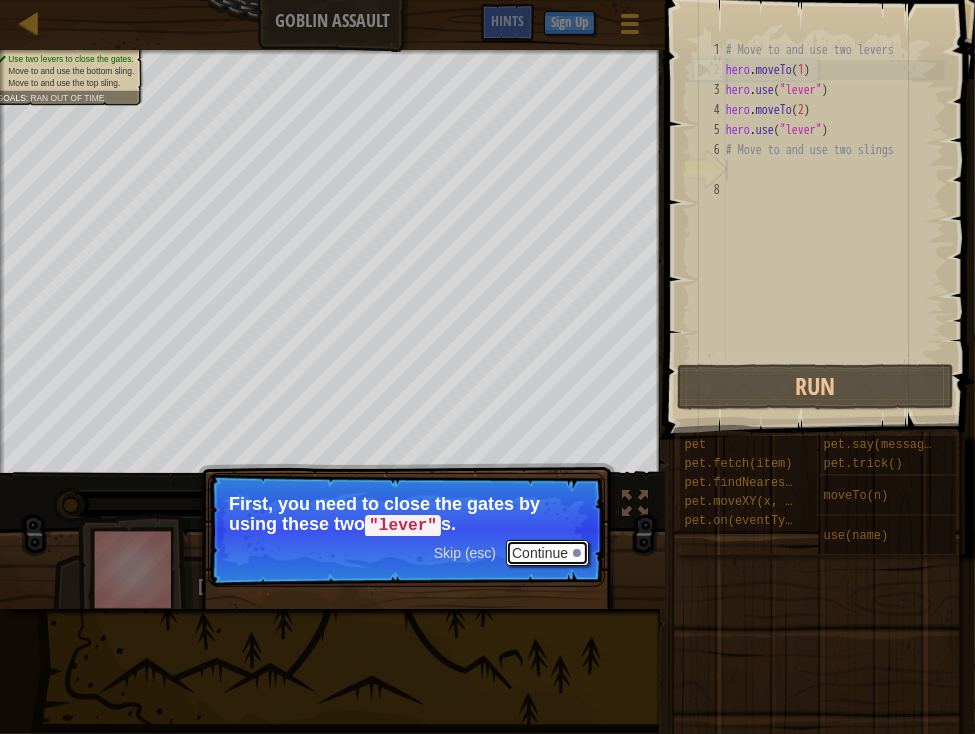 click on "Continue" at bounding box center (547, 553) 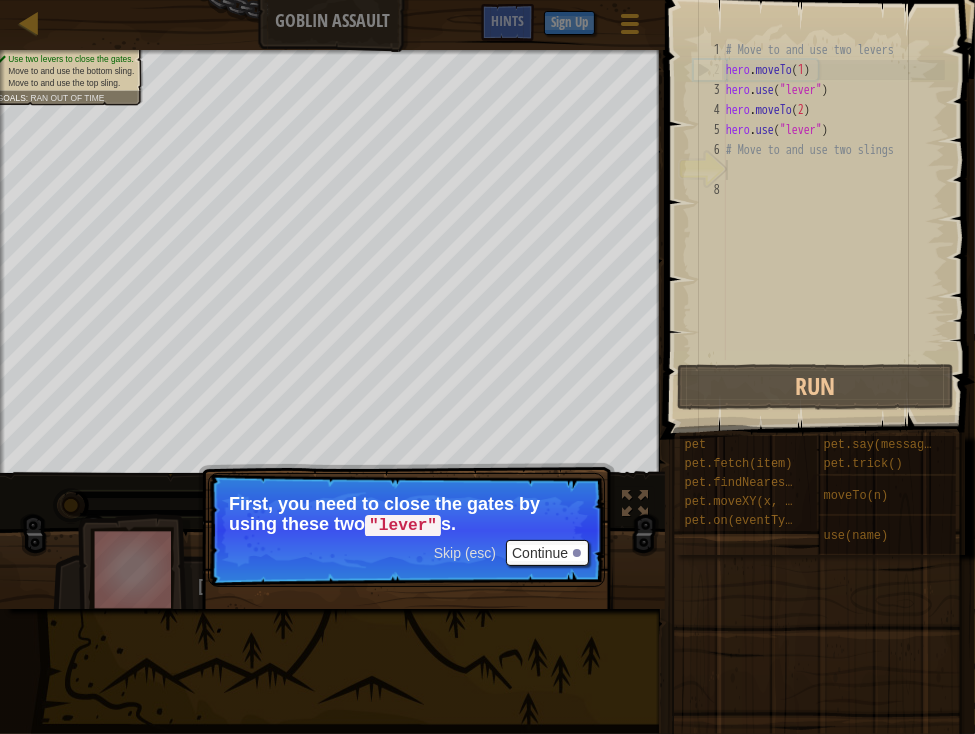 scroll, scrollTop: 9, scrollLeft: 0, axis: vertical 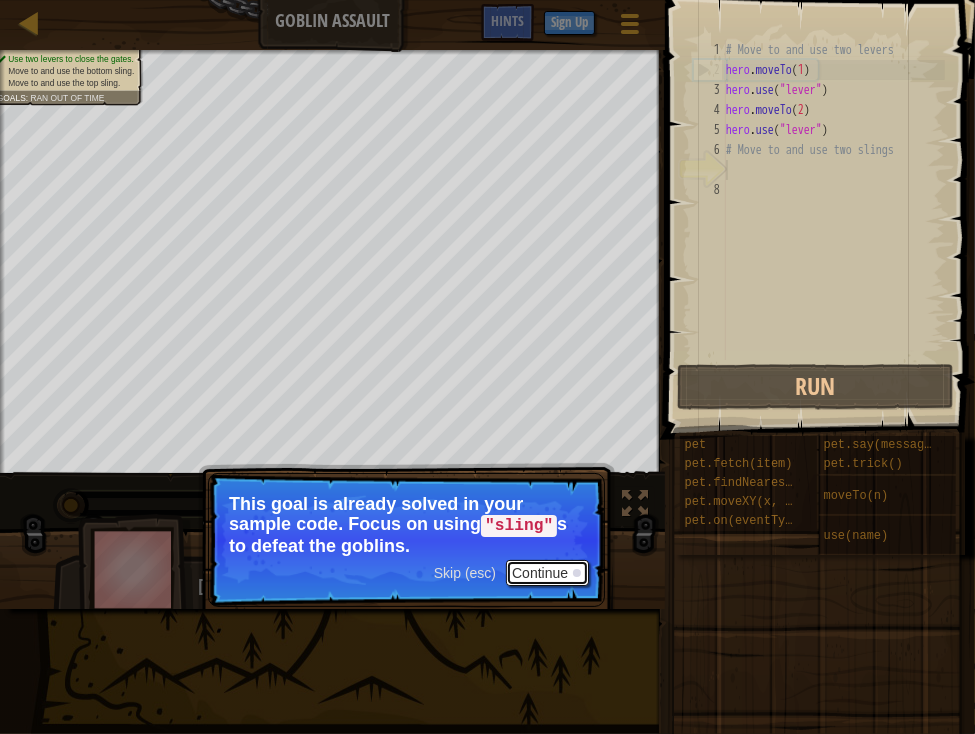 click on "Continue" at bounding box center [547, 573] 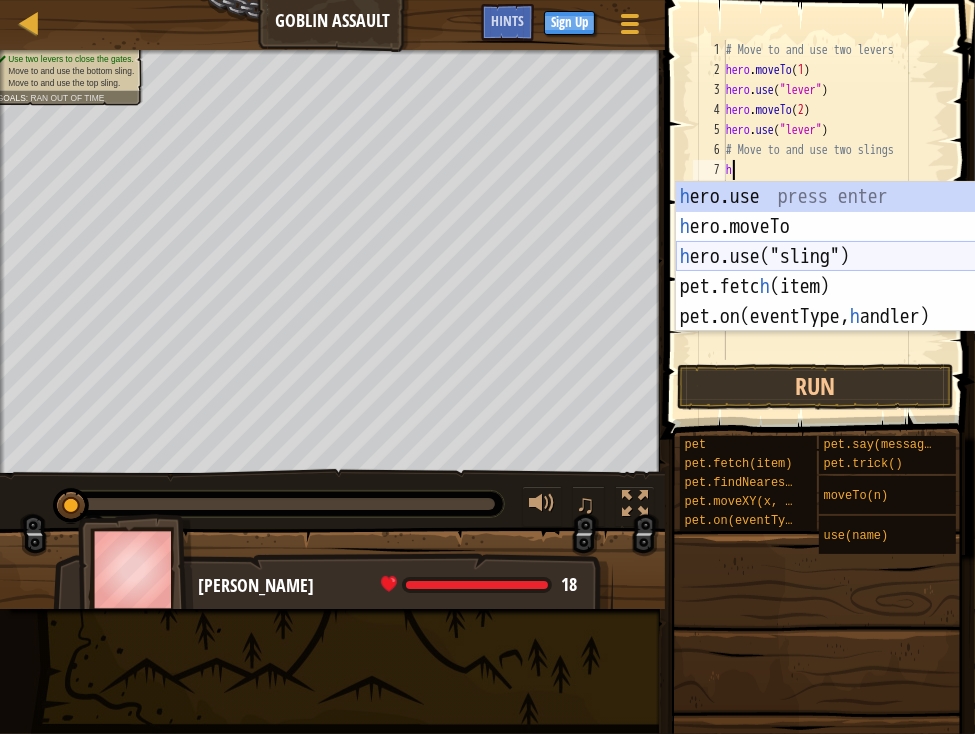 drag, startPoint x: 805, startPoint y: 257, endPoint x: 826, endPoint y: 248, distance: 22.847319 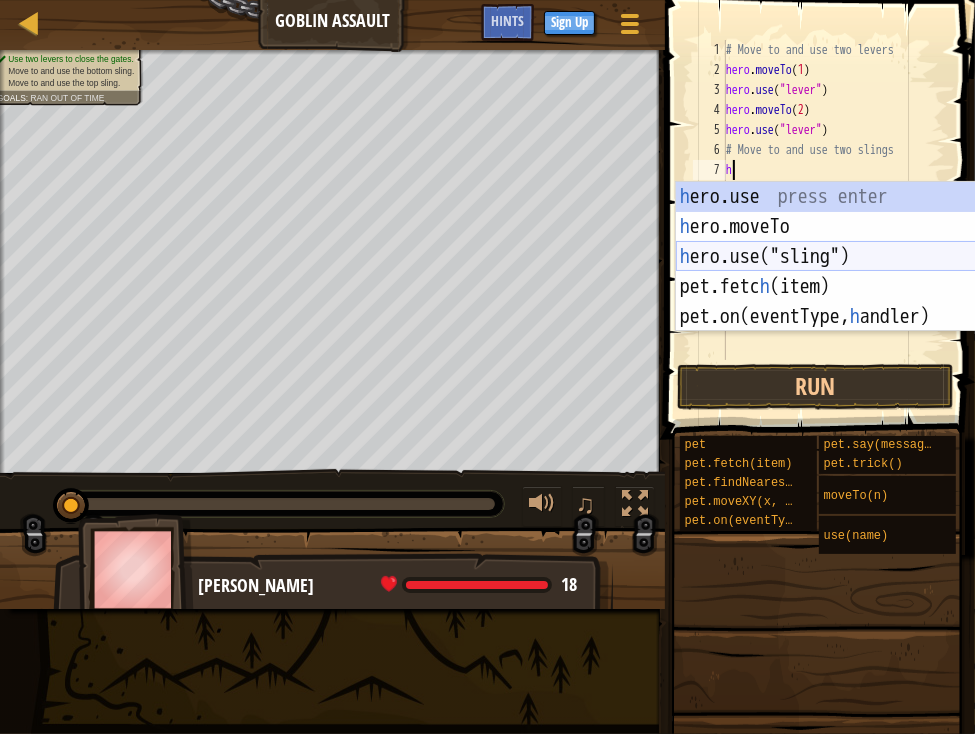 click on "h ero.use press enter h ero.moveTo press enter h ero.use("sling") press enter pet.fetc h (item) press enter pet.on(eventType,  h [PERSON_NAME]) press enter" at bounding box center [865, 287] 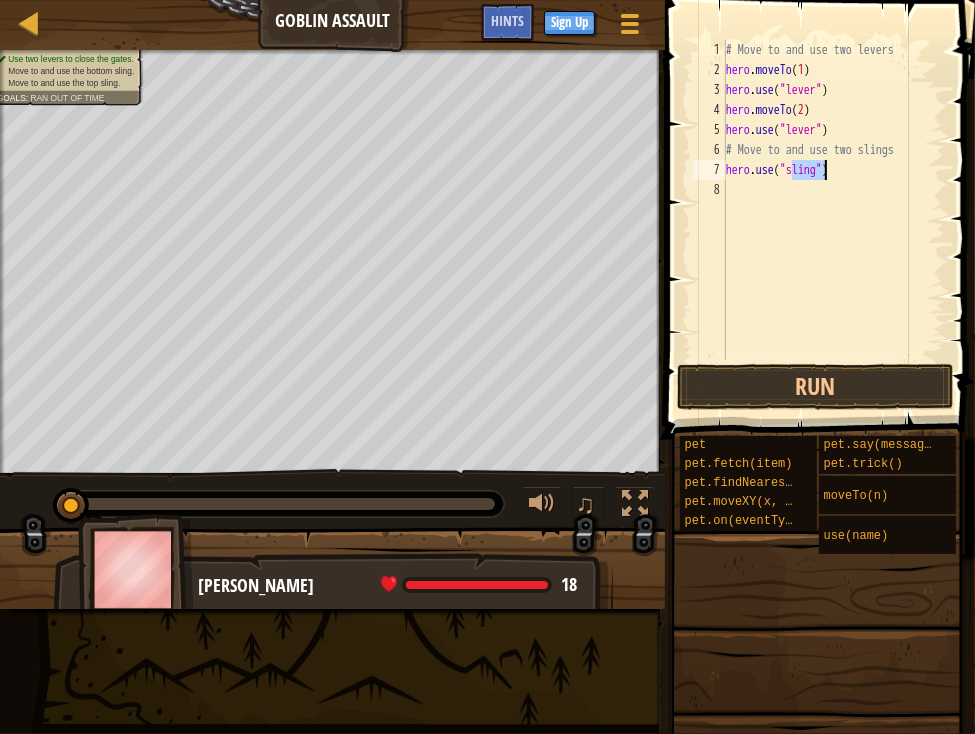 drag, startPoint x: 789, startPoint y: 206, endPoint x: 784, endPoint y: 196, distance: 11.18034 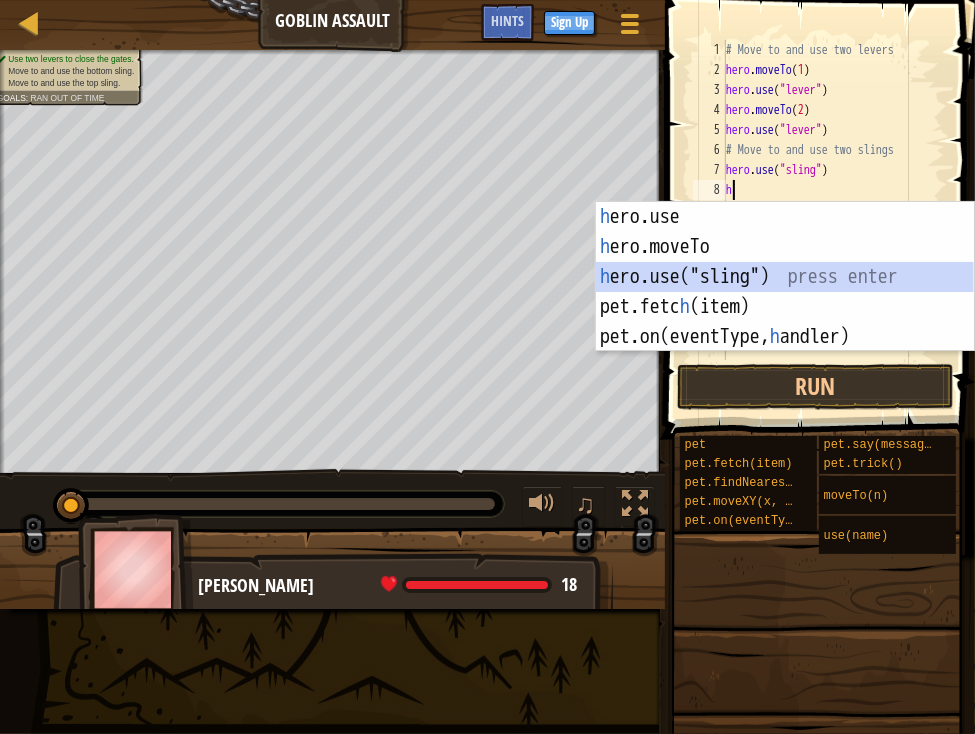 click on "h ero.use press enter h ero.moveTo press enter h ero.use("sling") press enter pet.fetc h (item) press enter pet.on(eventType,  h [PERSON_NAME]) press enter" at bounding box center (785, 307) 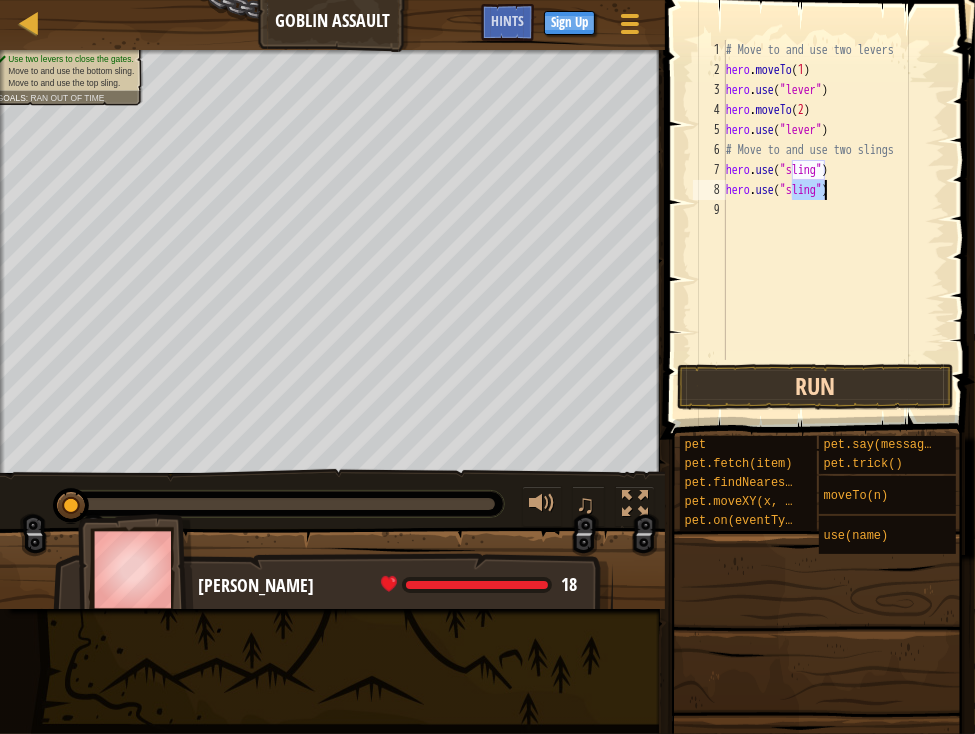 type on "hero.use("sling")" 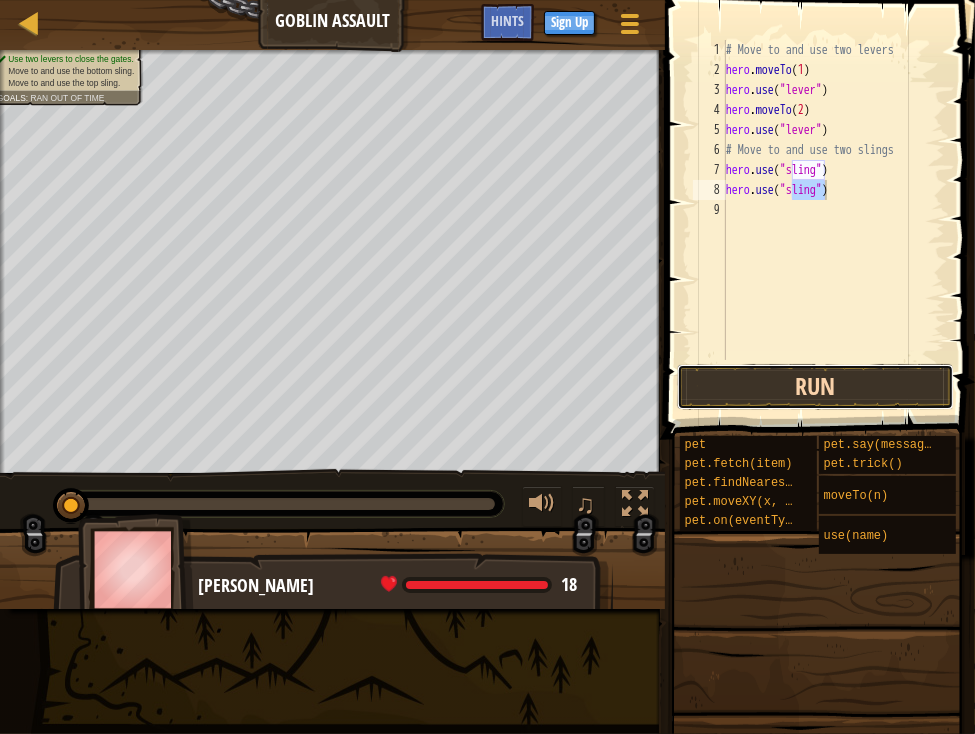 click on "Run" at bounding box center [815, 387] 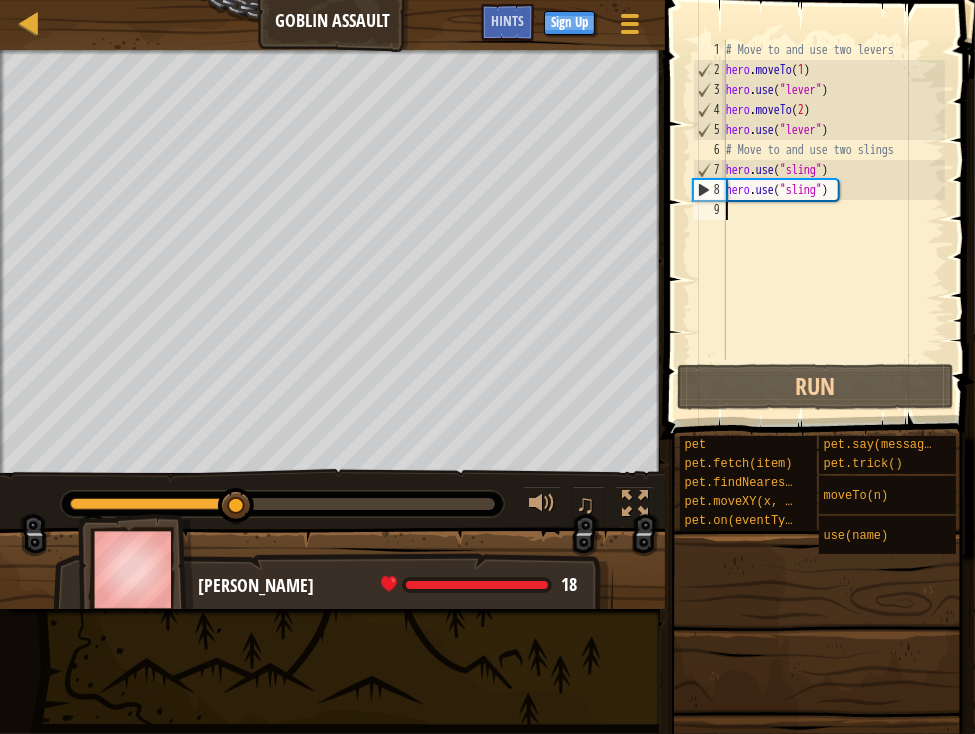 click on "# Move to and use two levers hero . moveTo ( 1 ) hero . use ( "lever" ) hero . moveTo ( 2 ) hero . use ( "lever" ) # Move to and use two slings hero . use ( "sling" ) hero . use ( "sling" )" at bounding box center (833, 220) 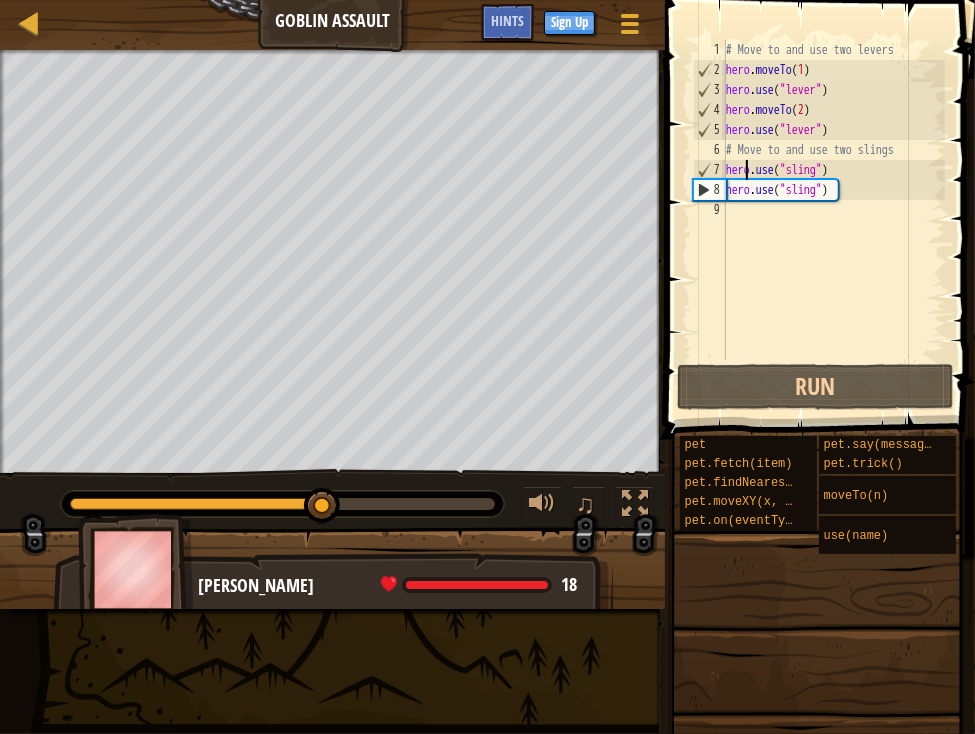 click on "# Move to and use two levers hero . moveTo ( 1 ) hero . use ( "lever" ) hero . moveTo ( 2 ) hero . use ( "lever" ) # Move to and use two slings hero . use ( "sling" ) hero . use ( "sling" )" at bounding box center (833, 220) 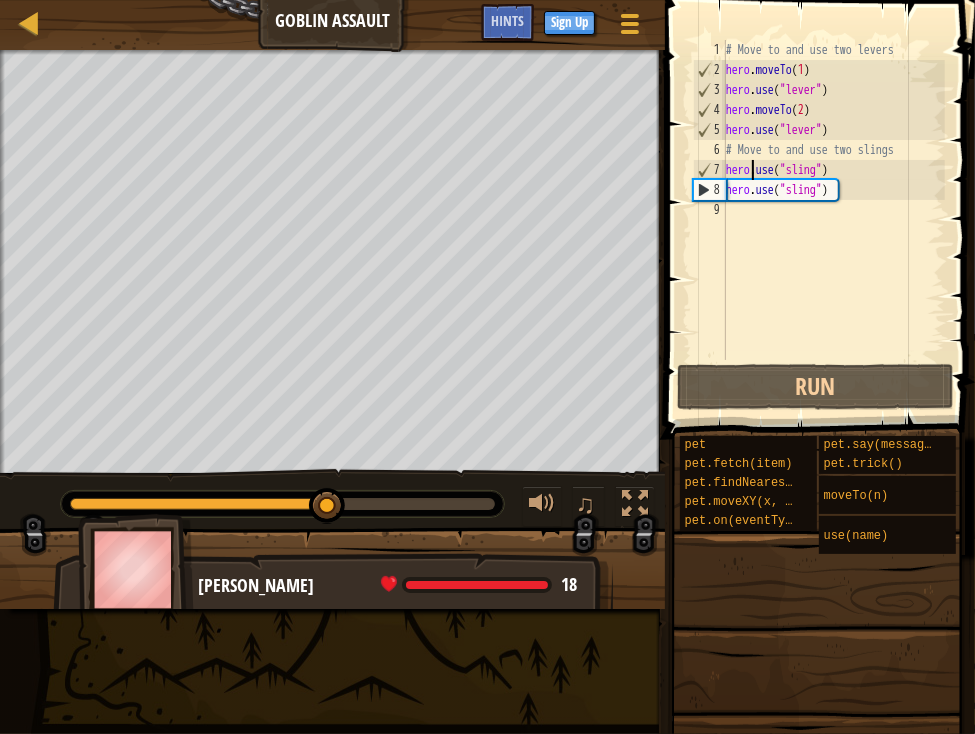 click on "# Move to and use two levers hero . moveTo ( 1 ) hero . use ( "lever" ) hero . moveTo ( 2 ) hero . use ( "lever" ) # Move to and use two slings hero . use ( "sling" ) hero . use ( "sling" )" at bounding box center [833, 220] 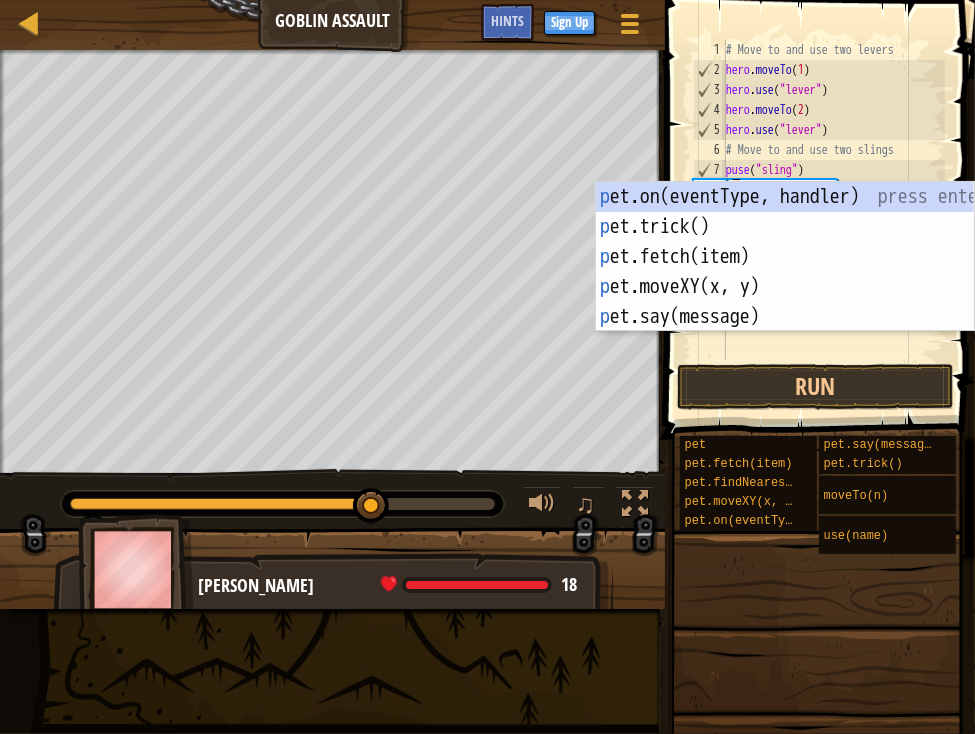 scroll, scrollTop: 9, scrollLeft: 0, axis: vertical 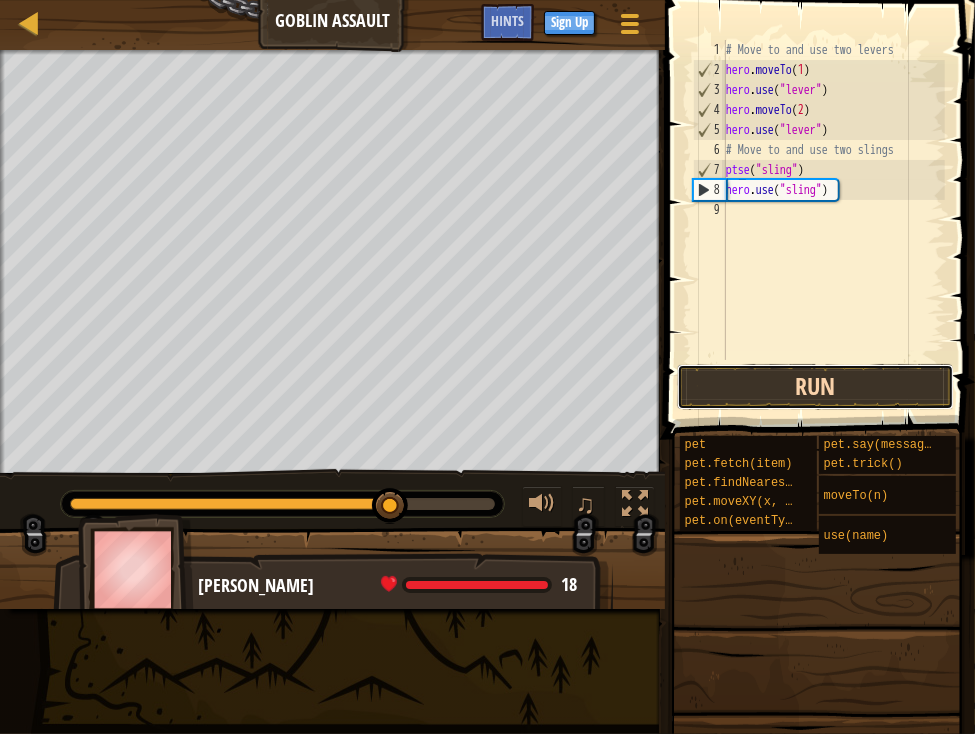 click on "Run" at bounding box center (815, 387) 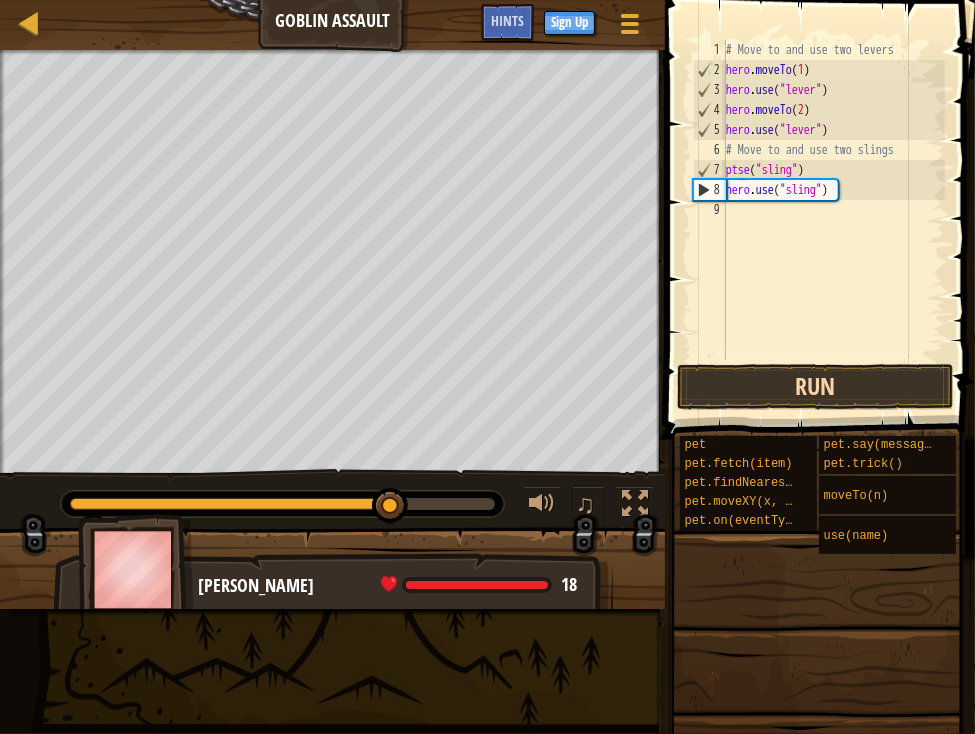 type on "ptse("sling")" 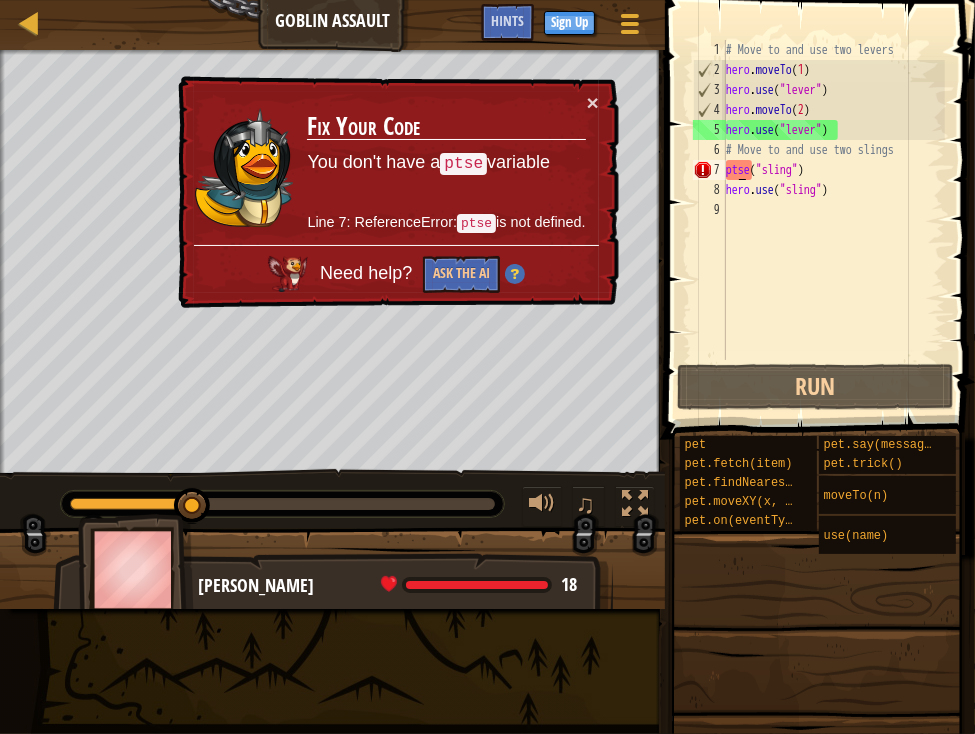 click on "× Fix Your Code You don't have a   ptse  variable
Line 7: ReferenceError:  ptse  is not defined.
Need help? Ask the AI" at bounding box center (396, 192) 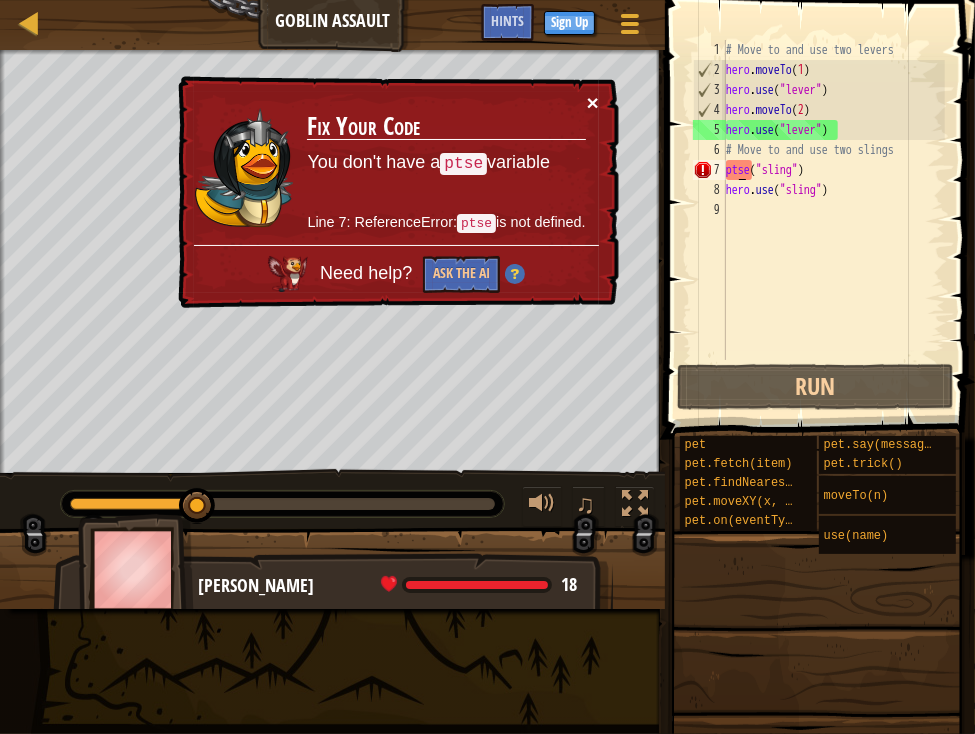click on "×" at bounding box center (593, 102) 